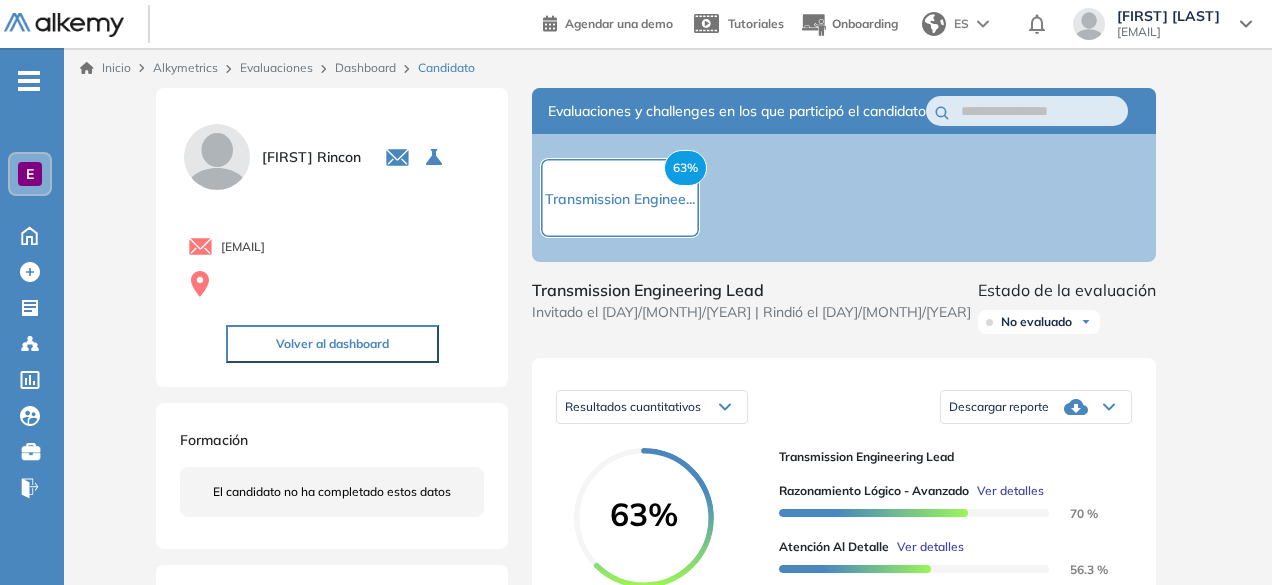 scroll, scrollTop: 0, scrollLeft: 0, axis: both 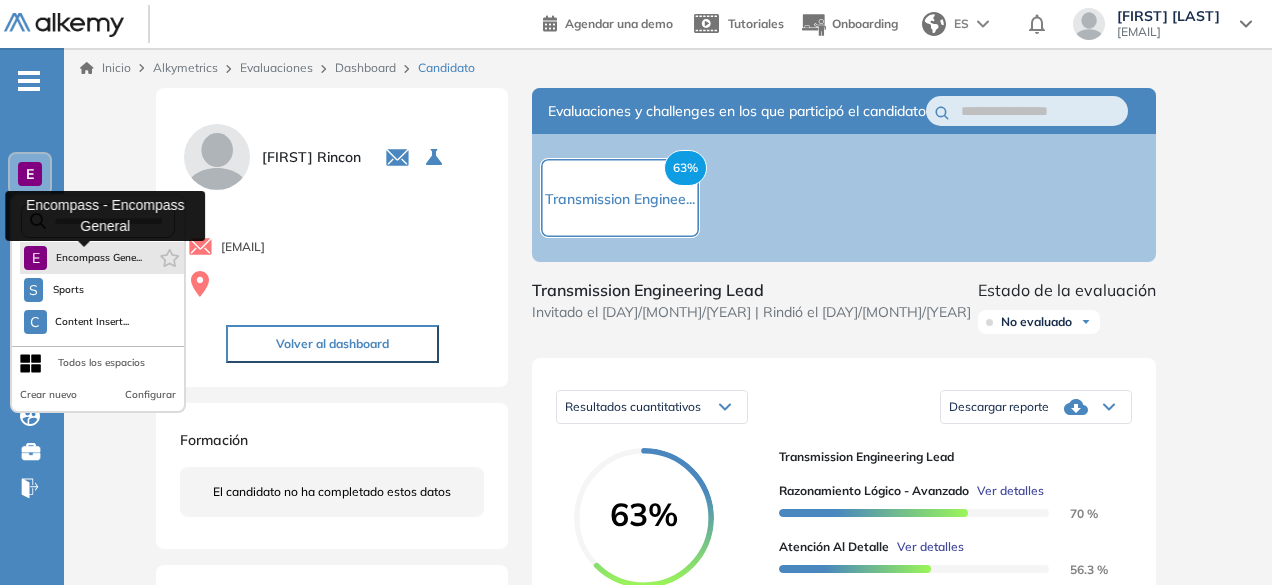 click on "Encompass Gene..." at bounding box center [98, 258] 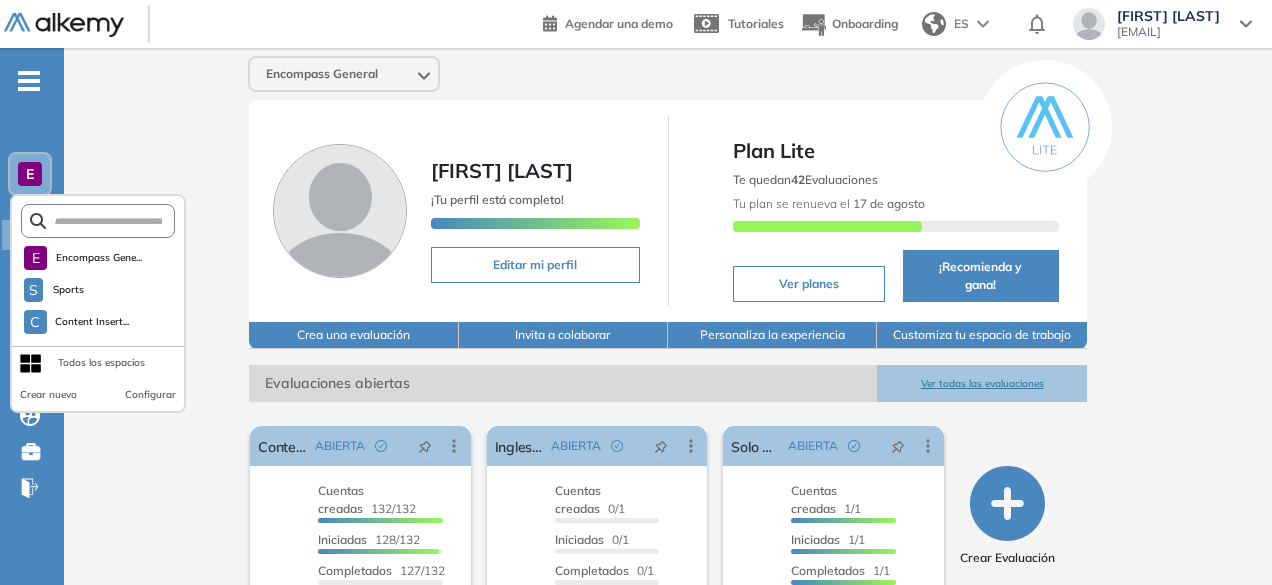 click on "Encompass General Abril Molina ¡Tu perfil está completo! Editar mi perfil Plan Lite Te quedan  42  Evaluaciones Tu plan se renueva el    17 de agosto   Ver planes ¡Recomienda y gana! Crea una evaluación Invita a colaborar Personaliza la experiencia Customiza tu espacio de trabajo Evaluaciones abiertas Ver todas las evaluaciones El proctoring será activado ¡Importante!: Los usuarios que ya realizaron la evaluación no tendrán registros del proctoring Cancelar operación Activar Content Insertion Ops. ABIERTA Editar Los siguientes tests ya no están disponibles o tienen una nueva versión Revisa en el catálogo otras opciones o su detalle. Entendido Duplicar Reabrir Eliminar Ver candidatos Ver estadísticas Desactivar Proctoring Finalizar evaluación Mover de workspace Created by potrace 1.16, written by Peter Selinger 2001-2019 Copiar ID Publico Cuentas creadas 132/132 Prefiltrados 0/132 Iniciadas 128/132 Completados 127/132 Invitaciones enviadas 132 Invitados Evaluación completada 127 veces Ver tests" at bounding box center (668, 499) 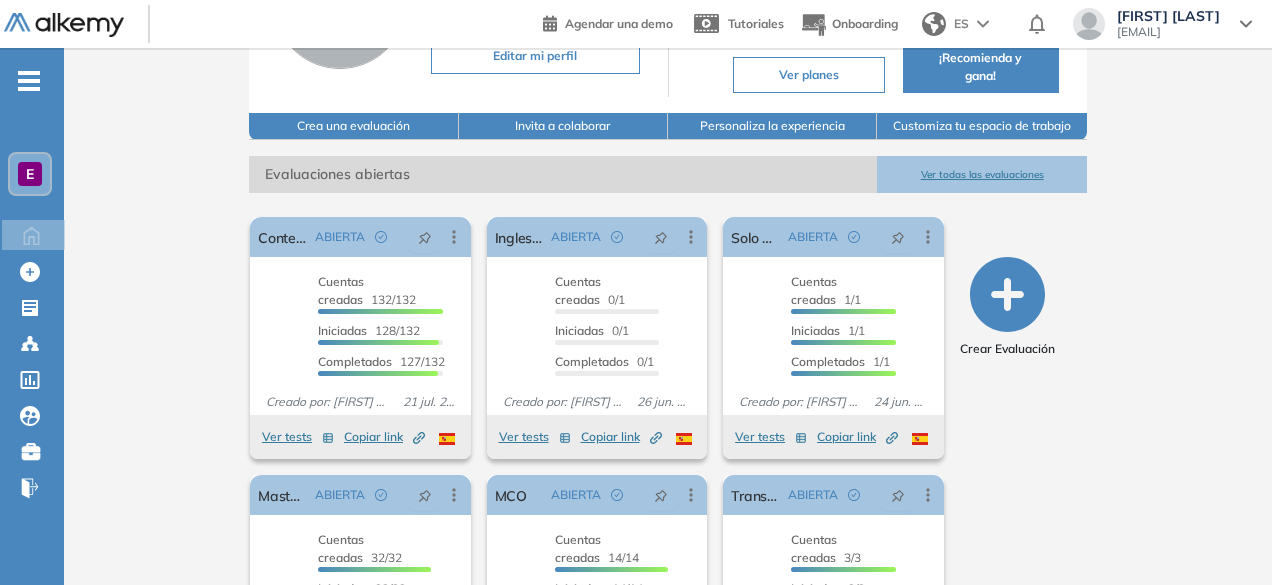 scroll, scrollTop: 208, scrollLeft: 0, axis: vertical 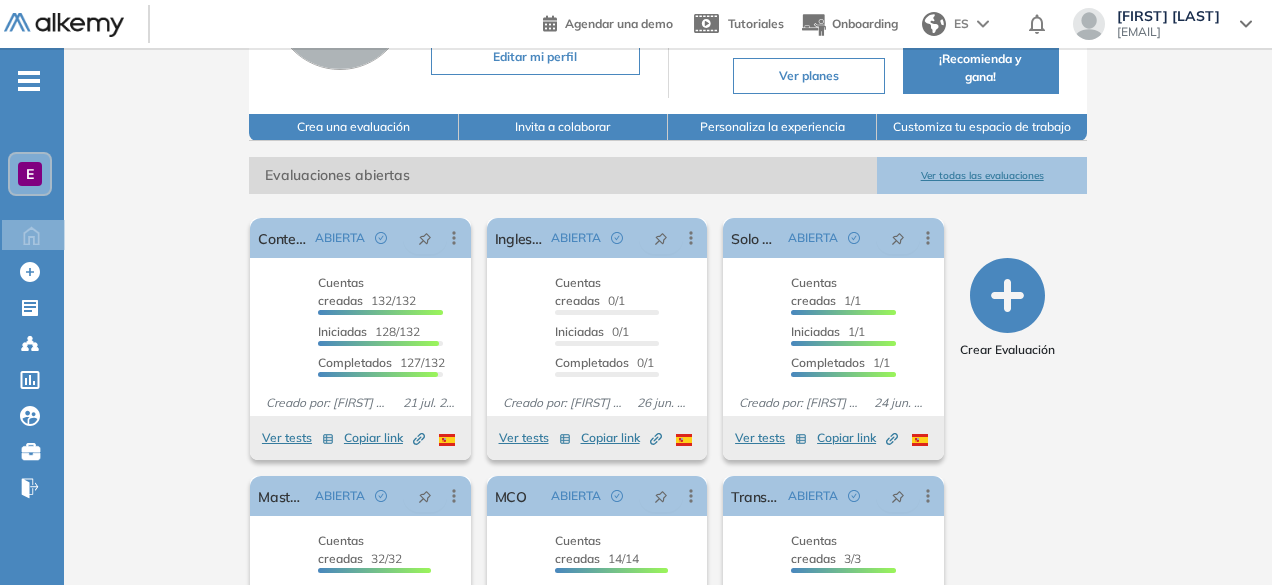 click on "Ver todas las evaluaciones" at bounding box center (981, 175) 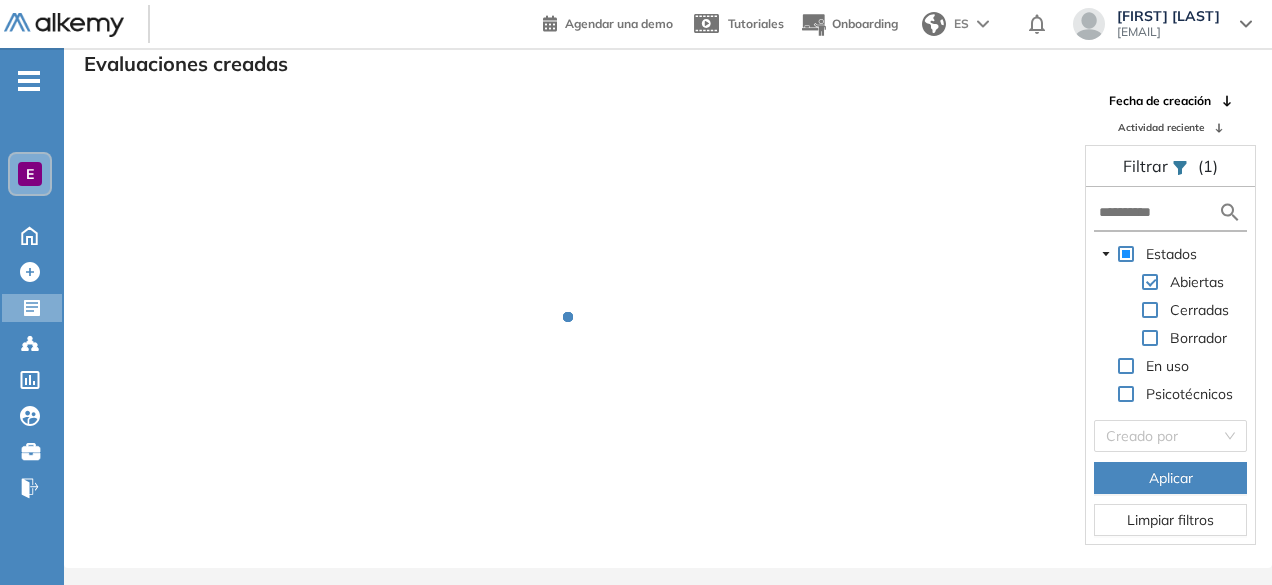 scroll, scrollTop: 48, scrollLeft: 0, axis: vertical 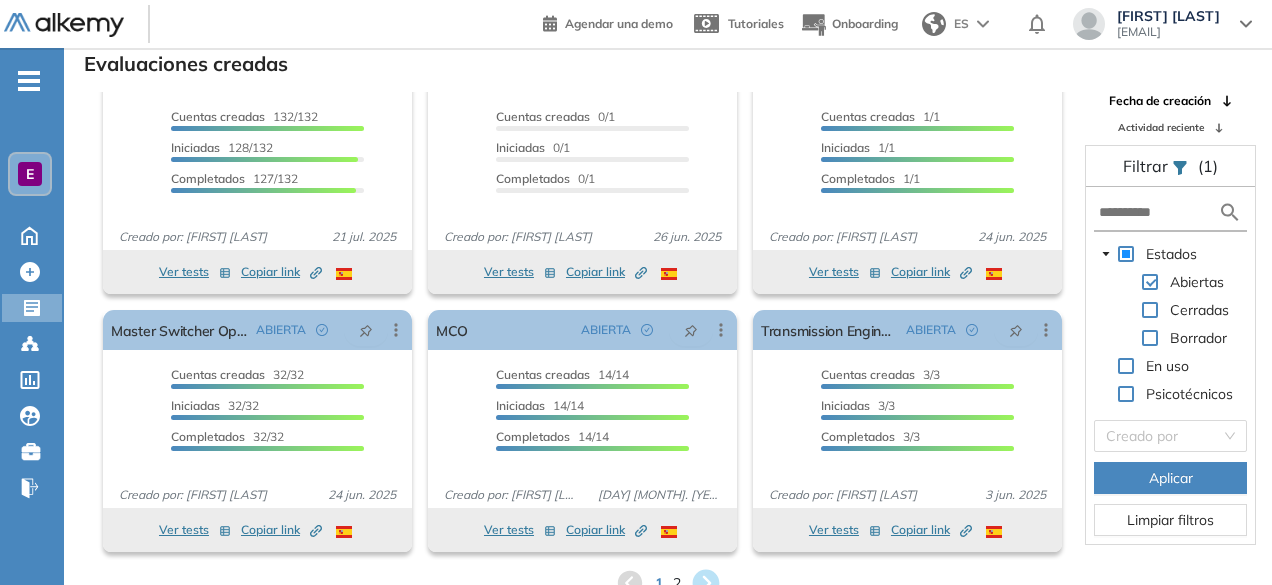 click 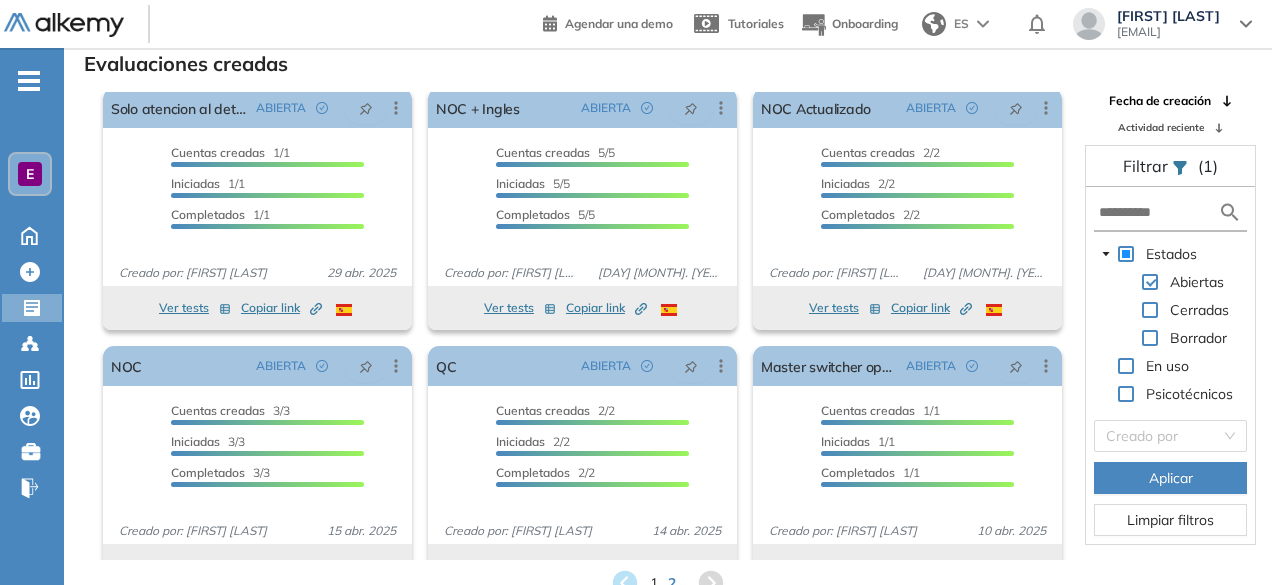 scroll, scrollTop: 0, scrollLeft: 0, axis: both 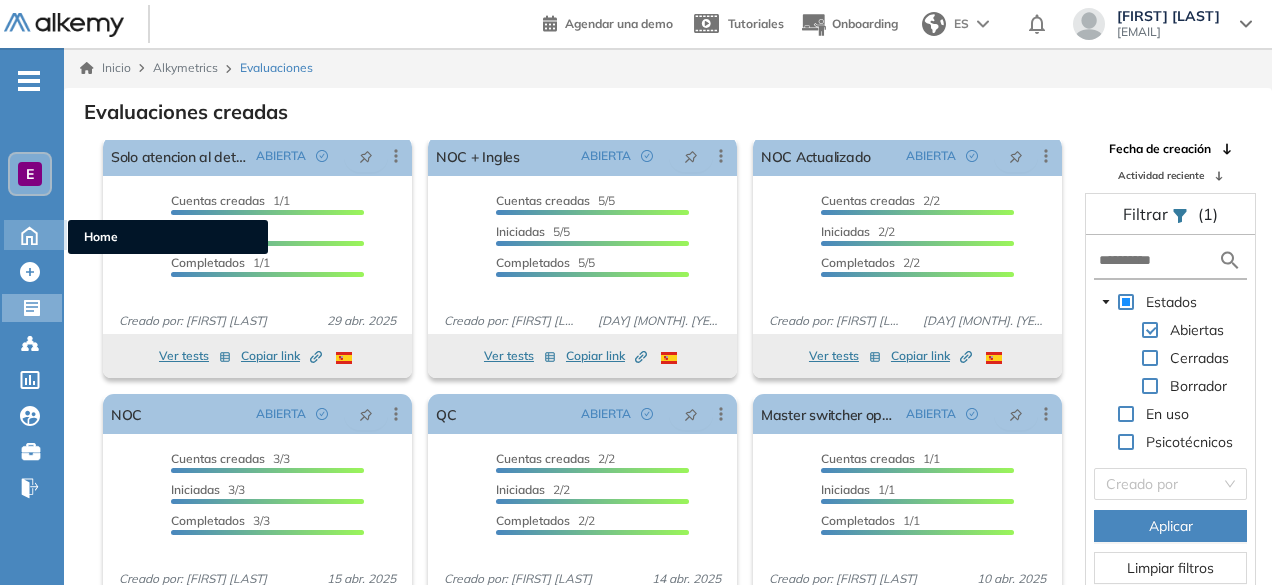 click 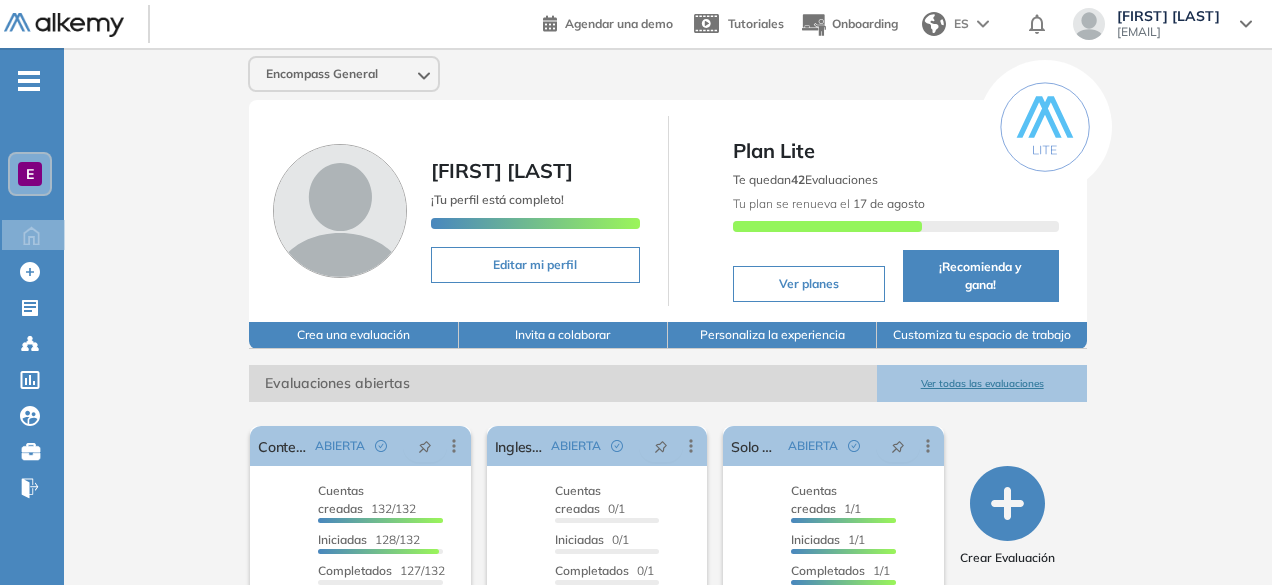 click 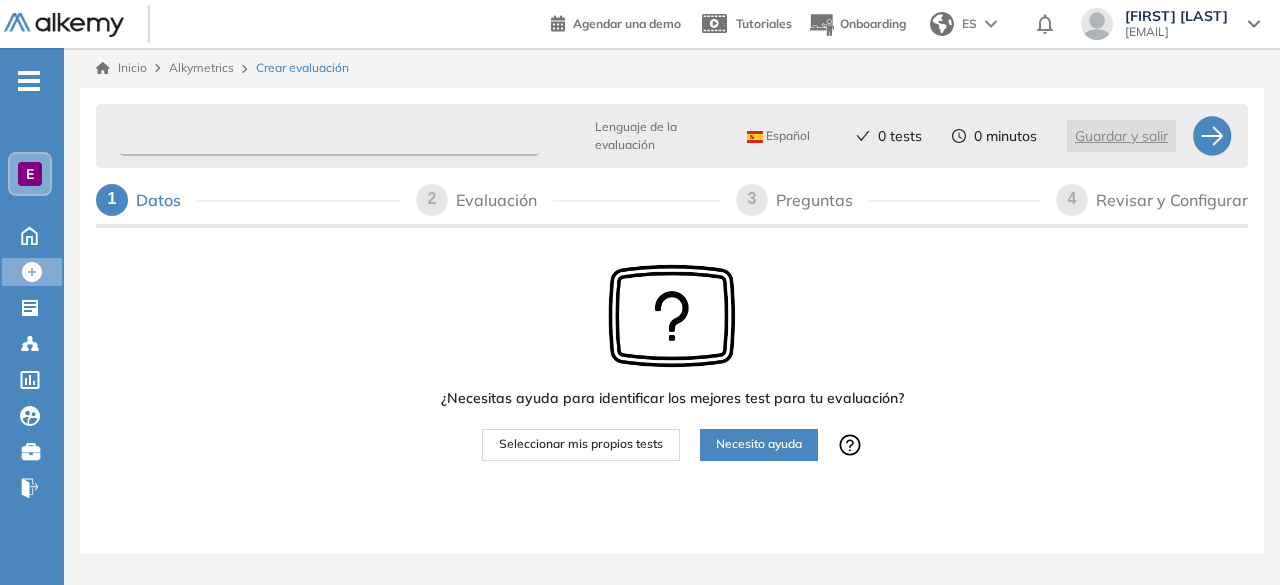 click at bounding box center [329, 136] 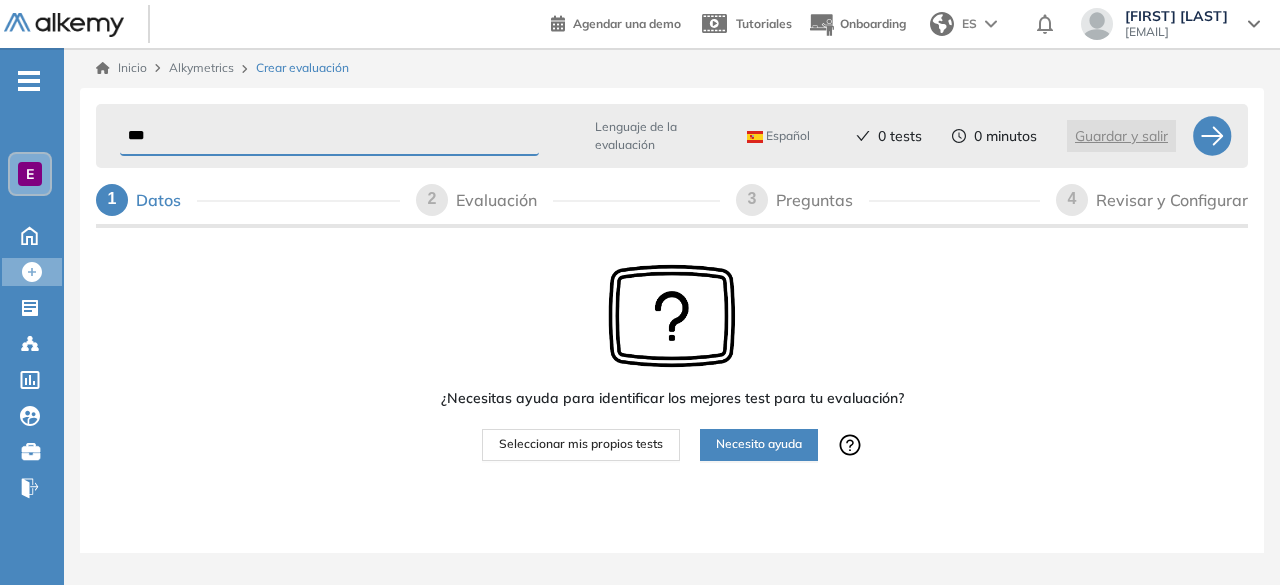 type on "***" 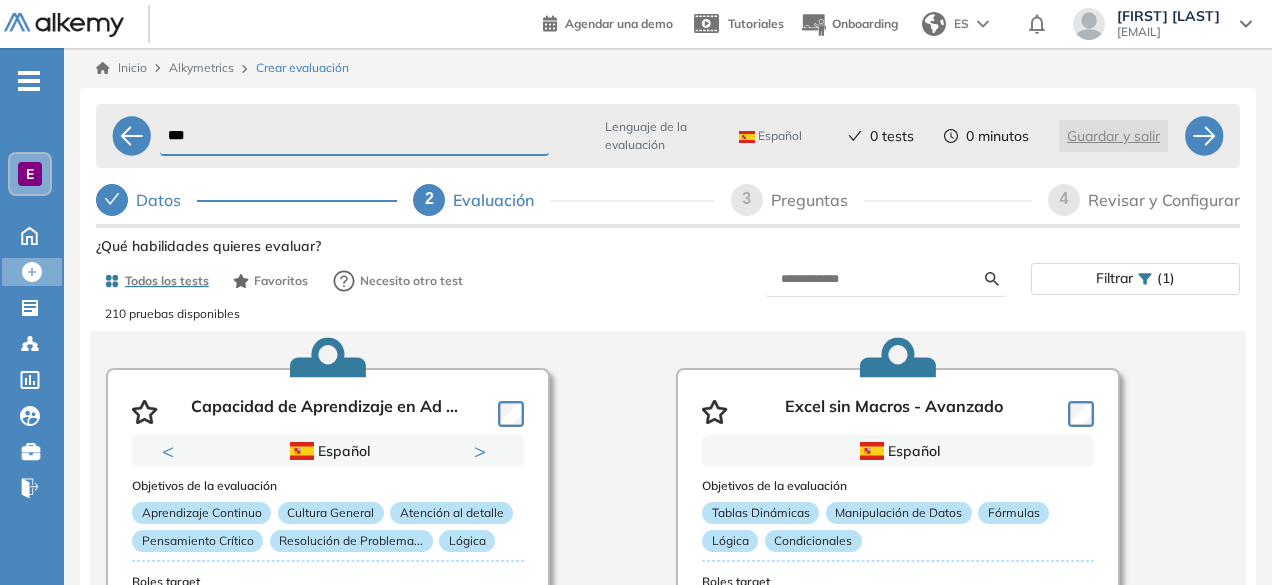 scroll, scrollTop: 0, scrollLeft: 0, axis: both 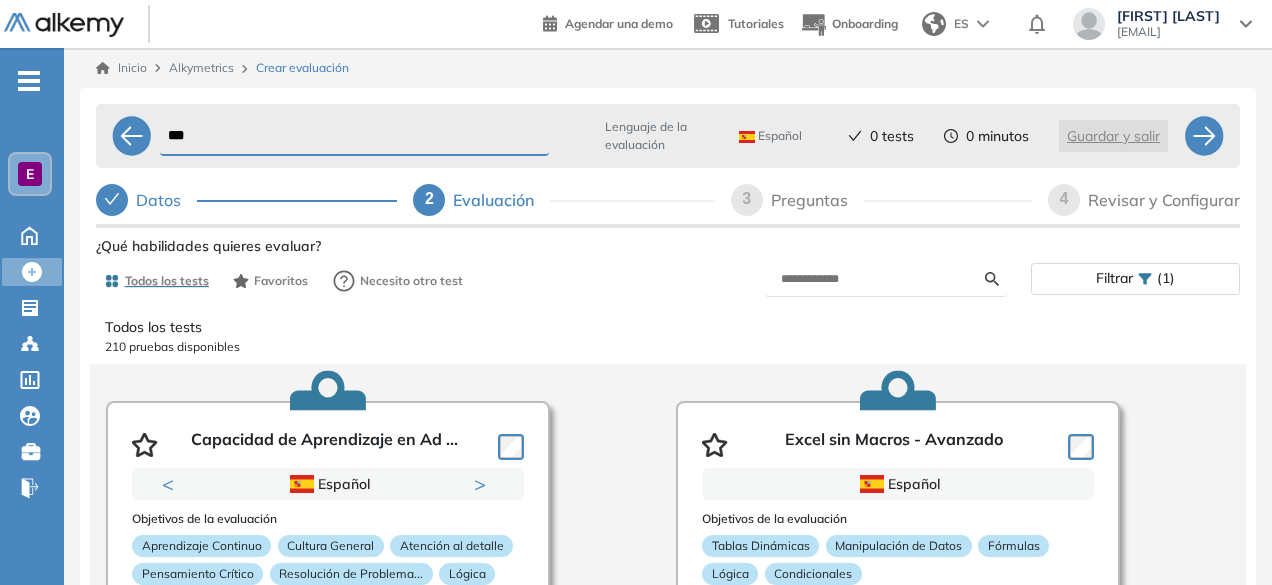 click 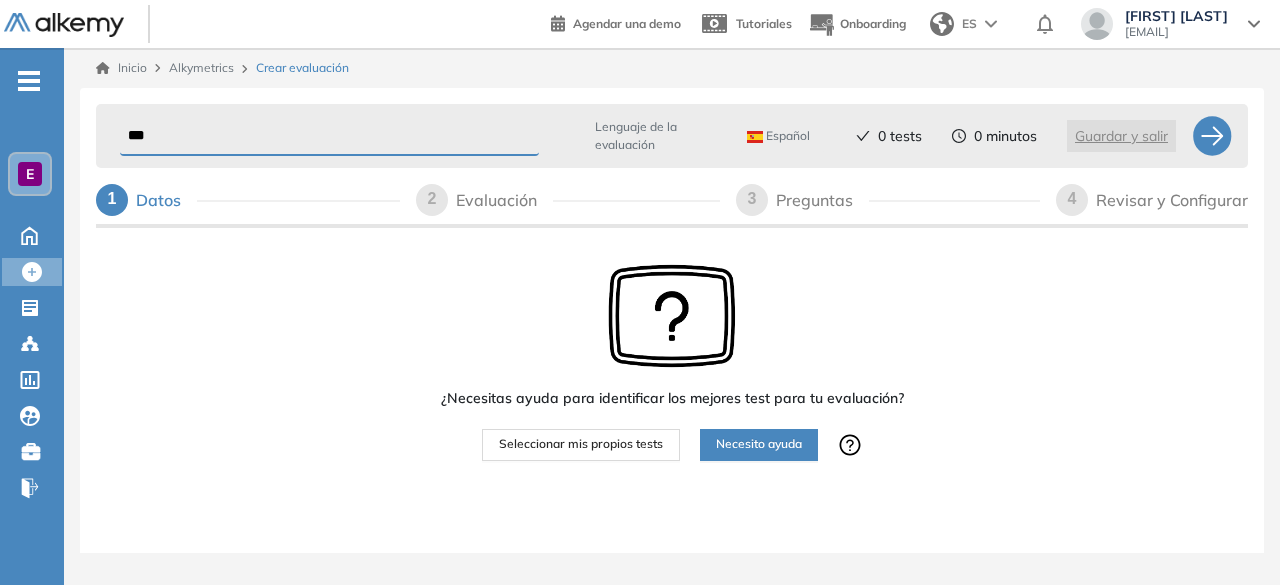 click on "1 Datos" at bounding box center [248, 200] 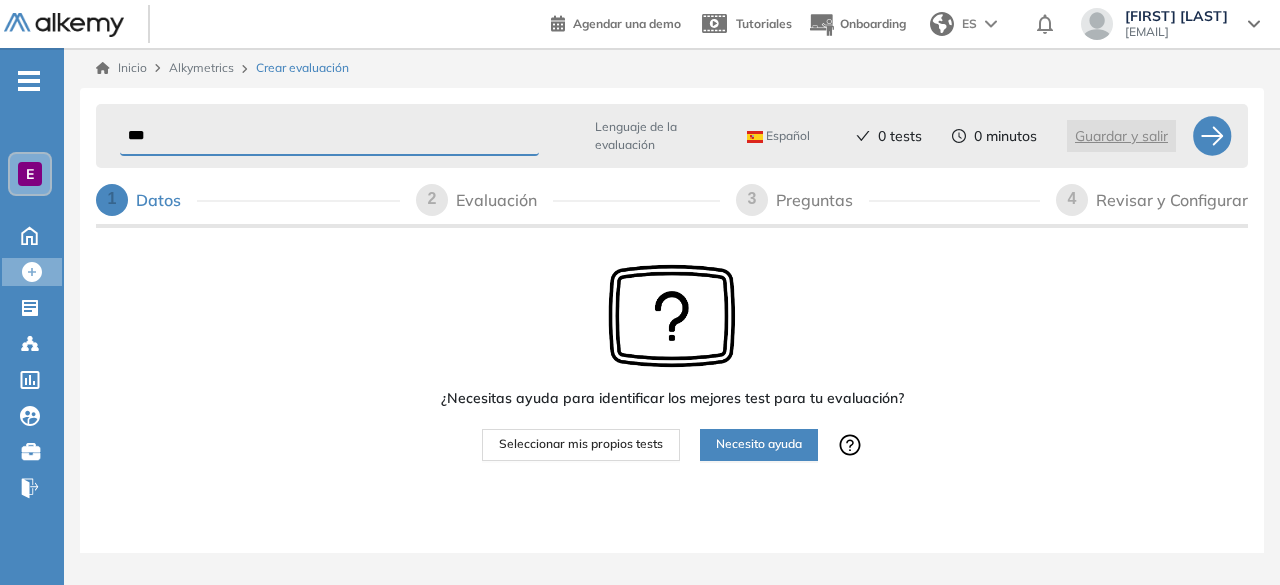 click on "Necesito ayuda" at bounding box center [759, 444] 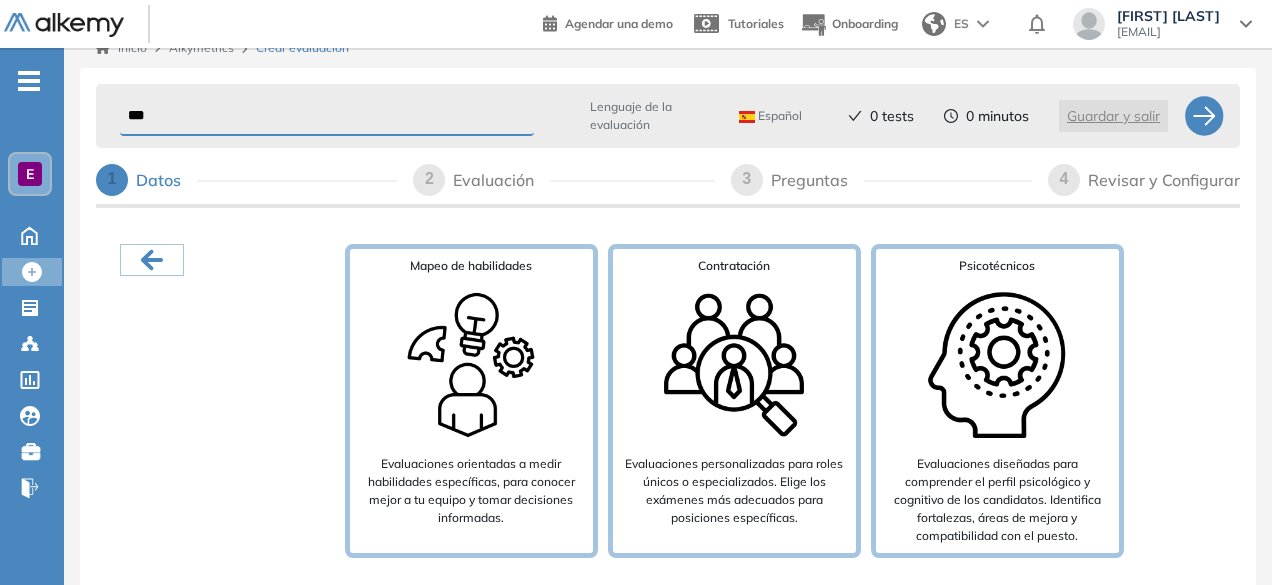 scroll, scrollTop: 19, scrollLeft: 0, axis: vertical 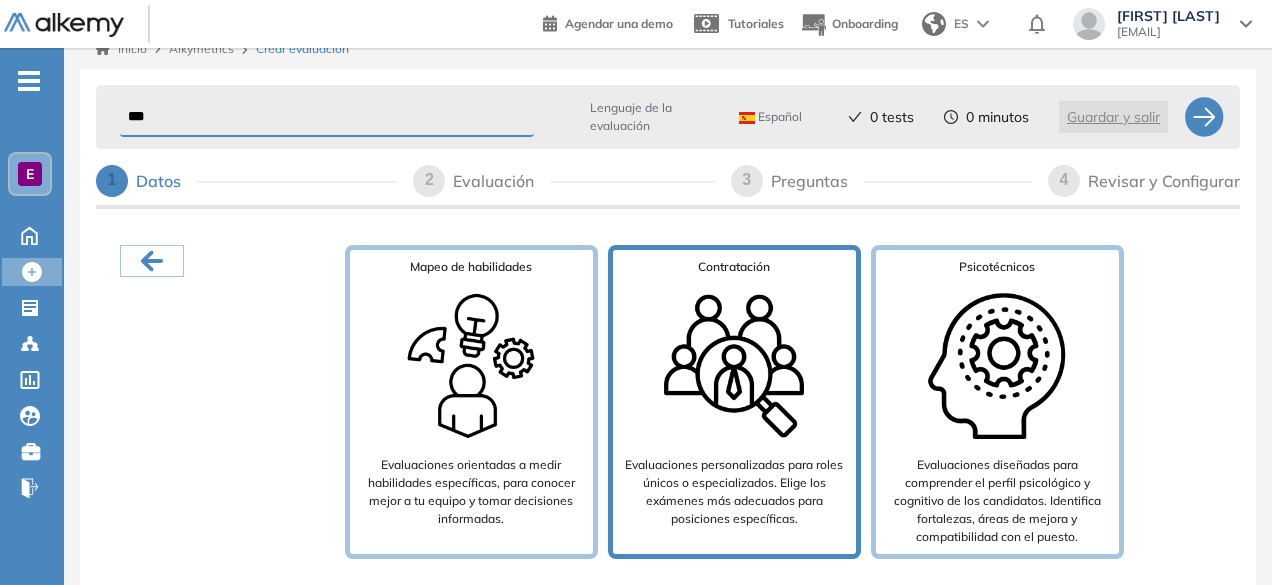 click at bounding box center [734, 366] 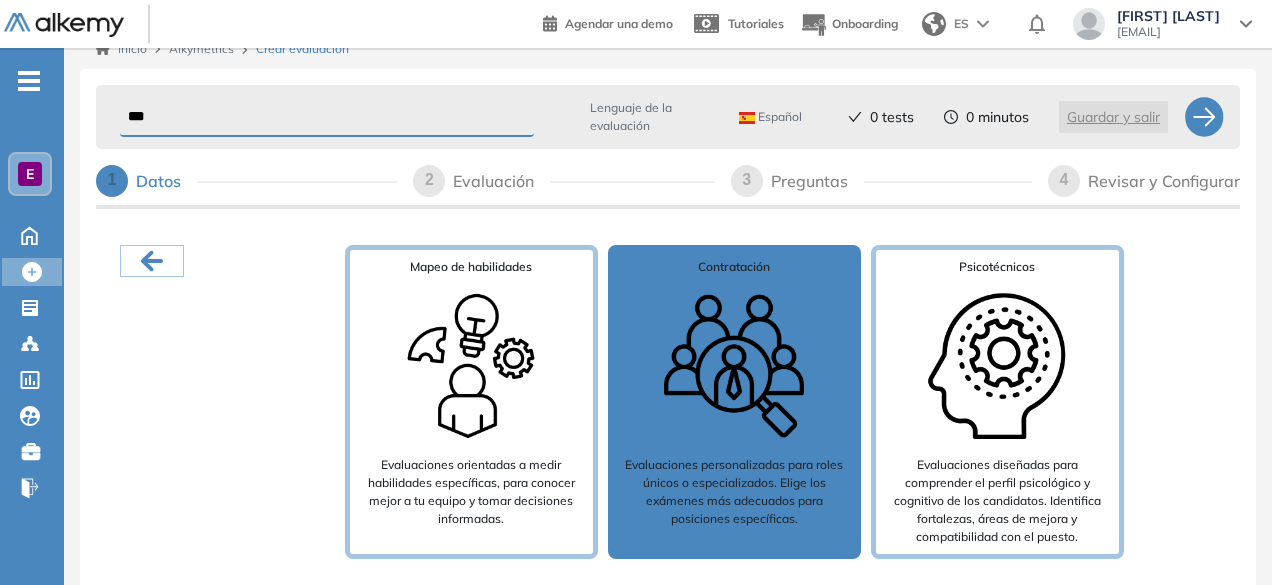 scroll, scrollTop: 20, scrollLeft: 0, axis: vertical 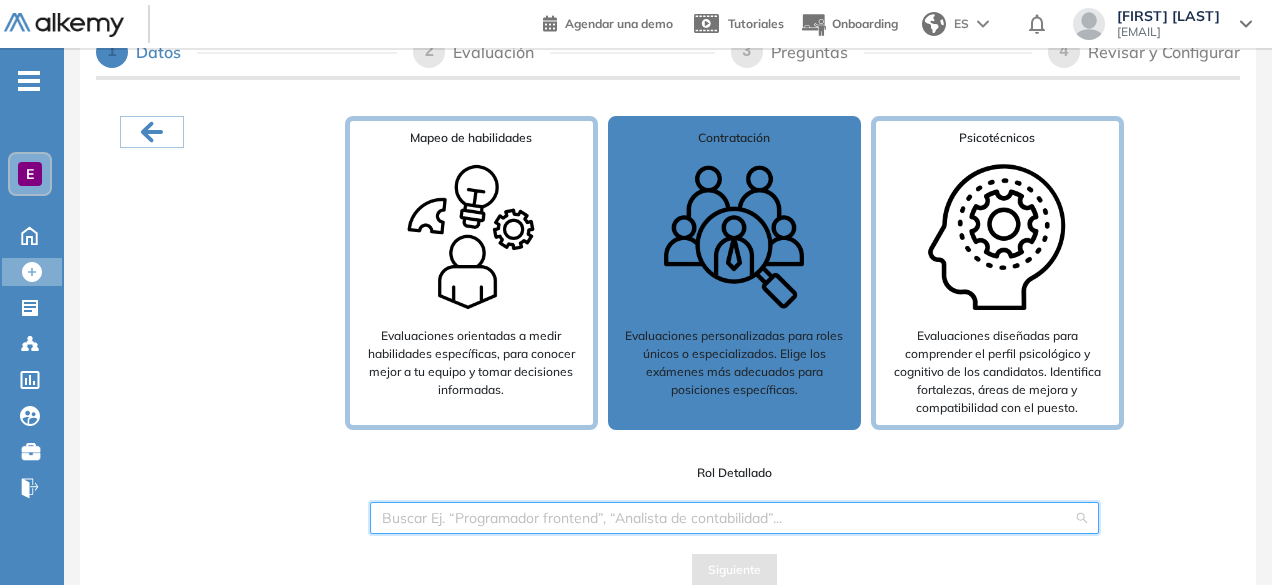 click at bounding box center [727, 518] 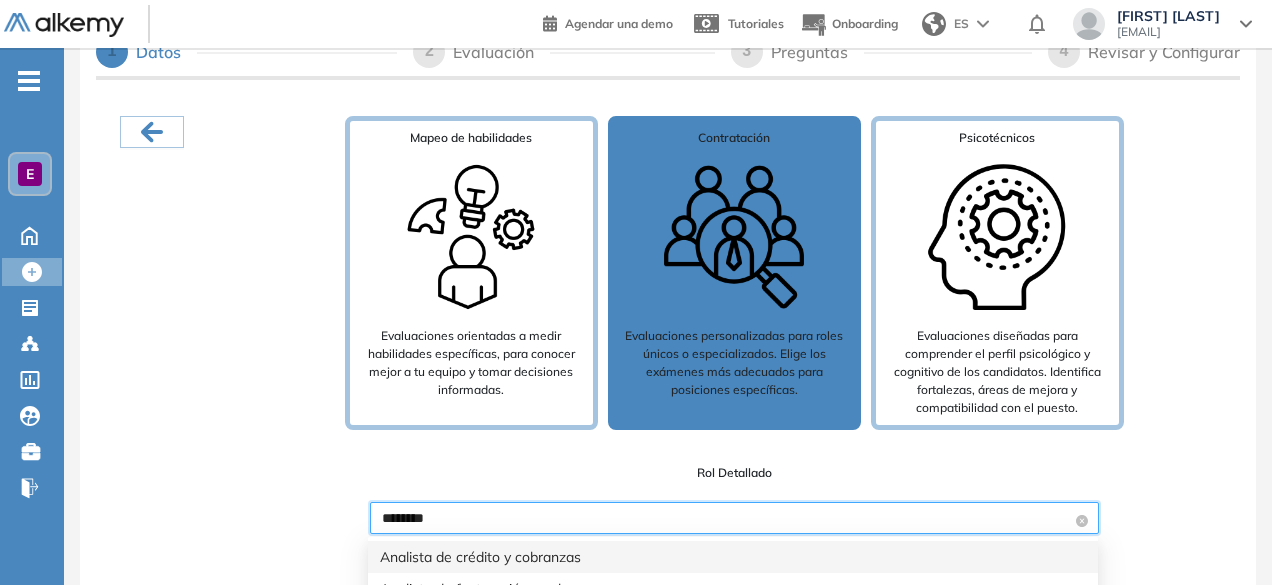 type on "*********" 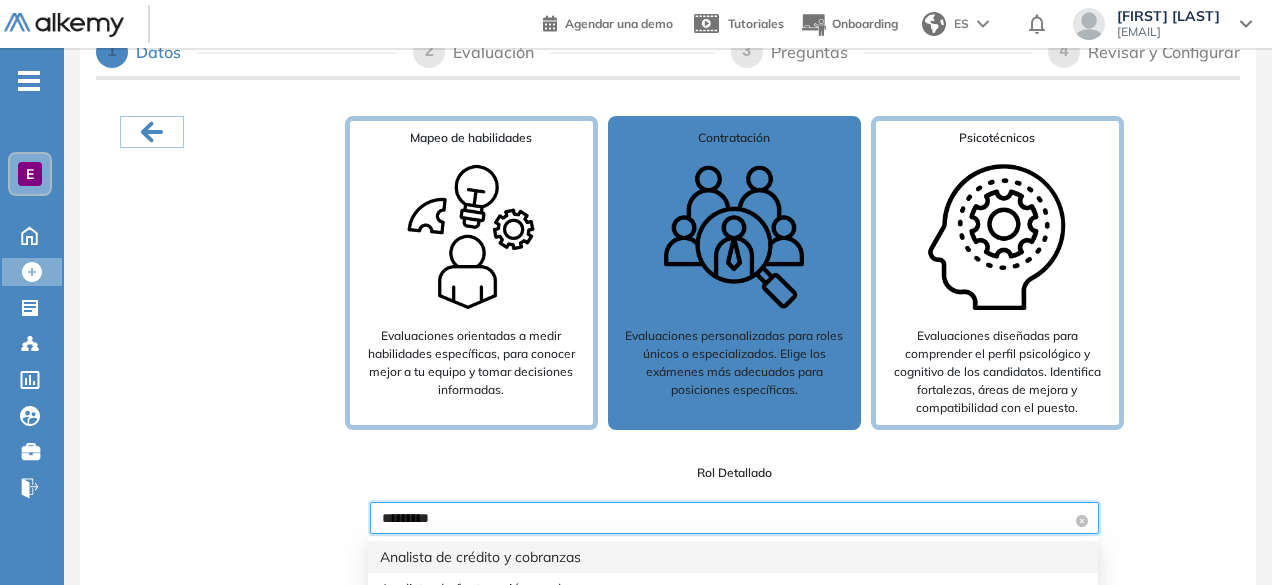 scroll, scrollTop: 176, scrollLeft: 0, axis: vertical 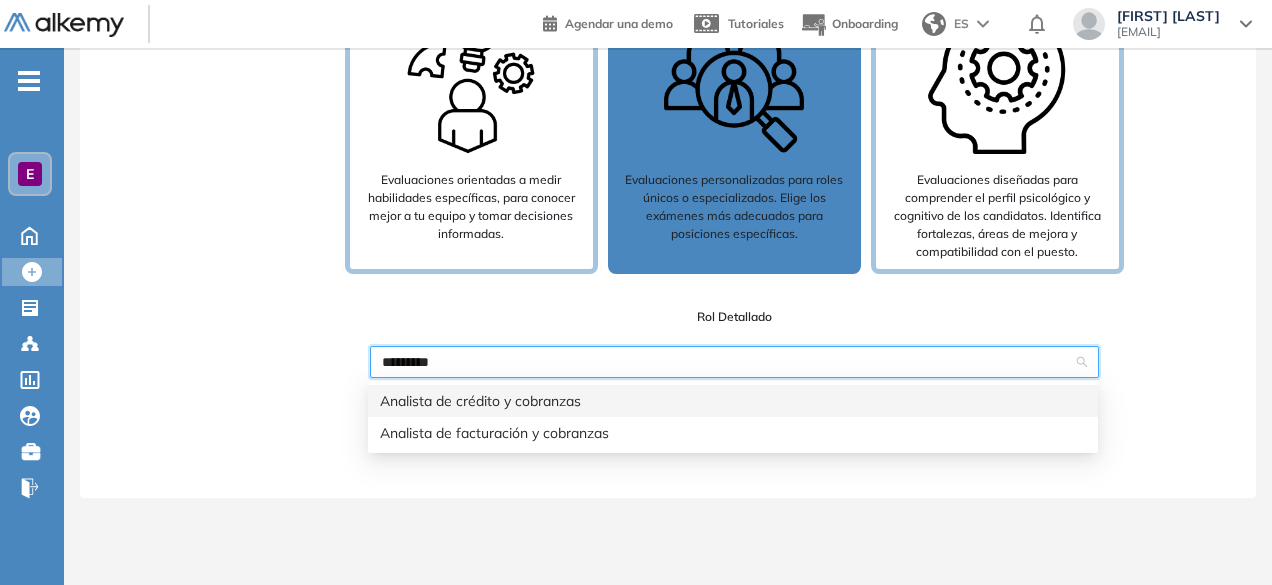 click on "Analista de crédito y cobranzas" at bounding box center [733, 401] 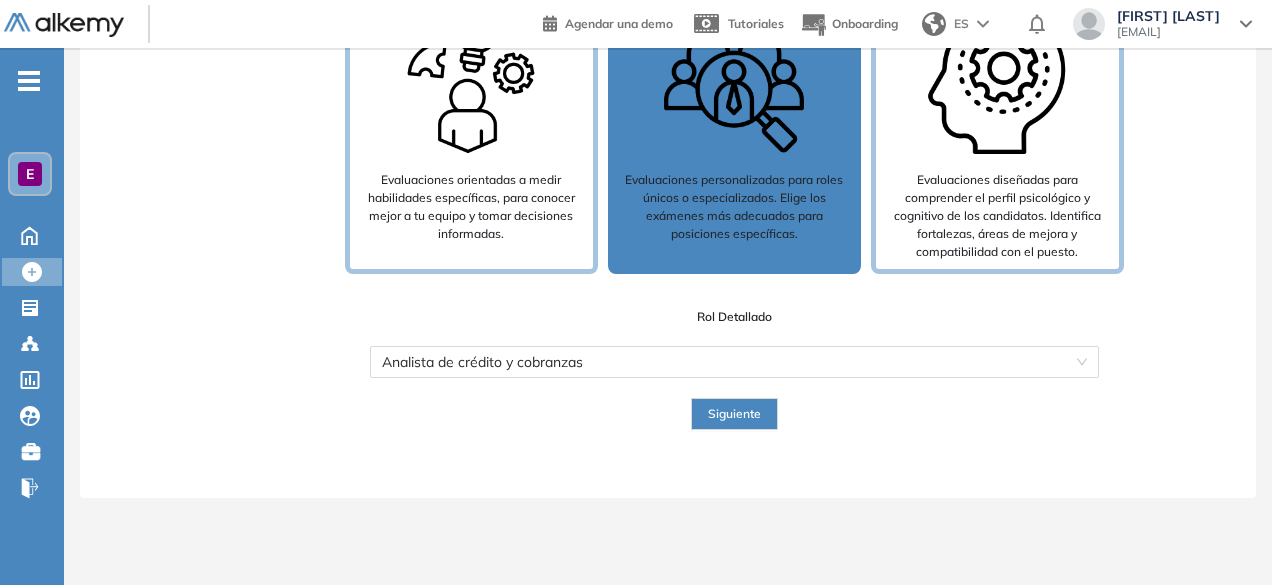 click on "Siguiente" at bounding box center (734, 414) 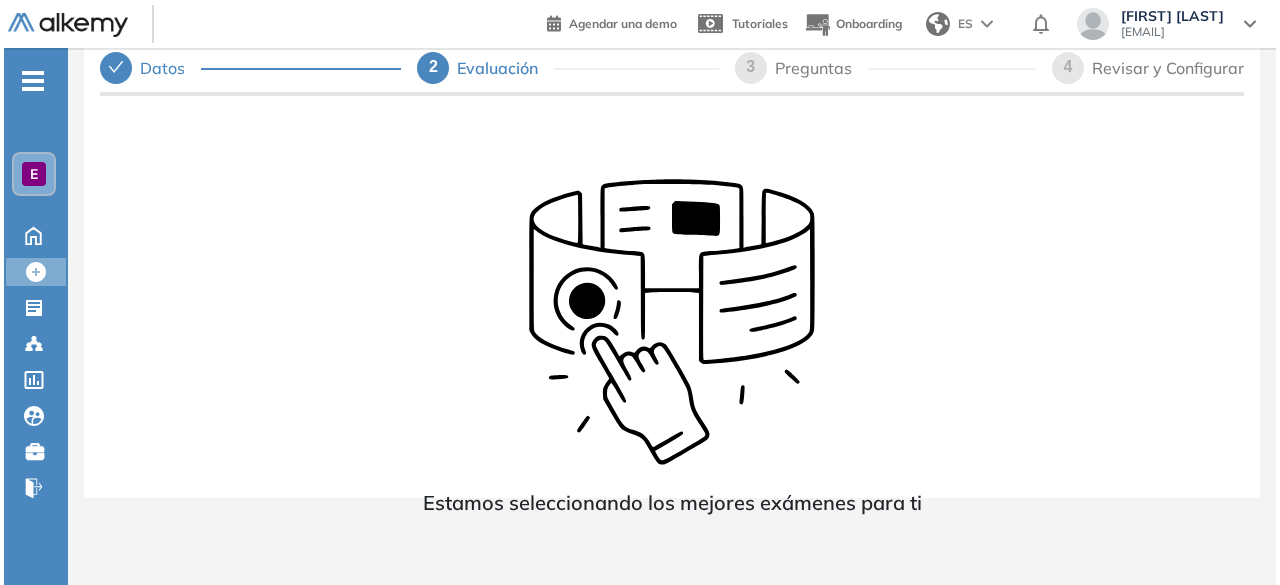 scroll, scrollTop: 0, scrollLeft: 0, axis: both 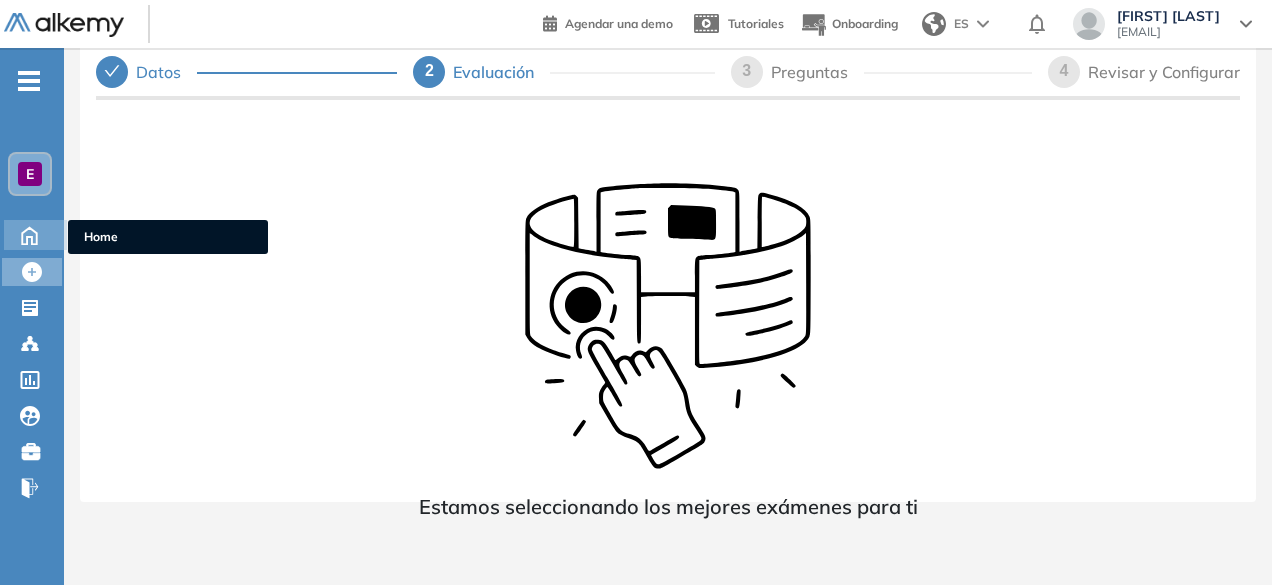 click 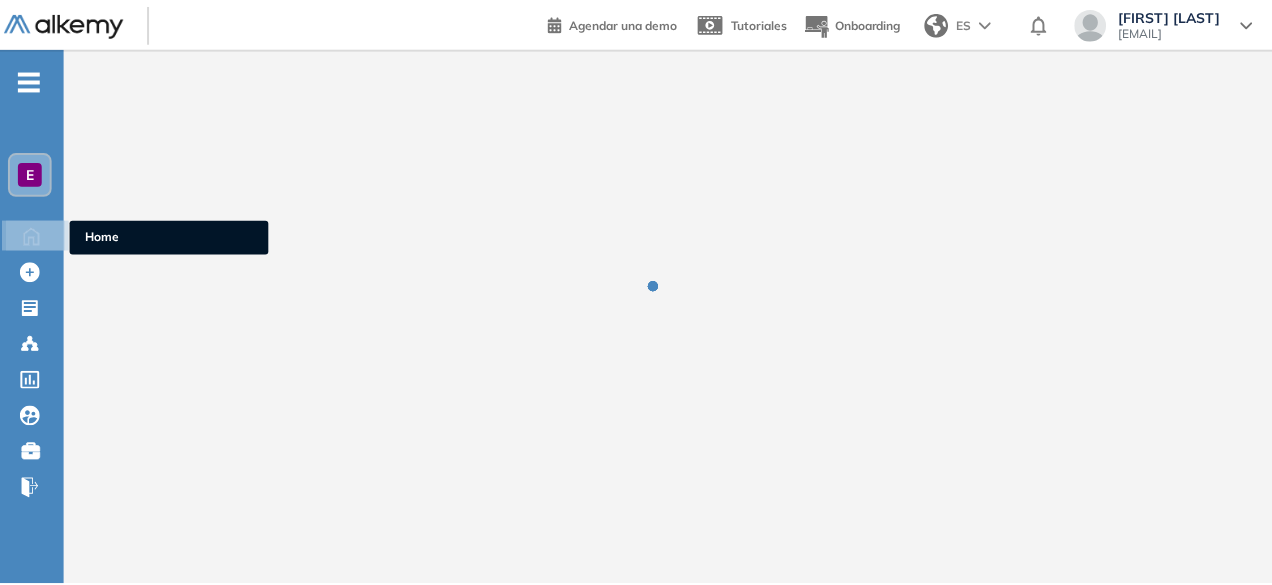 scroll, scrollTop: 0, scrollLeft: 0, axis: both 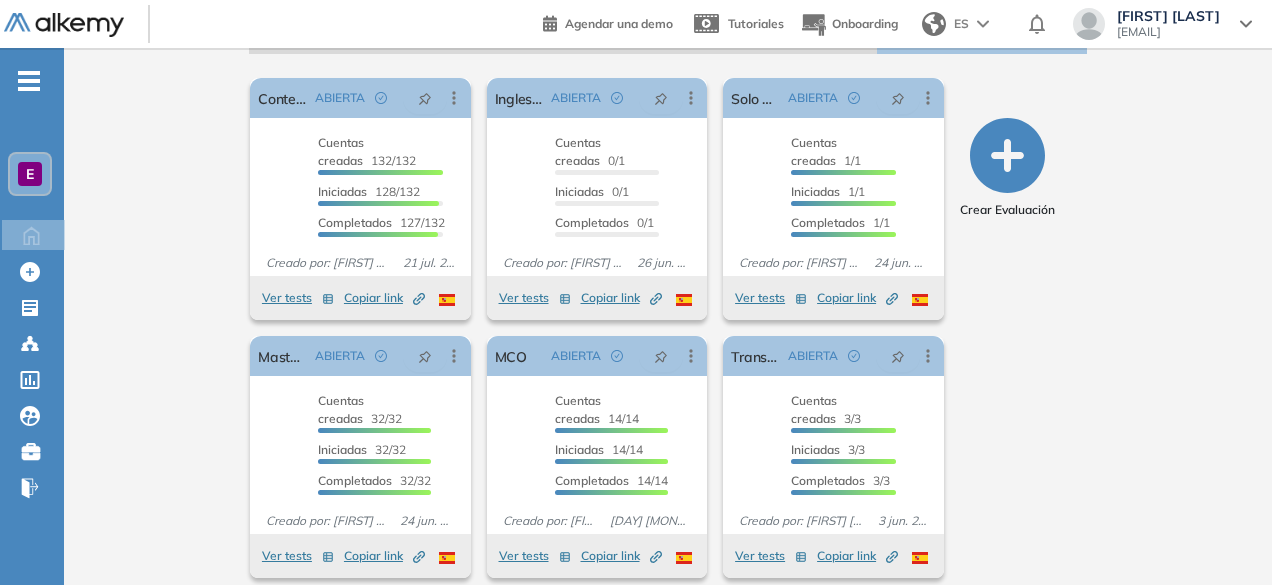 click 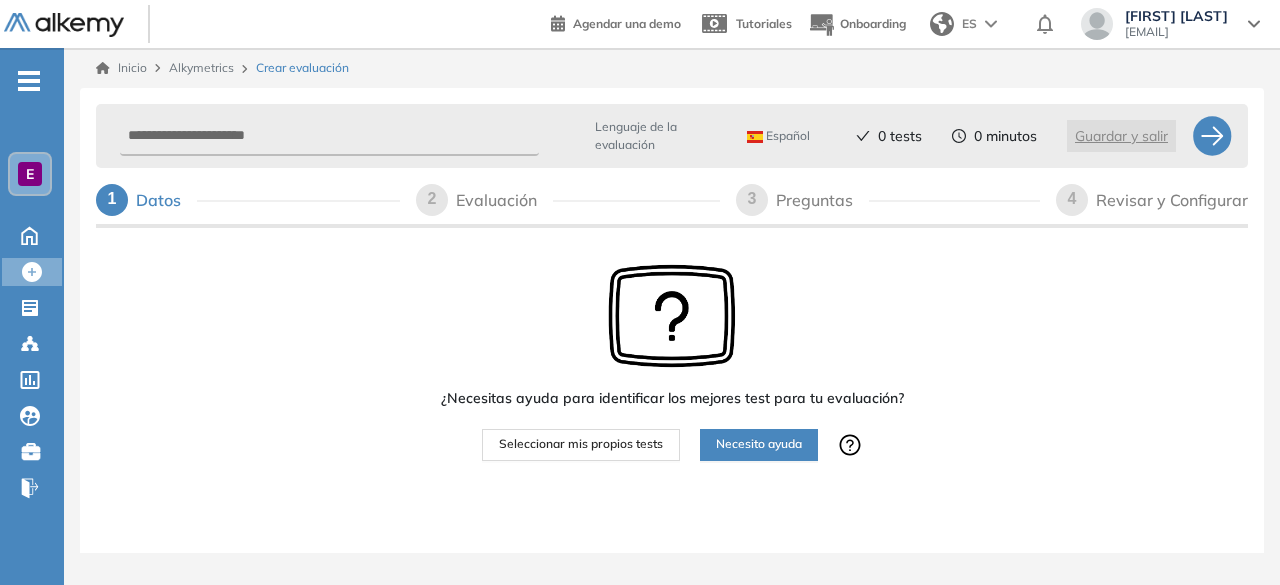 click on "Necesito ayuda" at bounding box center [759, 444] 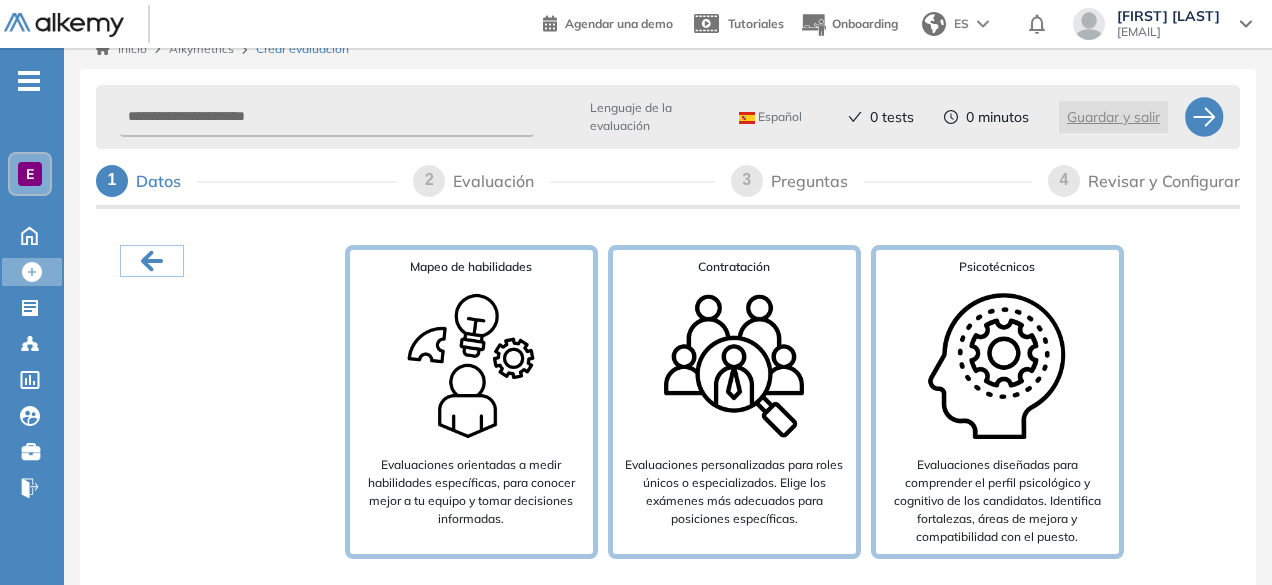 click at bounding box center (734, 366) 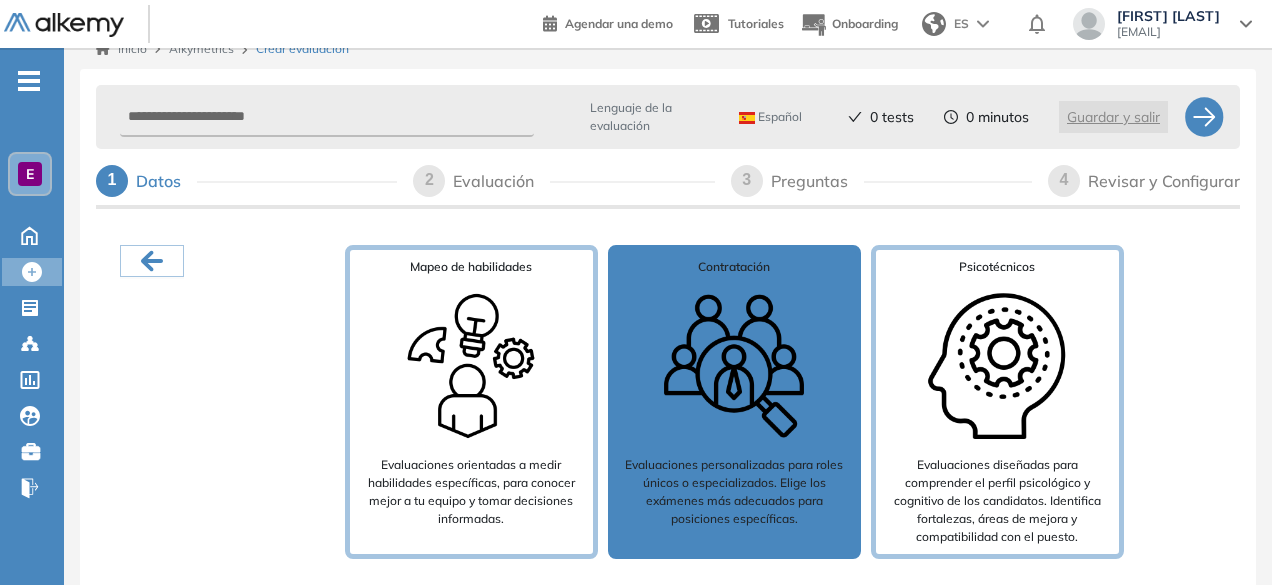 scroll, scrollTop: 20, scrollLeft: 0, axis: vertical 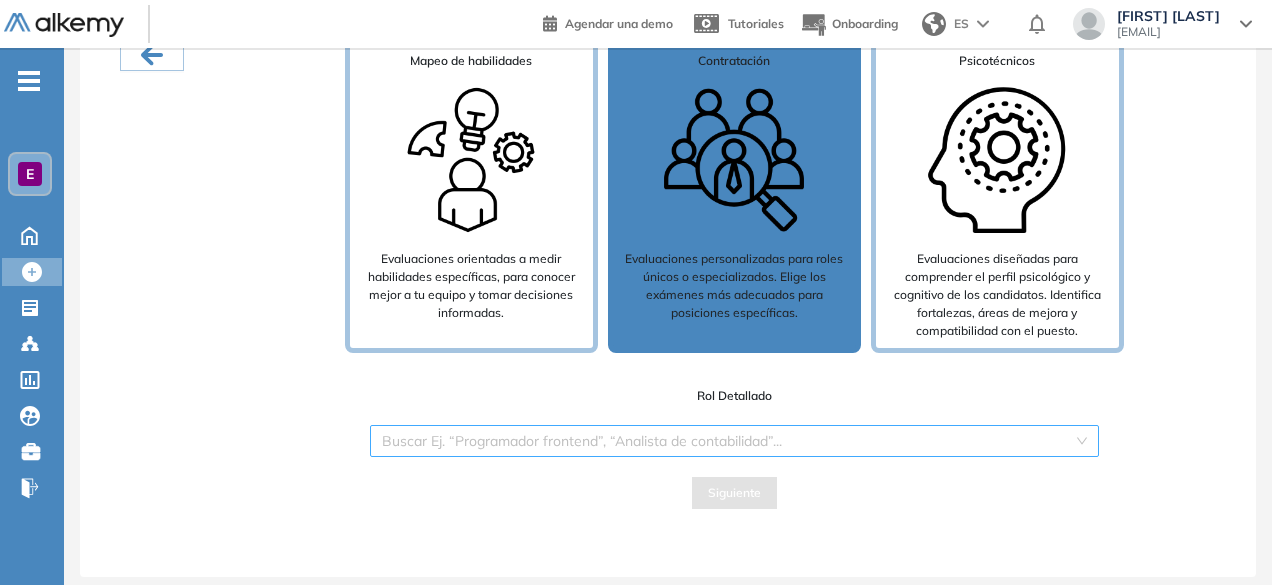 click at bounding box center (727, 441) 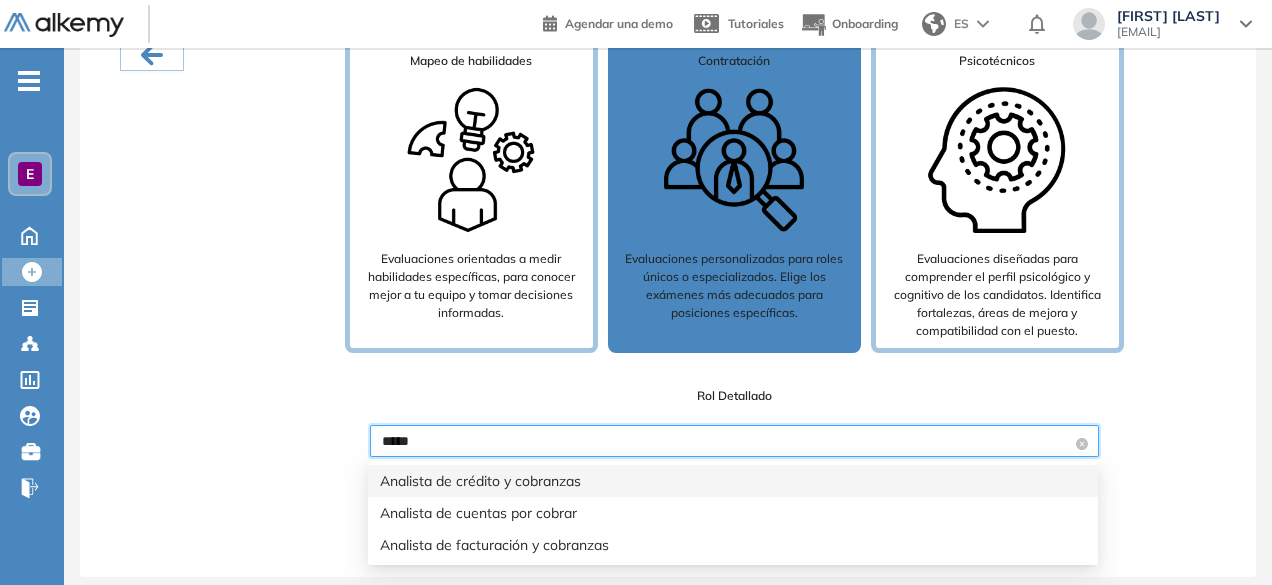 type on "******" 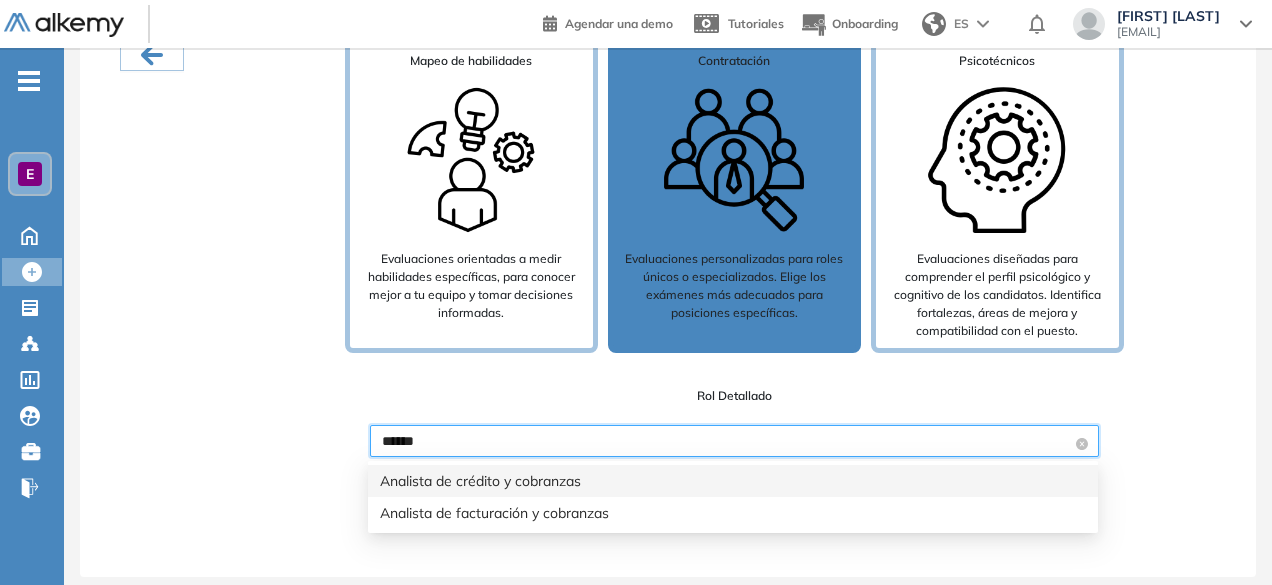 type 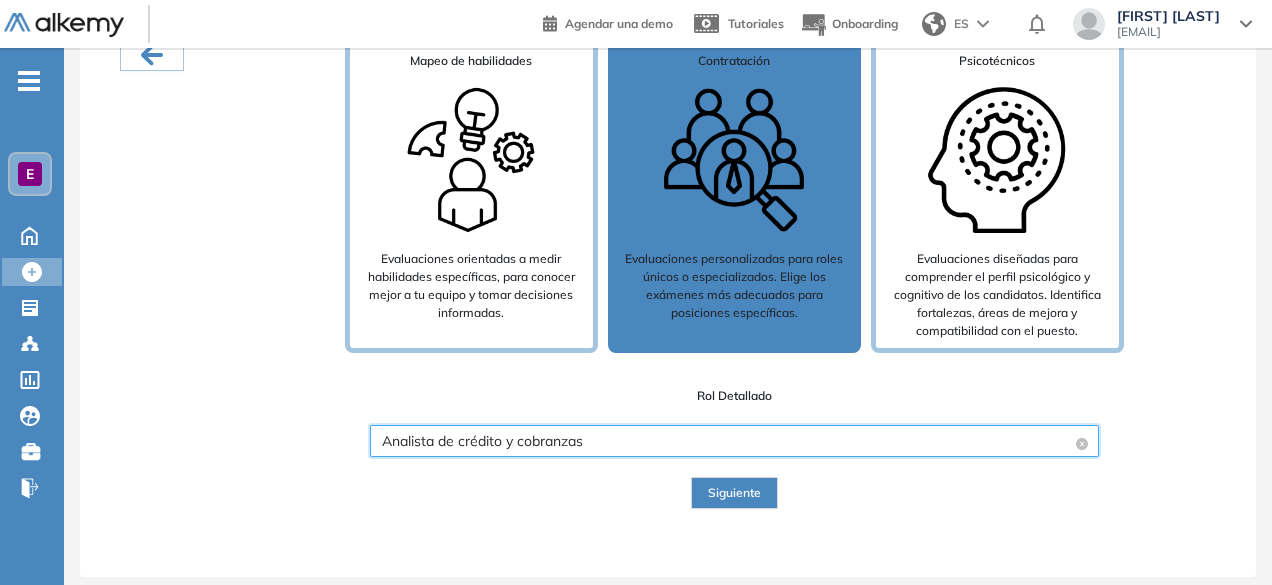 scroll, scrollTop: 624, scrollLeft: 0, axis: vertical 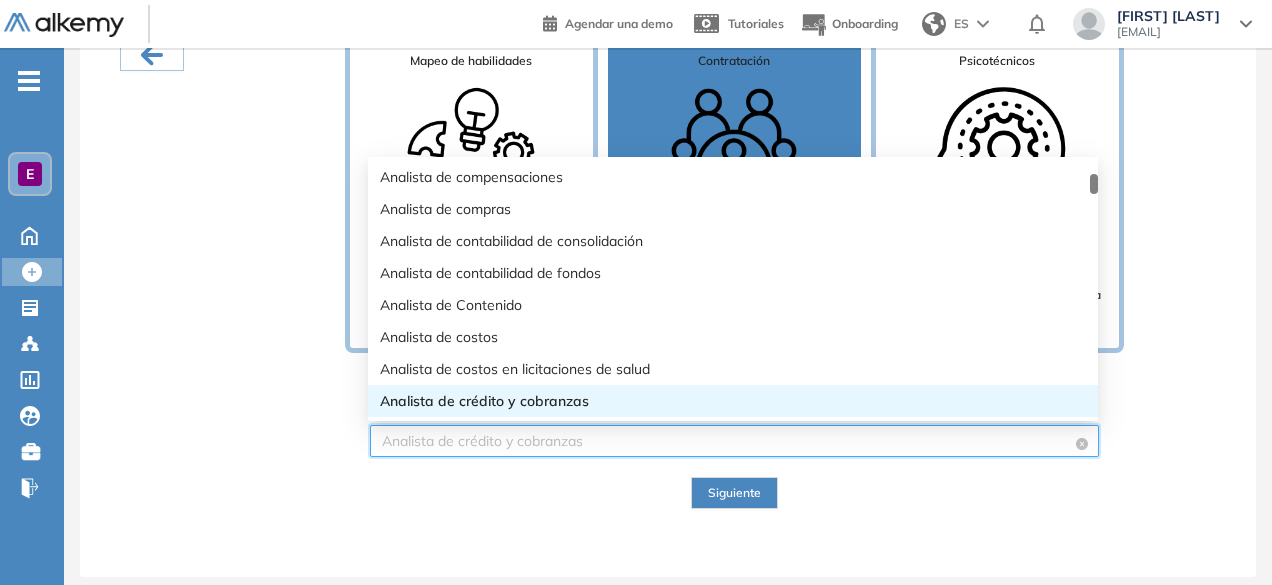 click on "Analista de crédito y cobranzas" at bounding box center [734, 441] 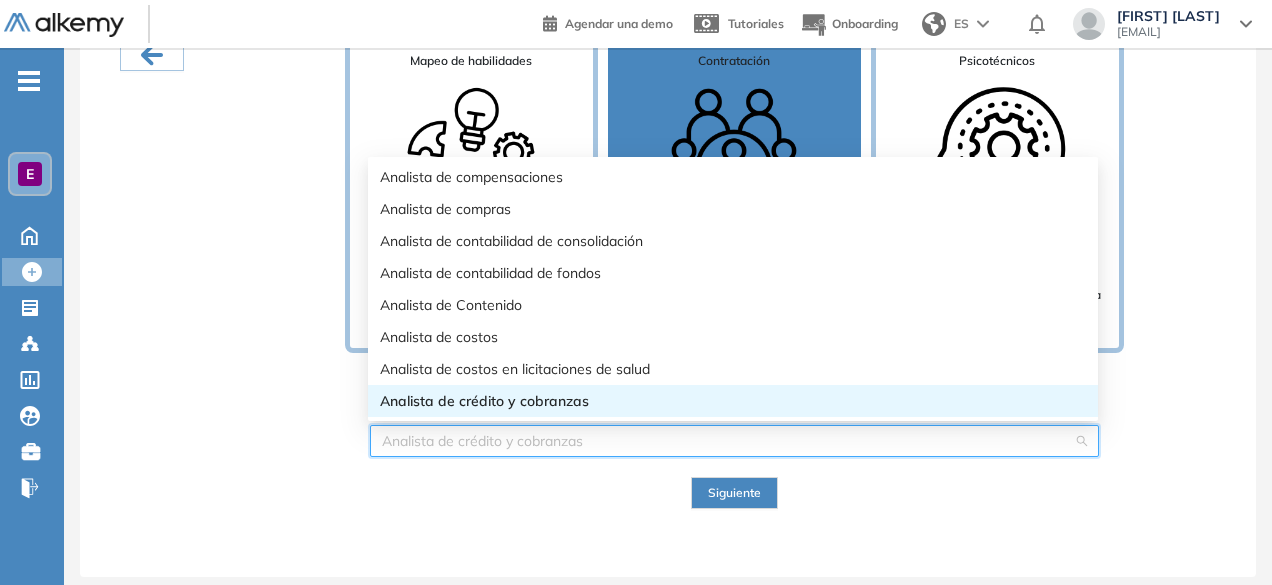 click on "Analista de crédito y cobranzas" at bounding box center (733, 401) 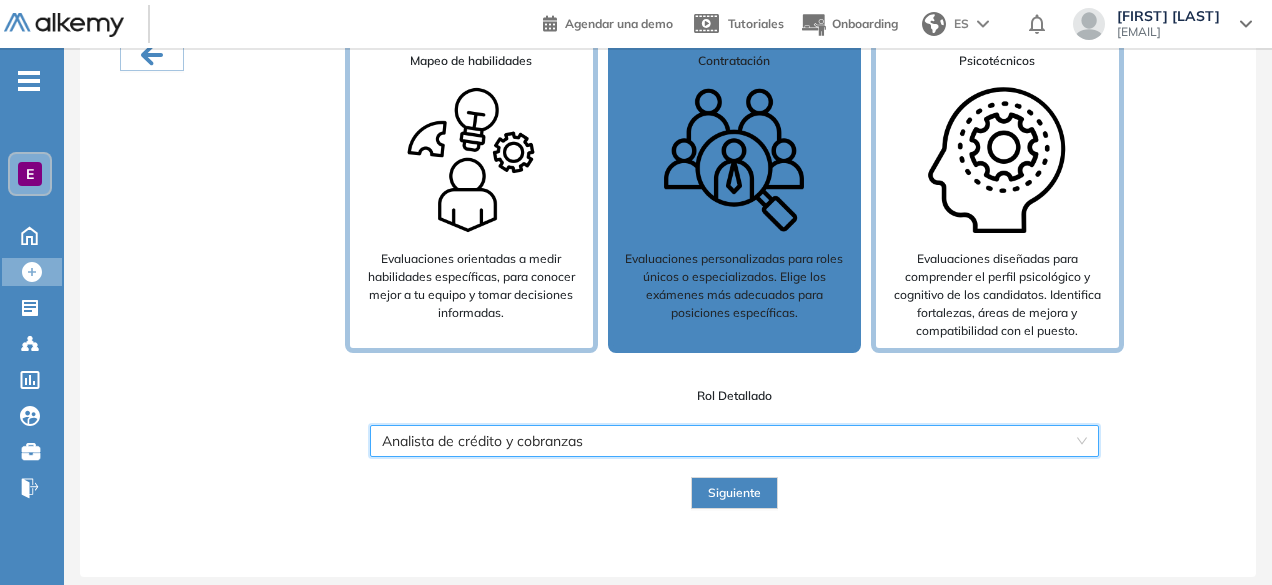 click on "Siguiente" at bounding box center (734, 493) 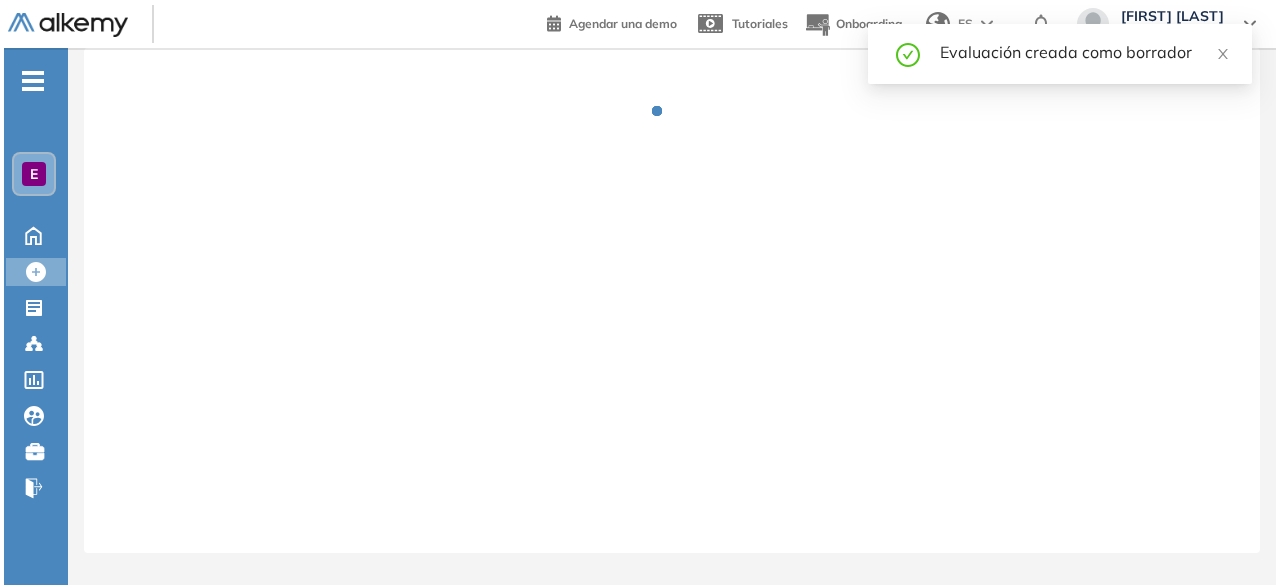 scroll, scrollTop: 0, scrollLeft: 0, axis: both 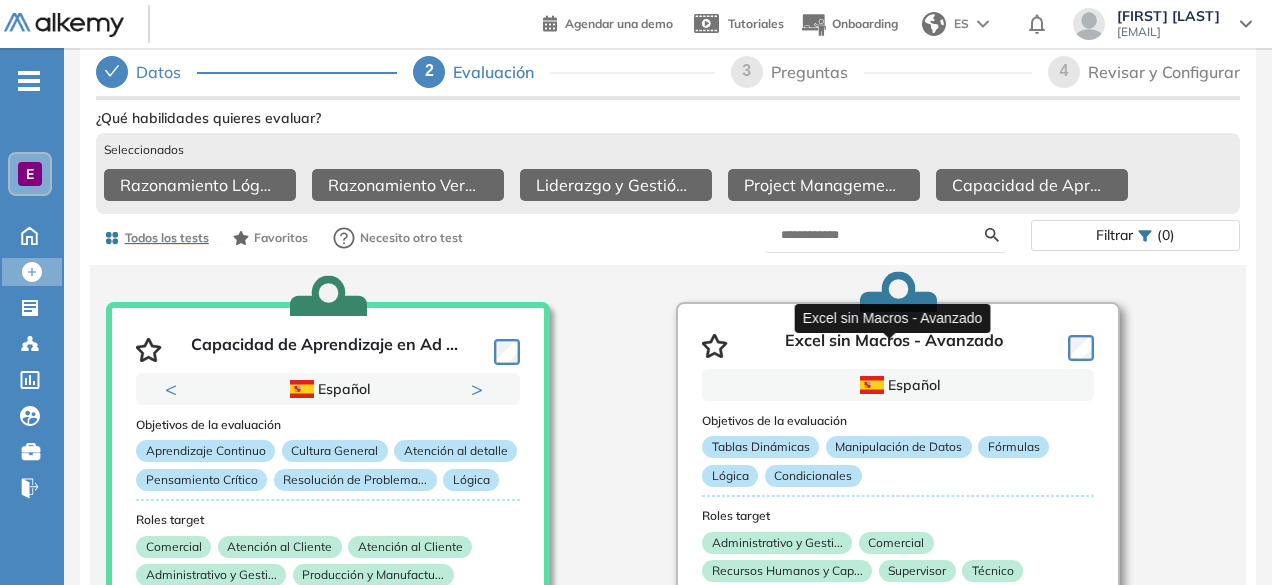 click on "Excel sin Macros - Avanzado" at bounding box center [894, 346] 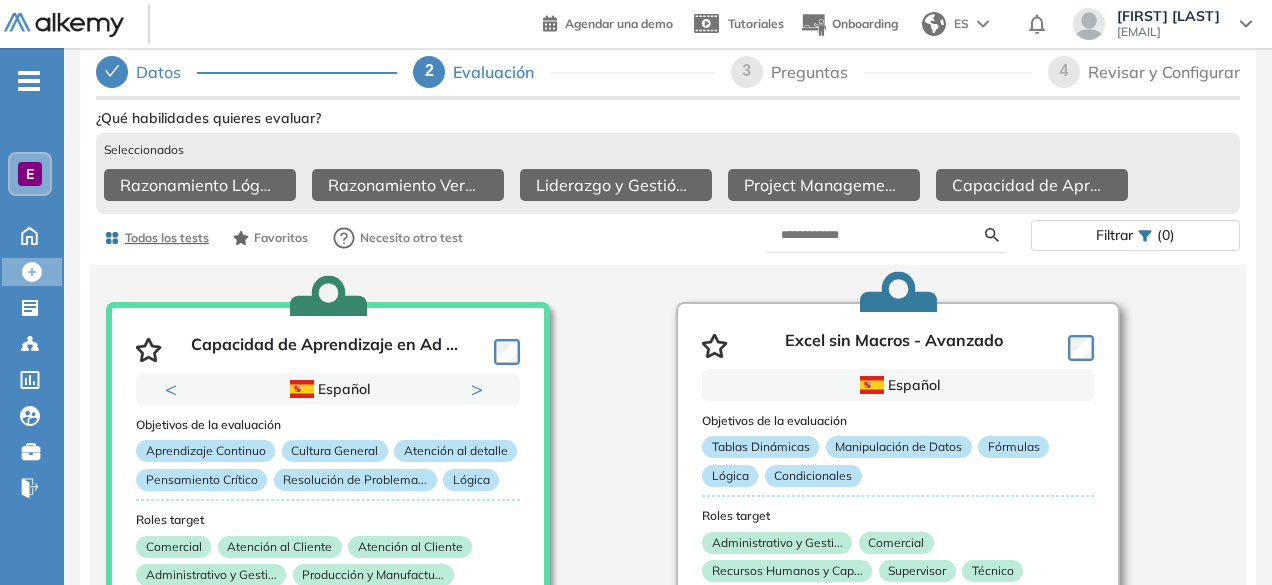 click on "Español" at bounding box center (898, 385) 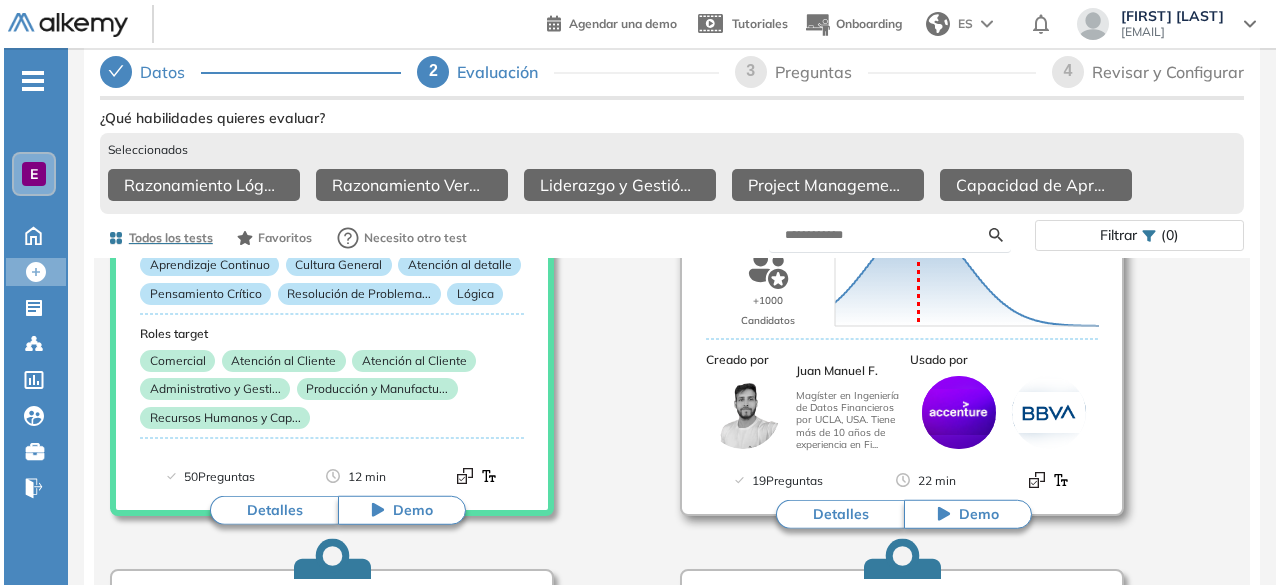 scroll, scrollTop: 1229, scrollLeft: 0, axis: vertical 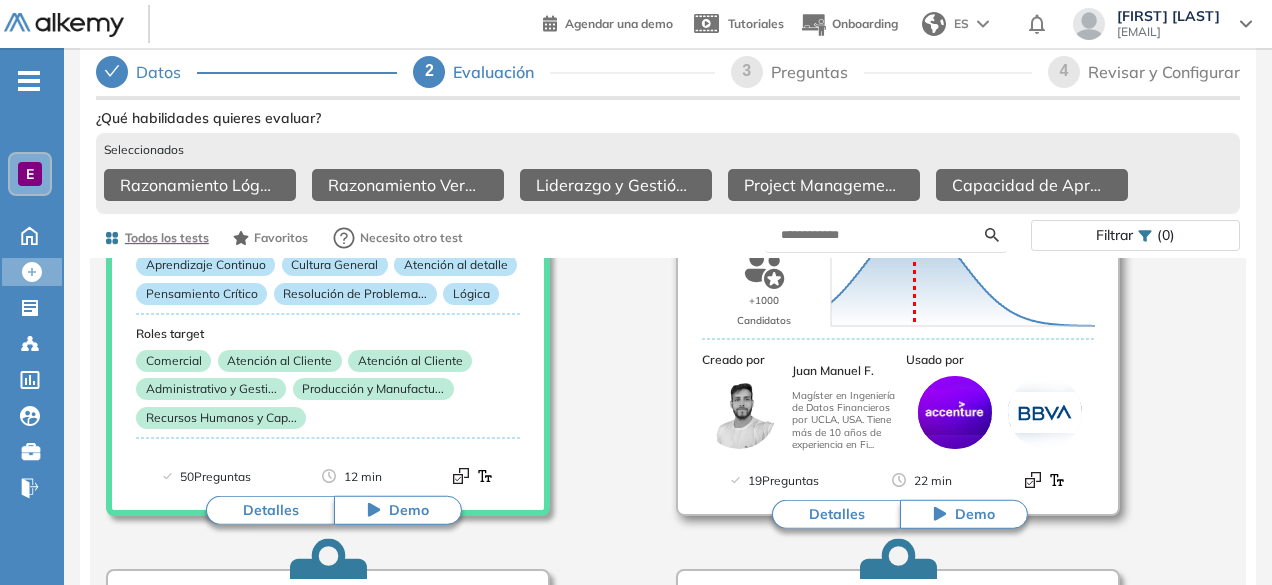 click on "Detalles" at bounding box center (836, 514) 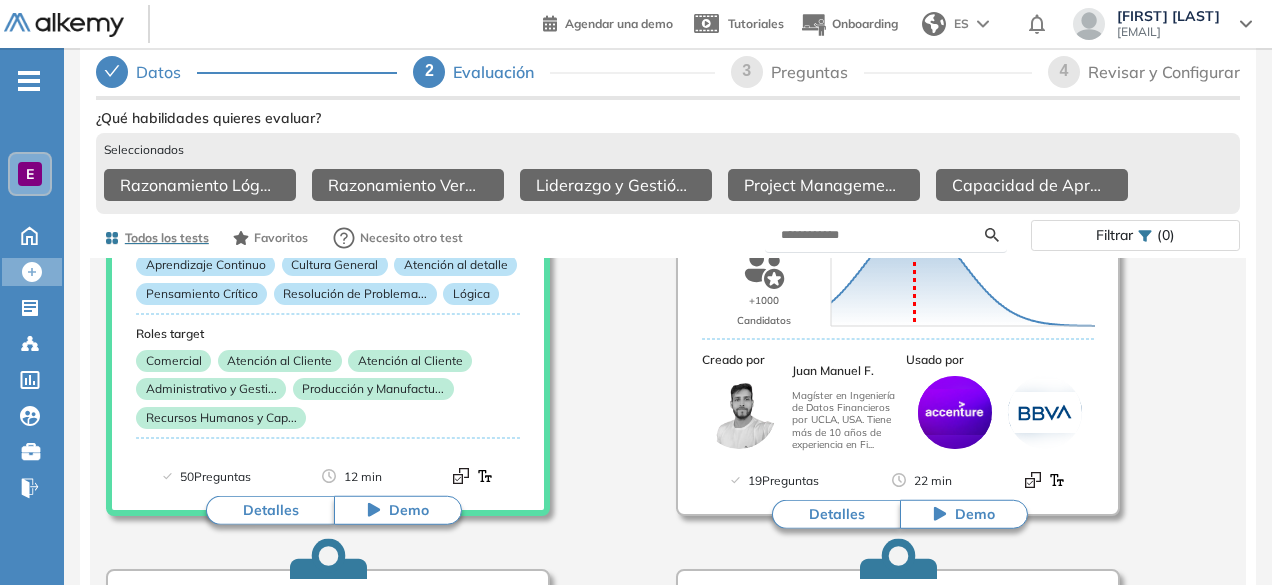 click on "Ver preguntas de muestra Demo Experiencia Starter  Validado undefined minutos  Pregunta Disponible en Español Tipo de preguntas Este test cubre: Velocidad Atención visual Precisión operativa Capacidad de concentración Estadísticas Prueba realizada por +100 candidatos 50% Puntaje promedio <31% Principiante >31% En desarrollo >46% Óptimo >64% Avanzado Experto Usado por Descripcion del test ¿Qué habilidades quieres evaluar? Seleccionados   Razonamiento Lógico - Avanzado   Razonamiento Verbal   Liderazgo y Gestión de Equipos   Project Management - Básico   Capacidad de Aprendizaje en Adultos Todos los tests   Favoritos   Necesito otro test   Filtrar  (0) Tests recomendados Razonamiento Lógico - Avanzado    Previous Portugués Español Portugués Español Portugués   Next 1 2 Objetivos de la evaluación Aprendizaje Rápido Resolución de Problema... Patrones Lógicos Inferencia Atención al detalle Roles target Comercial Administrativo y Gesti... Tecnología Técnico Jóvenes Profesionales +500 0 10" at bounding box center (668, 418) 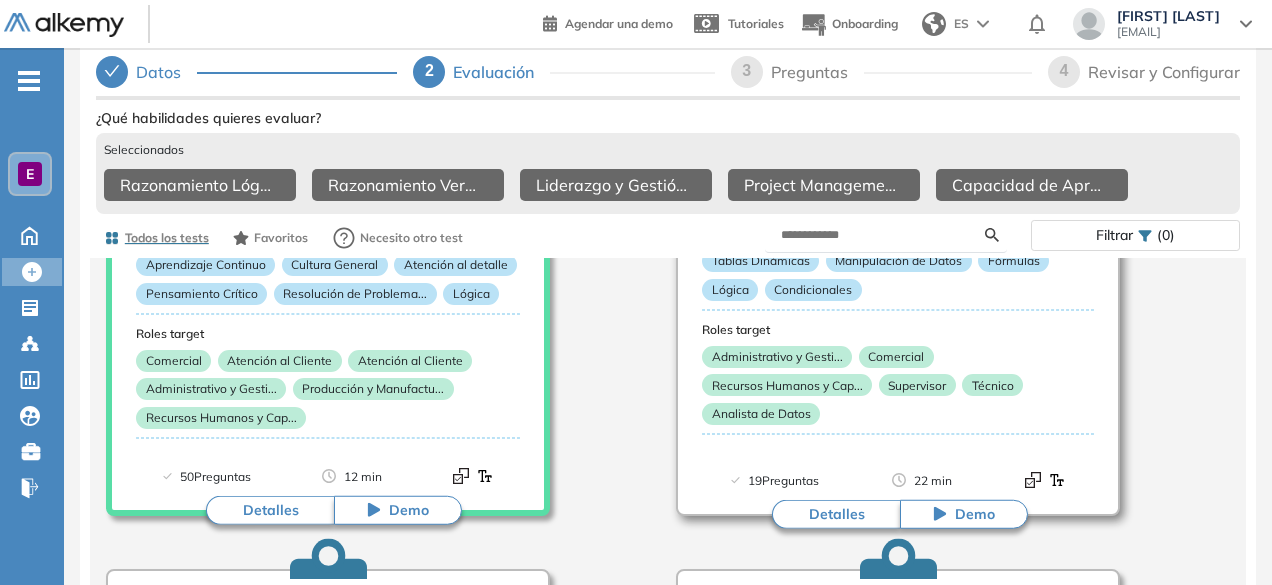 click on "Demo" at bounding box center (975, 514) 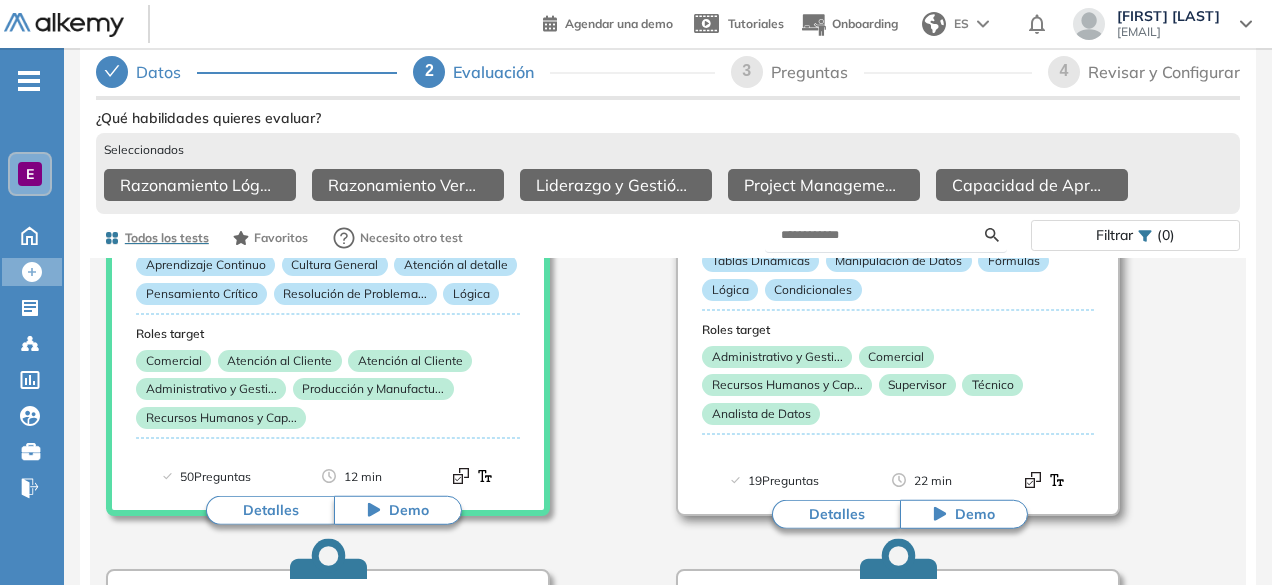 click on "Detalles" at bounding box center (836, 514) 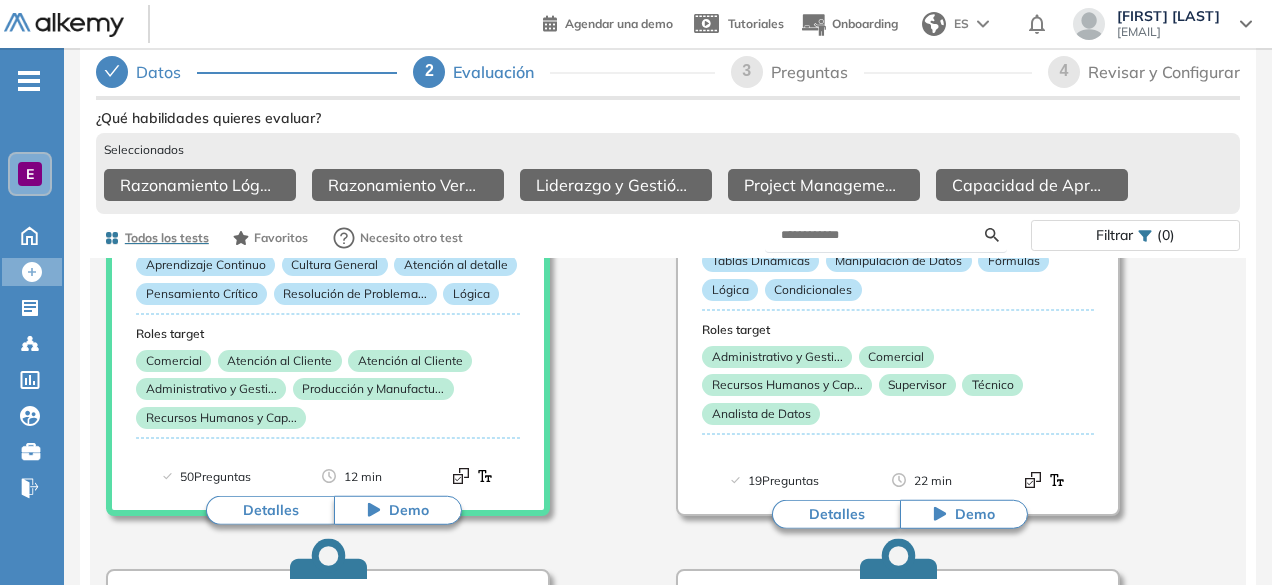 click on "Excel sin Macros - Avanzado Integrador Ver preguntas de muestra Demo Experiencia Popular Sugerido 22 minutos 19  Preguntas Disponible en Español Tipo de preguntas Este test cubre: Tablas Dinámicas Manipulación de Datos Fórmulas Lógica Condicionales Creado por Juan Manuel F. Magíster en Ingeniería de Datos Financieros por UCLA, USA. Tiene más de 10 años de experiencia en Finanzas y Datos. Fue Jefe de Gestión de Ingresos en MercadoPago.   Estadísticas Comparar por empresa Sin segmentación Sin segmentación Comparar por rol Sin segmentación Sin segmentación Administrativo y Gestión, Contable o Financiero Actualmente sin empleo Perfiles sin rol definido Comercial Tecnología Estadísticas en base a datos de todos los candidatos
32 pts Promedio 32 pts Mediana Talentos : +1000 Puntuación 0 10 20 30 40 50 60 70 80 90 100 Promedio Usado por Resumen del test Descripcion del test ¿Qué habilidades quieres evaluar? Seleccionados   Razonamiento Lógico - Avanzado" at bounding box center [668, 418] 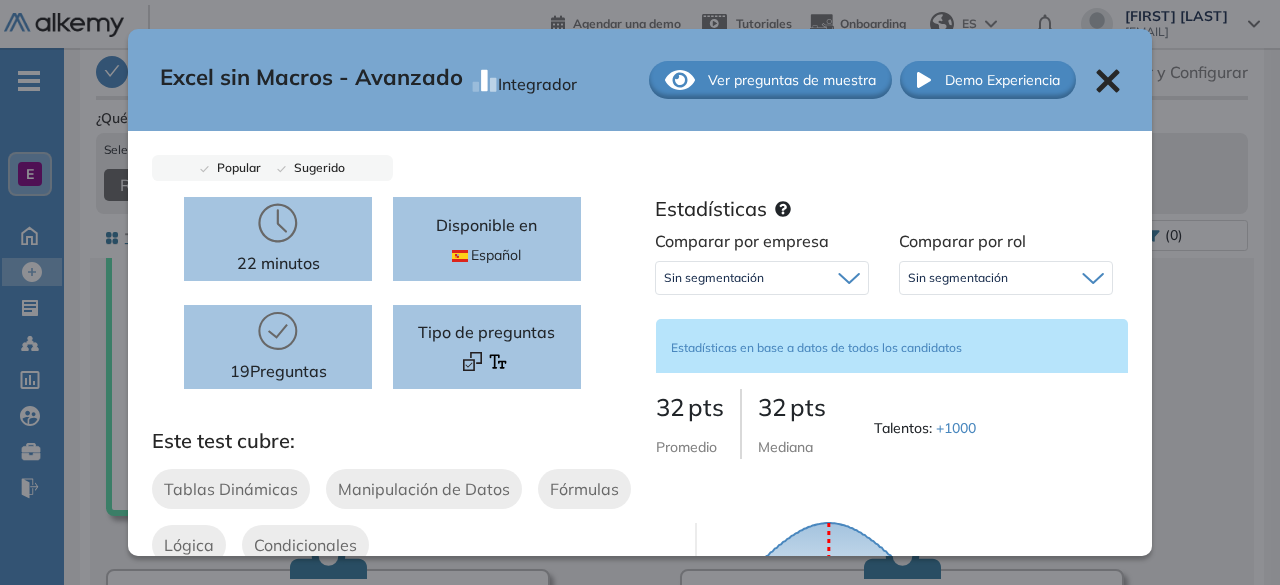 click on "Ver preguntas de muestra" at bounding box center (770, 80) 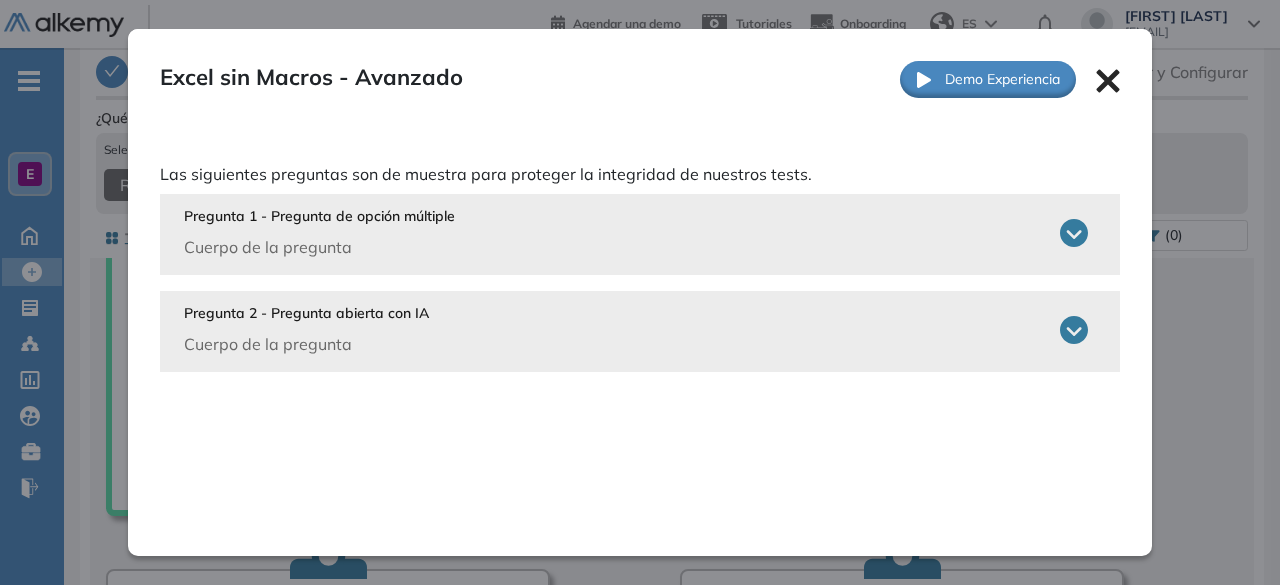 click 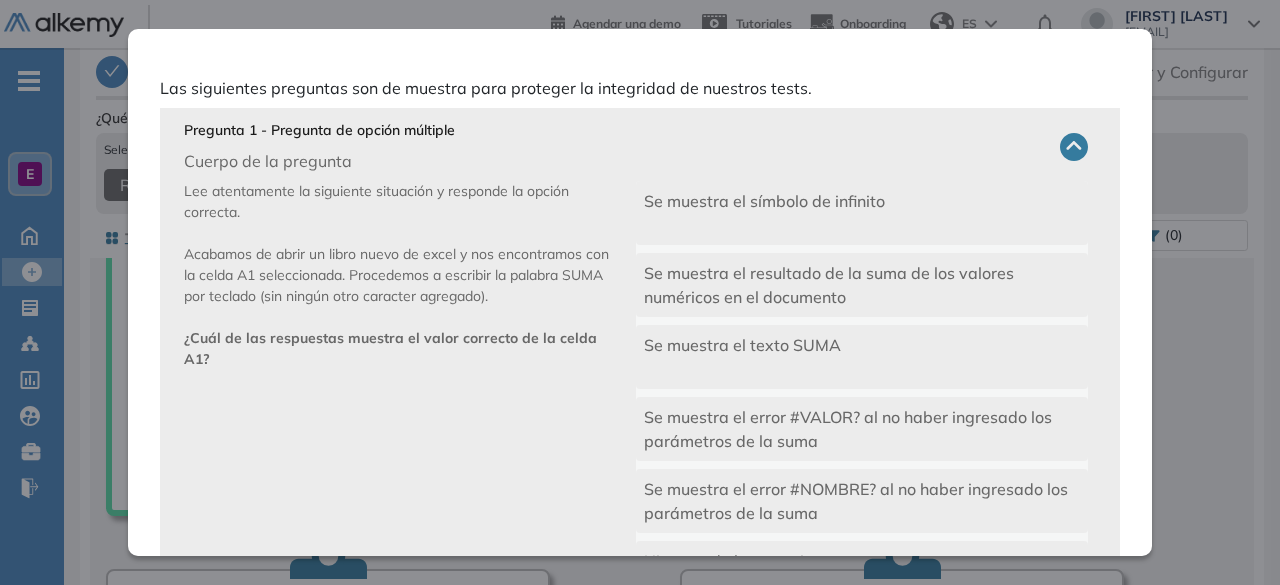 scroll, scrollTop: 82, scrollLeft: 0, axis: vertical 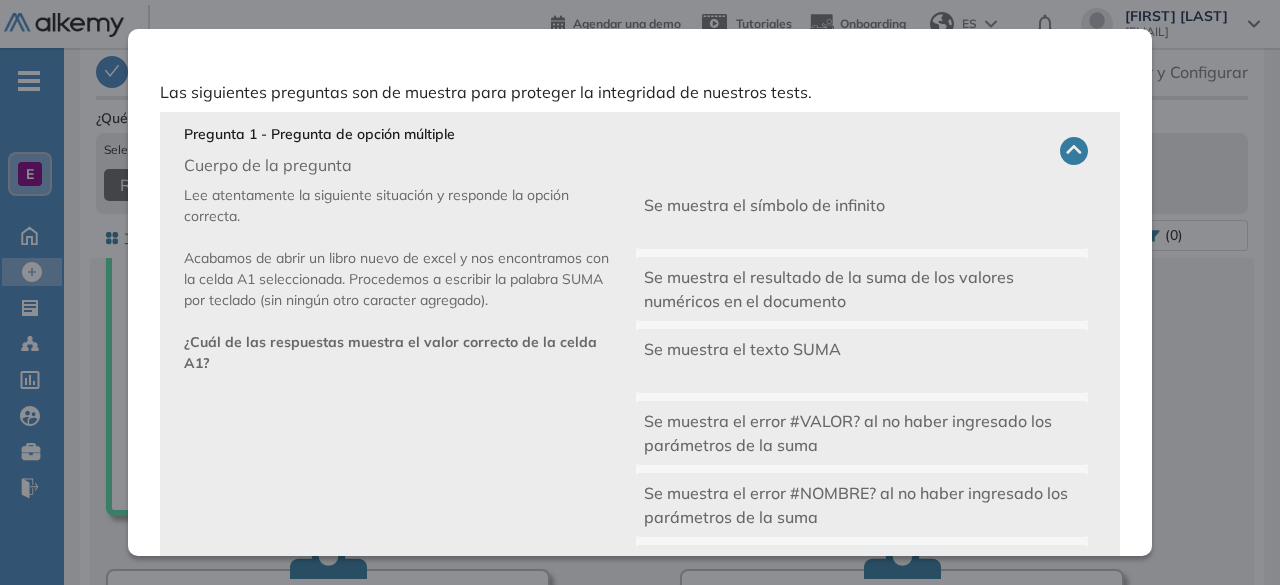 click on "Se muestra el resultado de la suma de los valores numéricos en el documento" at bounding box center (829, 289) 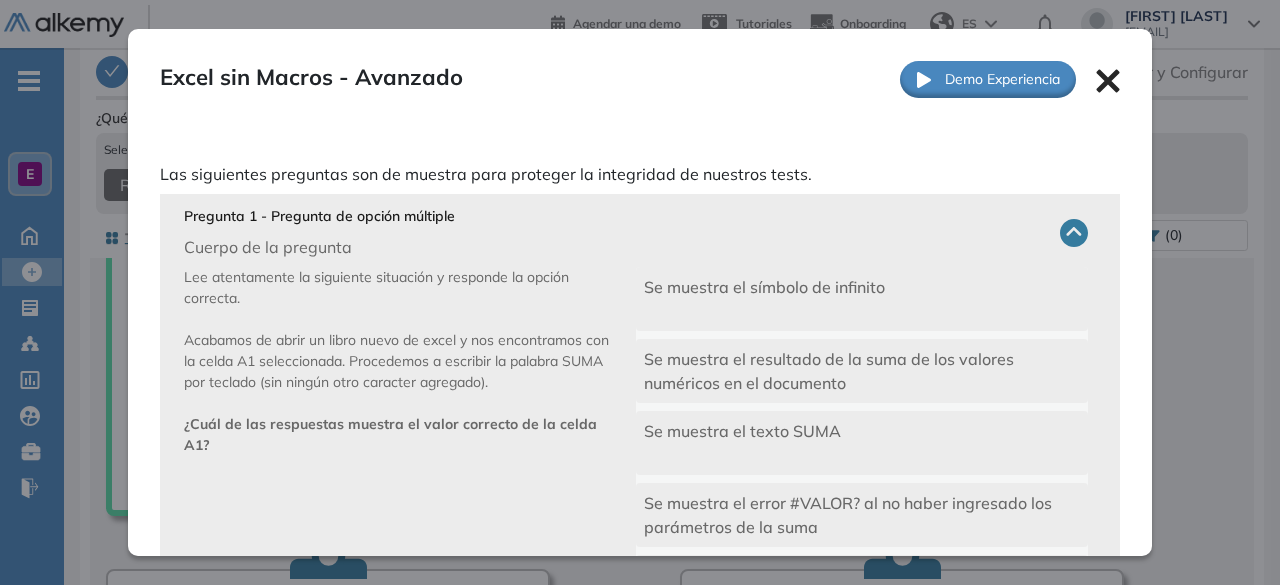 scroll, scrollTop: 320, scrollLeft: 0, axis: vertical 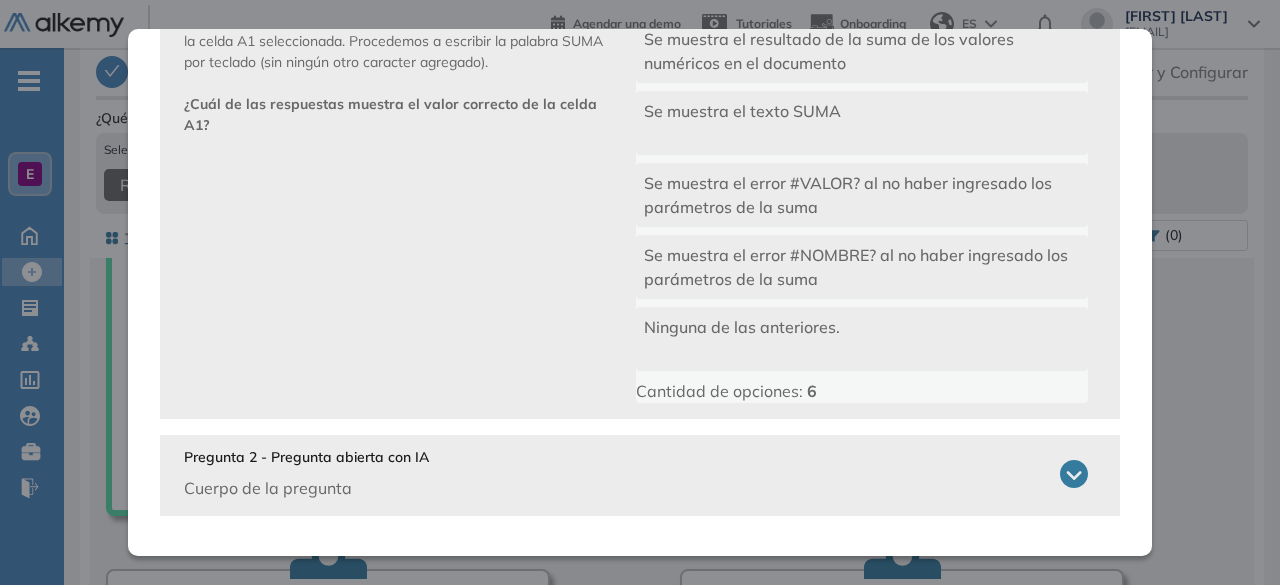 click 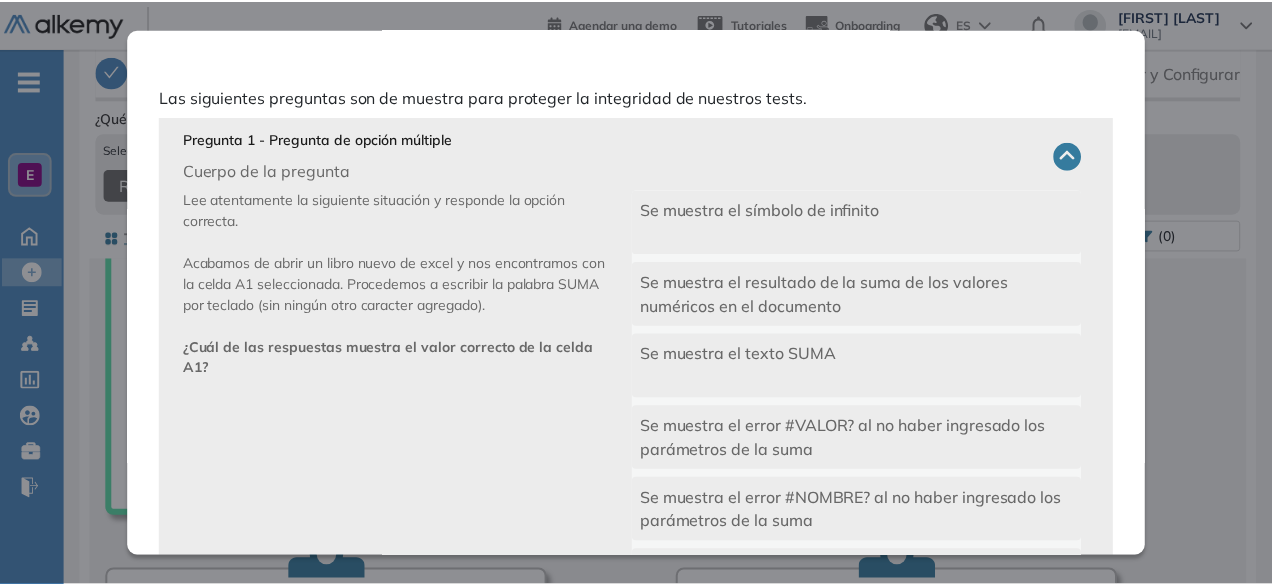 scroll, scrollTop: 0, scrollLeft: 0, axis: both 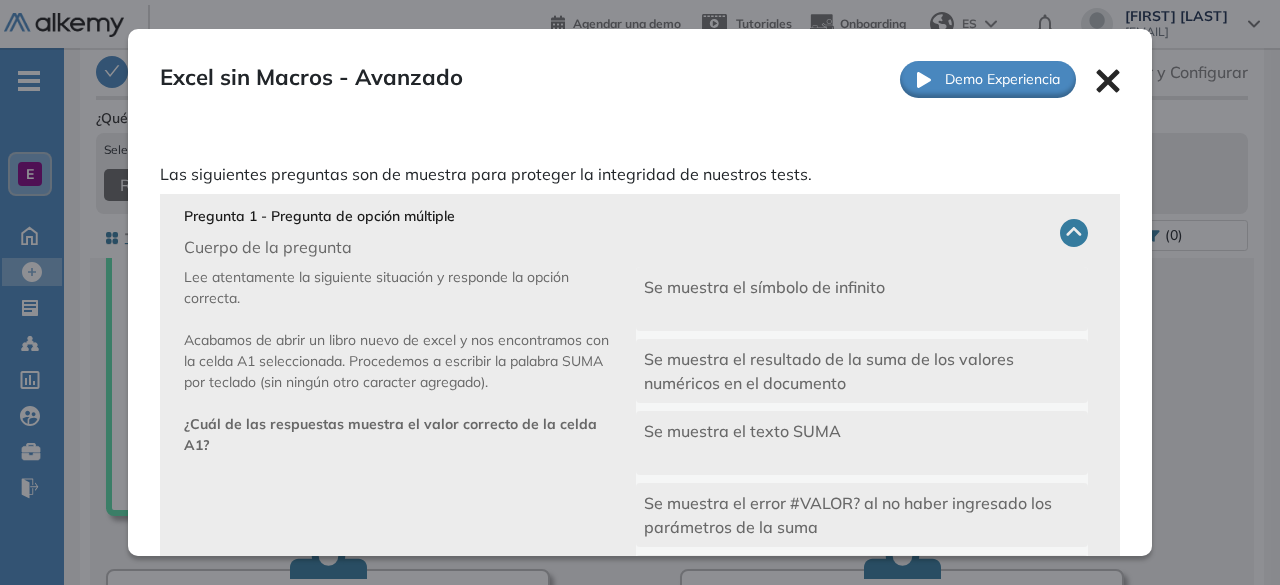 click 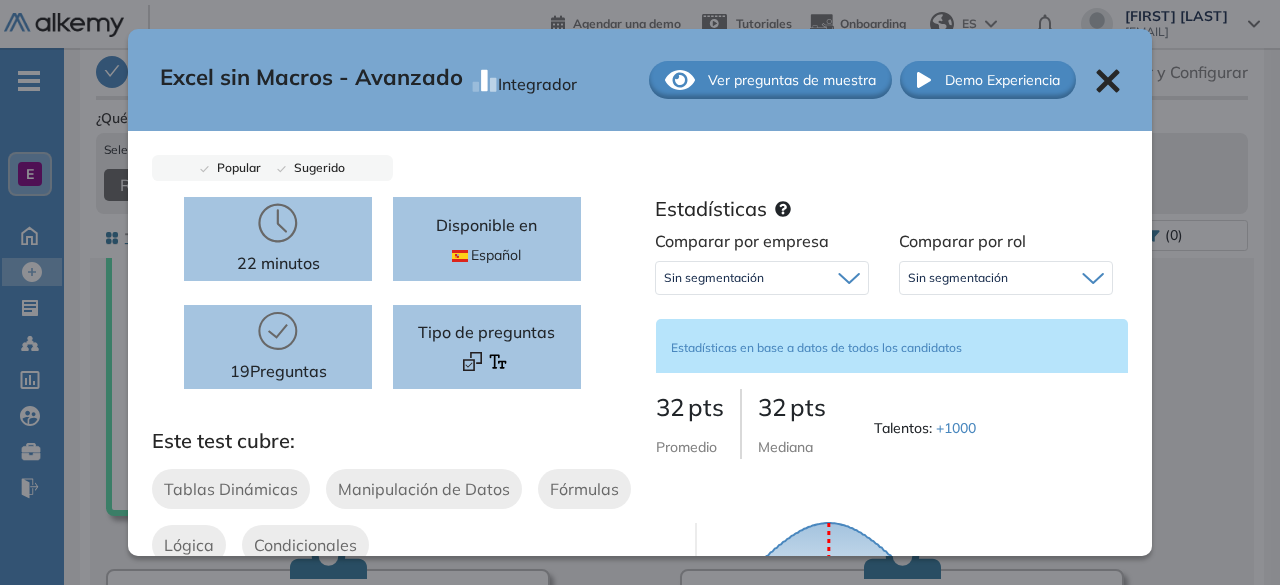 click 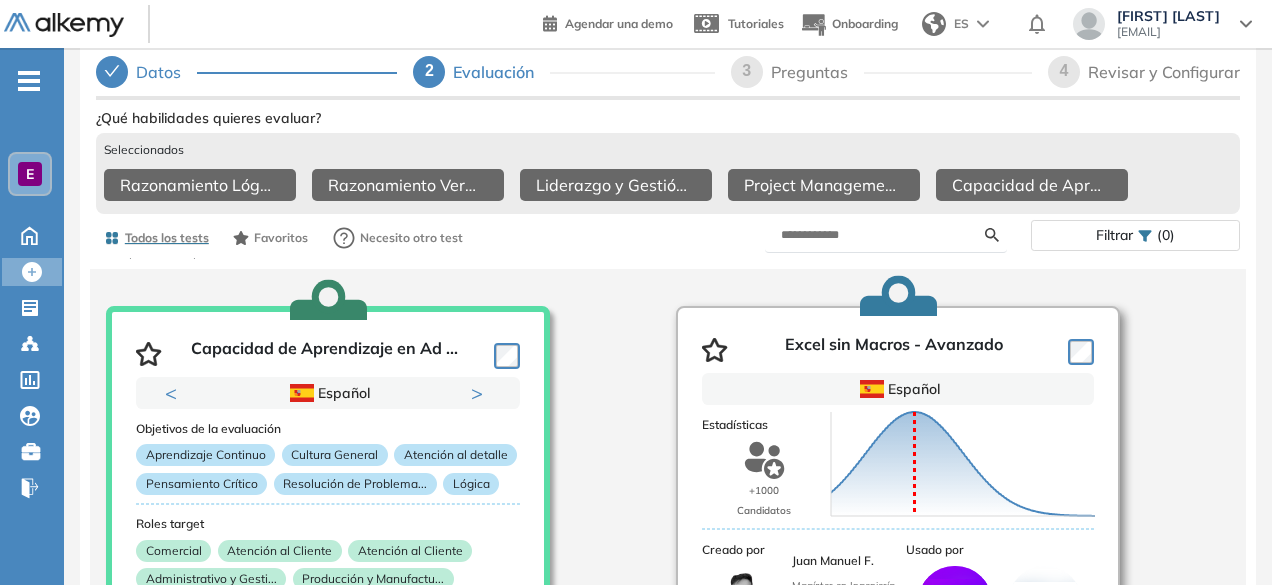 scroll, scrollTop: 1030, scrollLeft: 0, axis: vertical 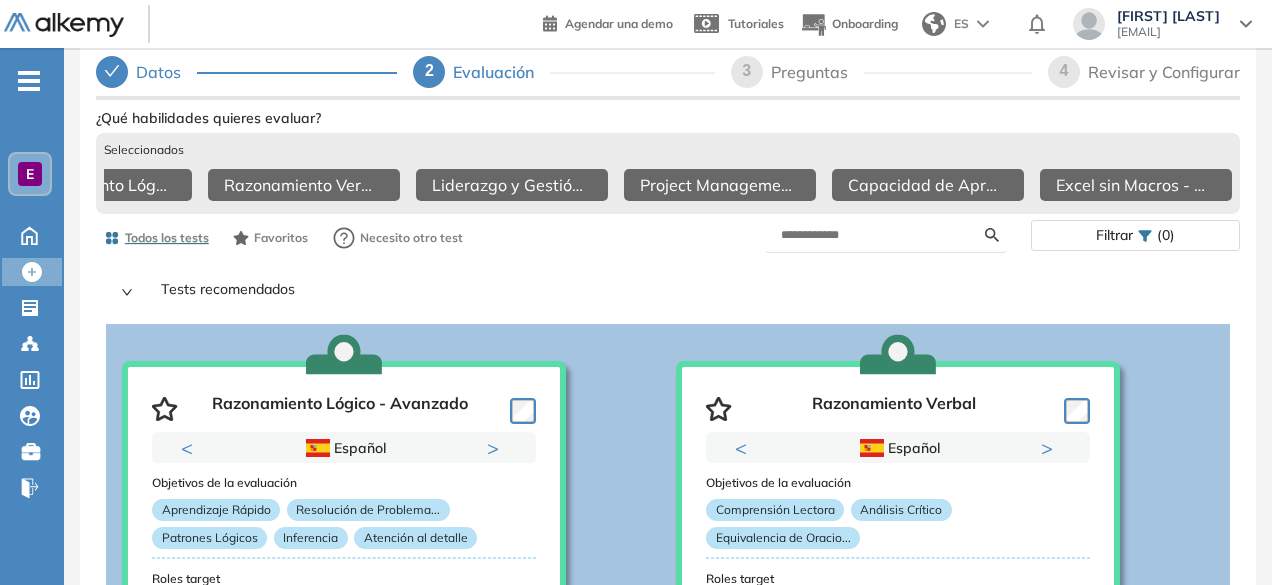 click at bounding box center (886, 235) 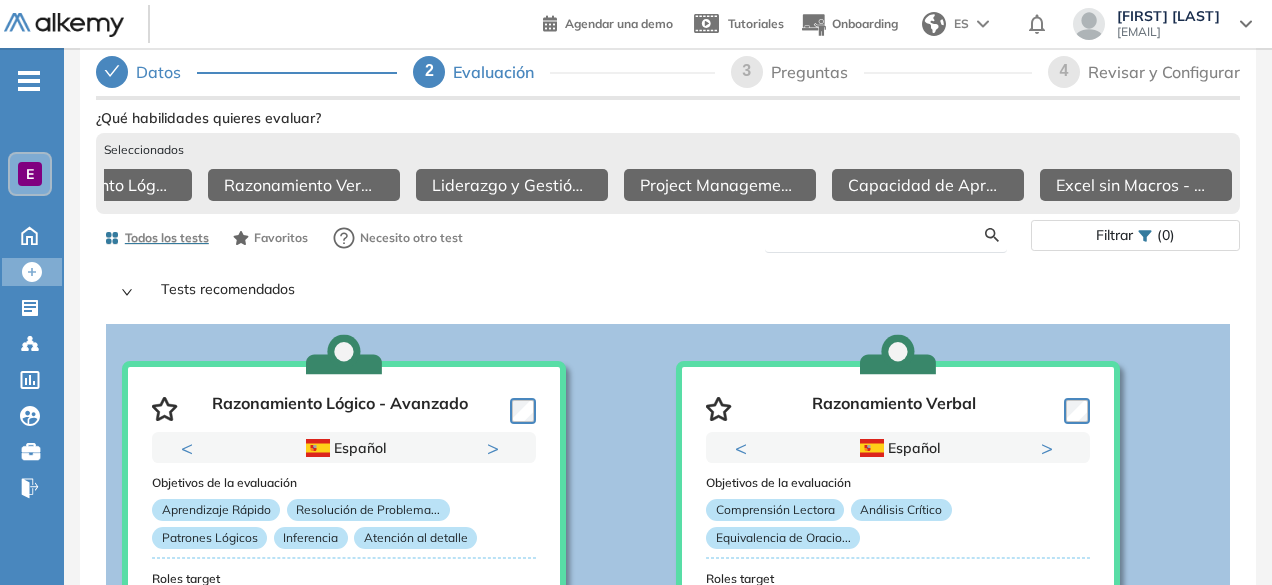 click at bounding box center [883, 235] 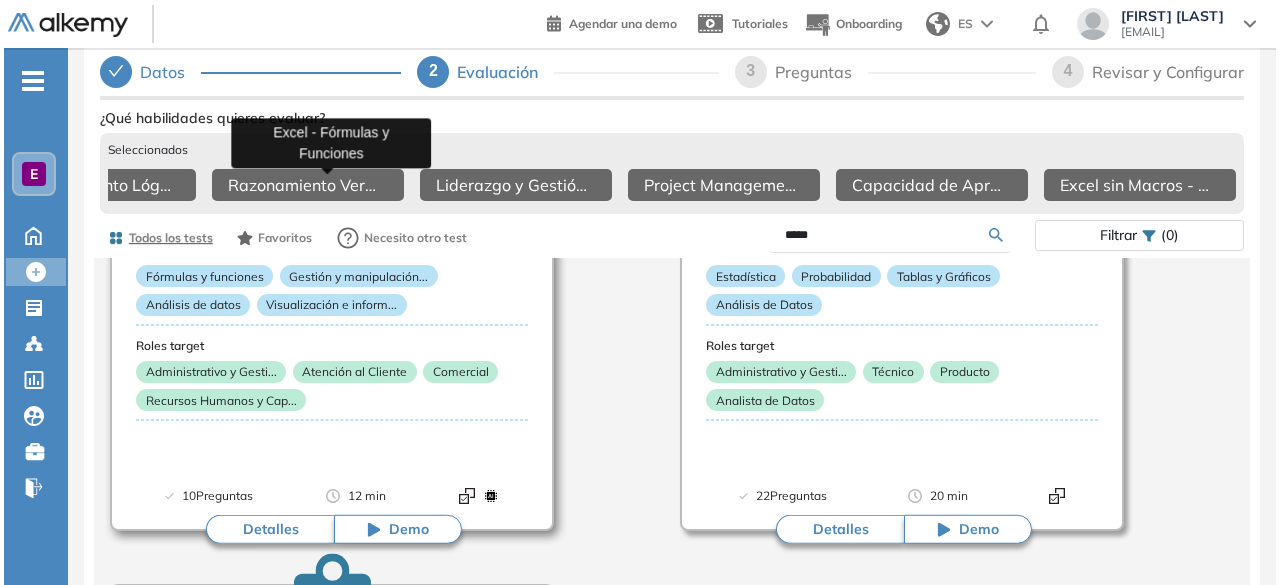 scroll, scrollTop: 736, scrollLeft: 0, axis: vertical 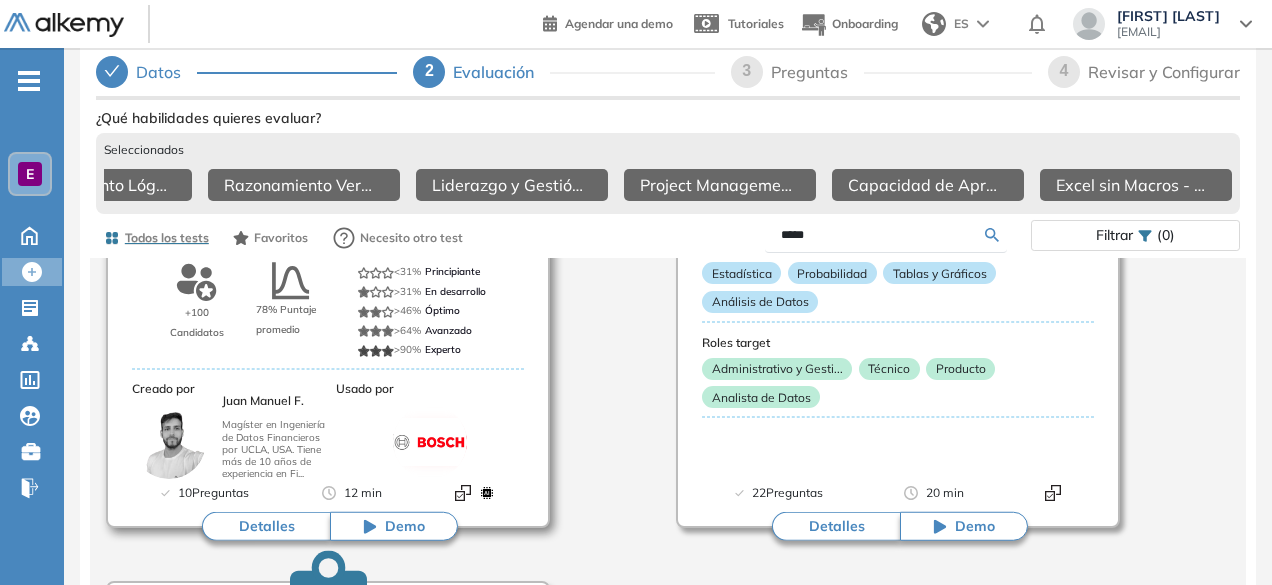click on "Detalles" at bounding box center [266, 527] 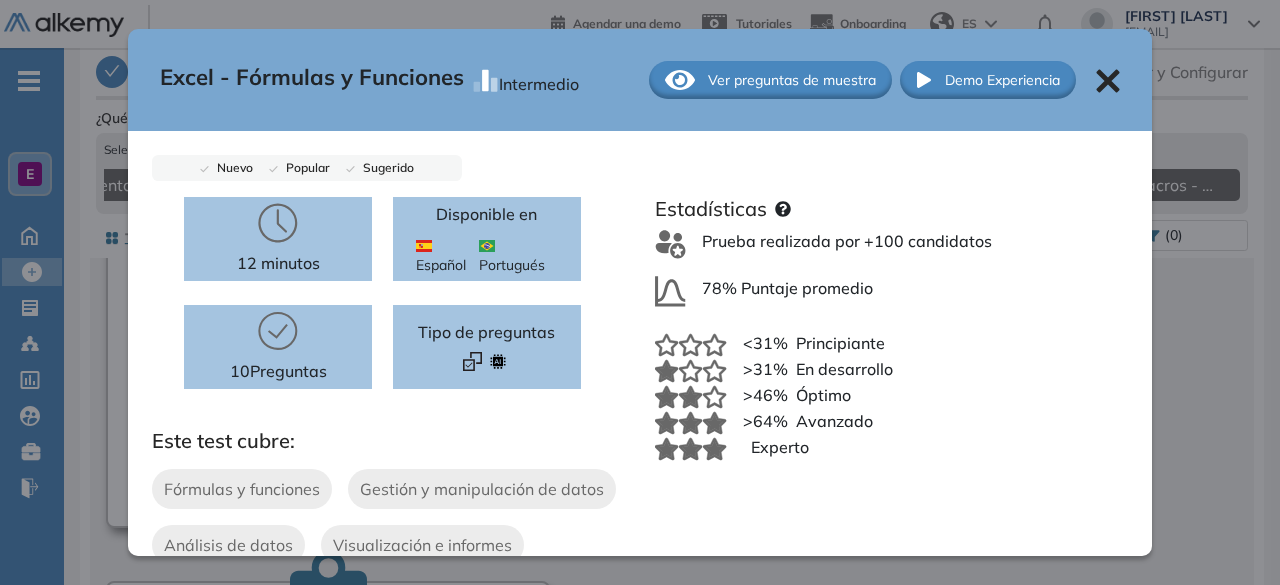 scroll, scrollTop: 0, scrollLeft: 96, axis: horizontal 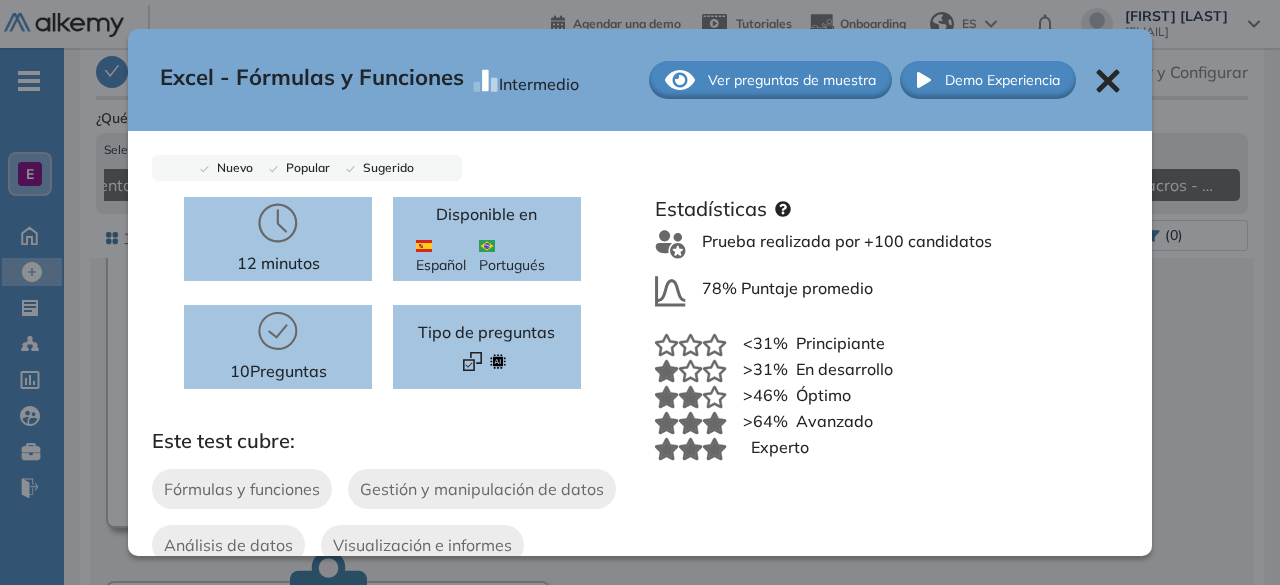 click on "Ver preguntas de muestra" at bounding box center (792, 80) 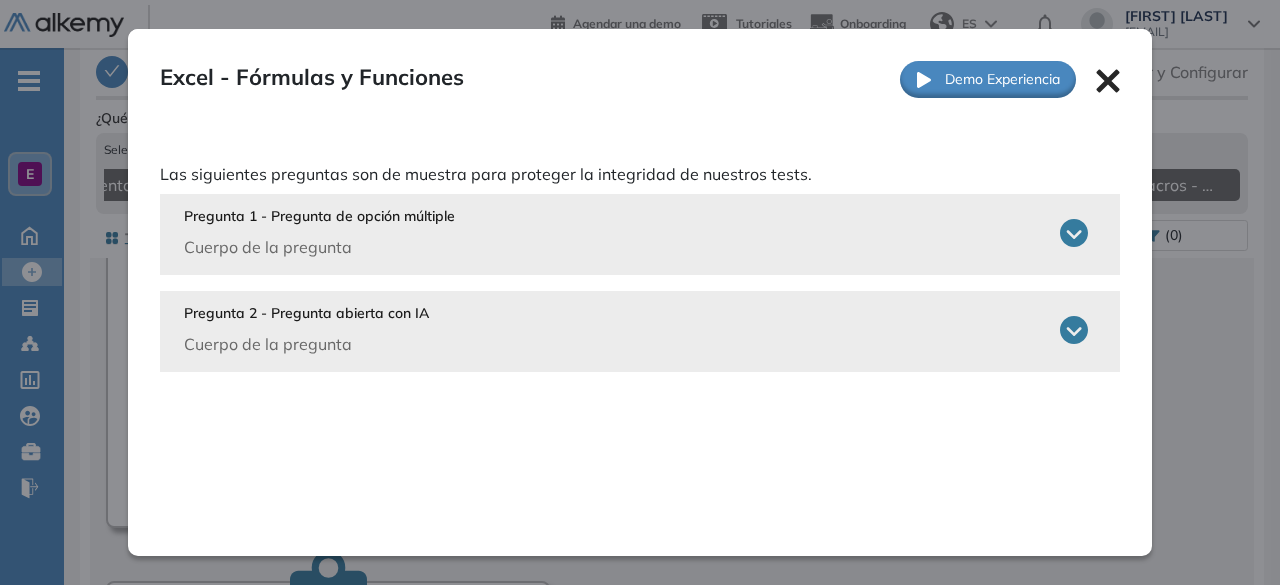 click 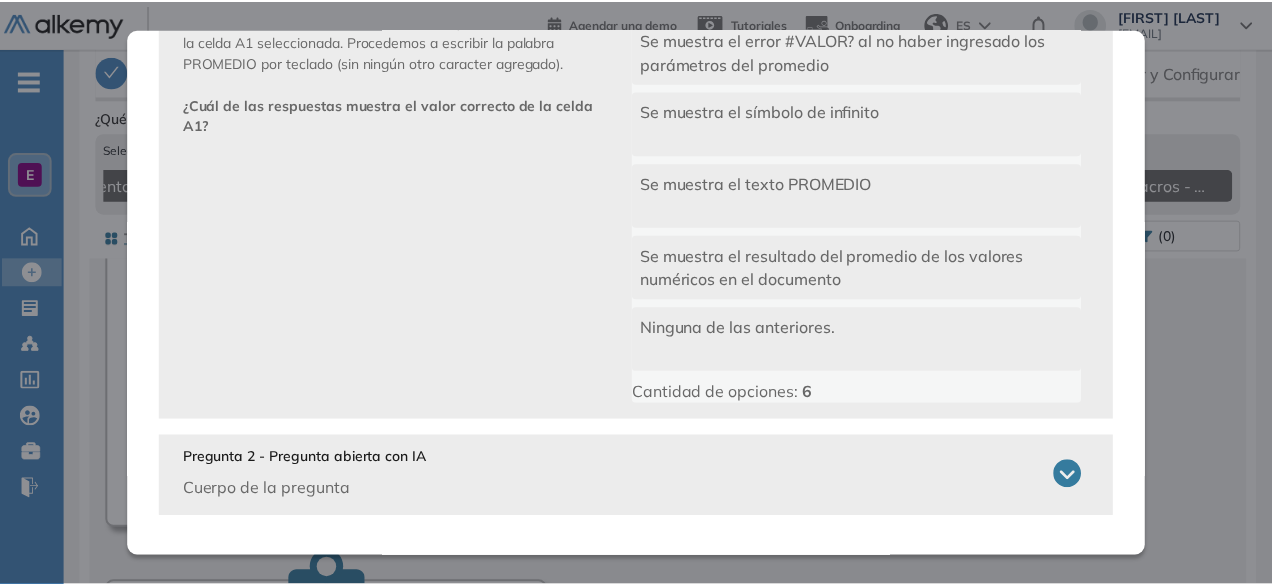 scroll, scrollTop: 0, scrollLeft: 0, axis: both 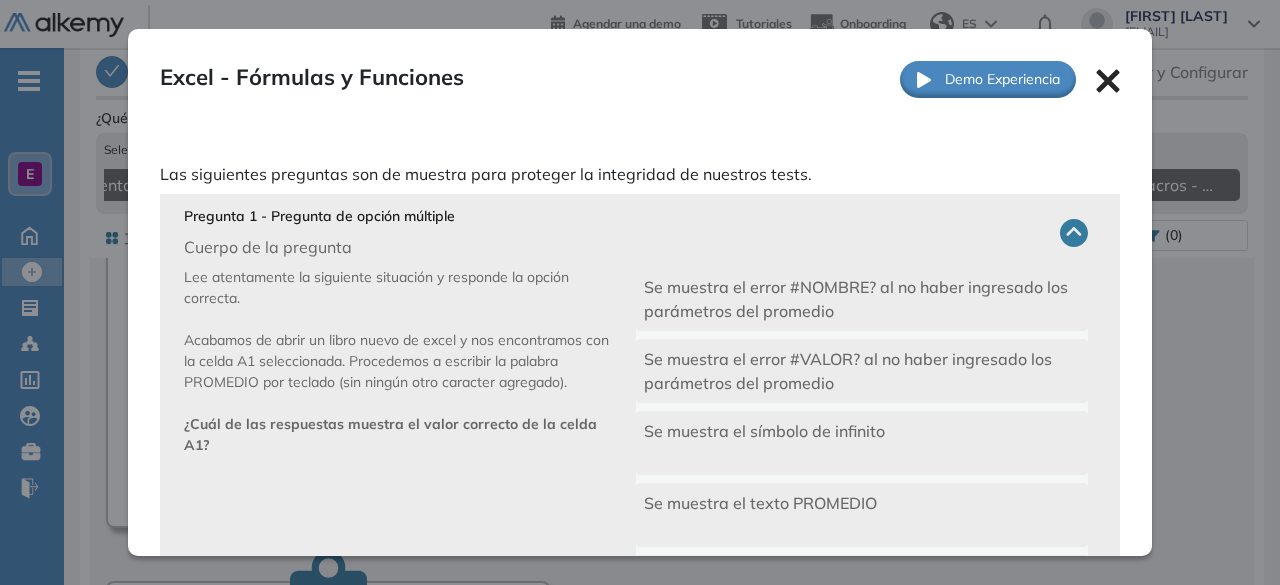click 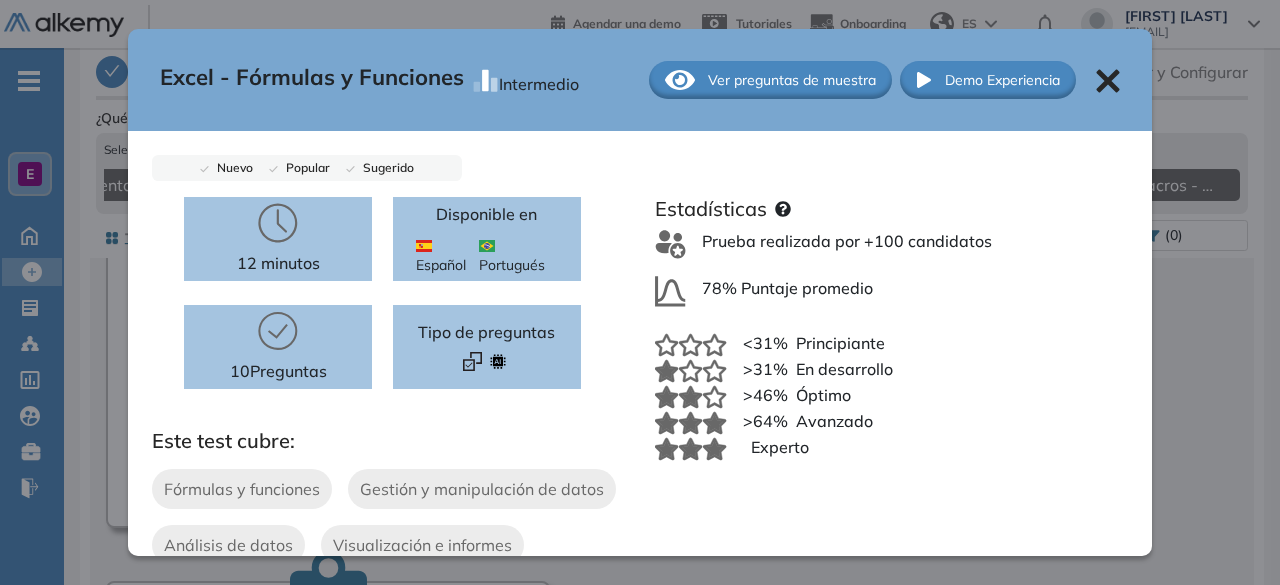 click 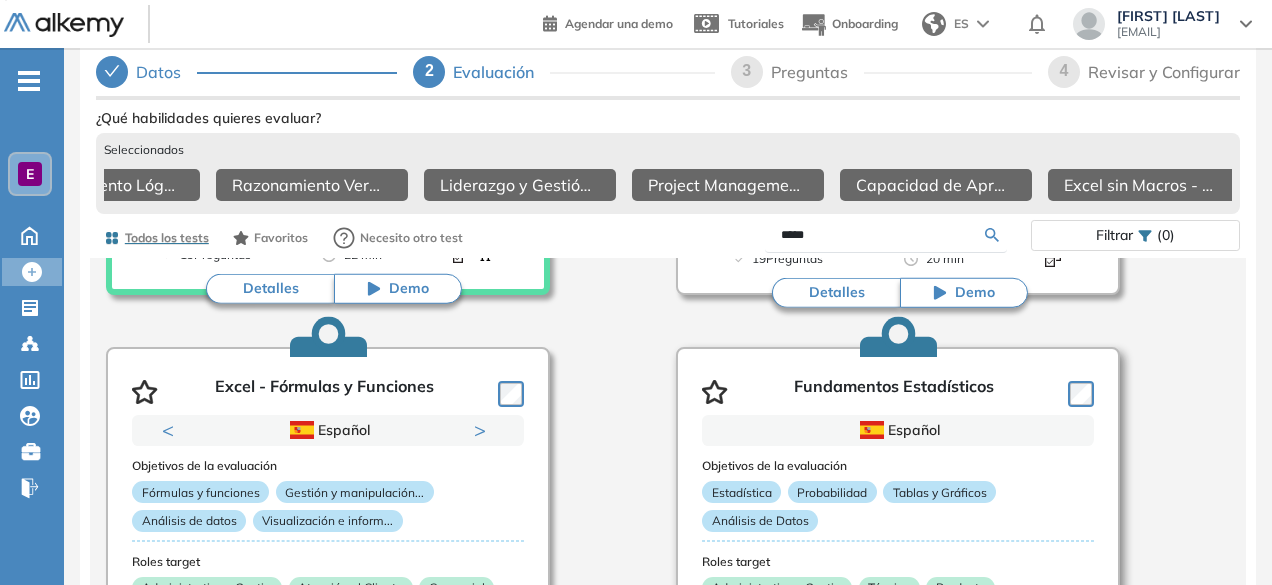 scroll, scrollTop: 518, scrollLeft: 0, axis: vertical 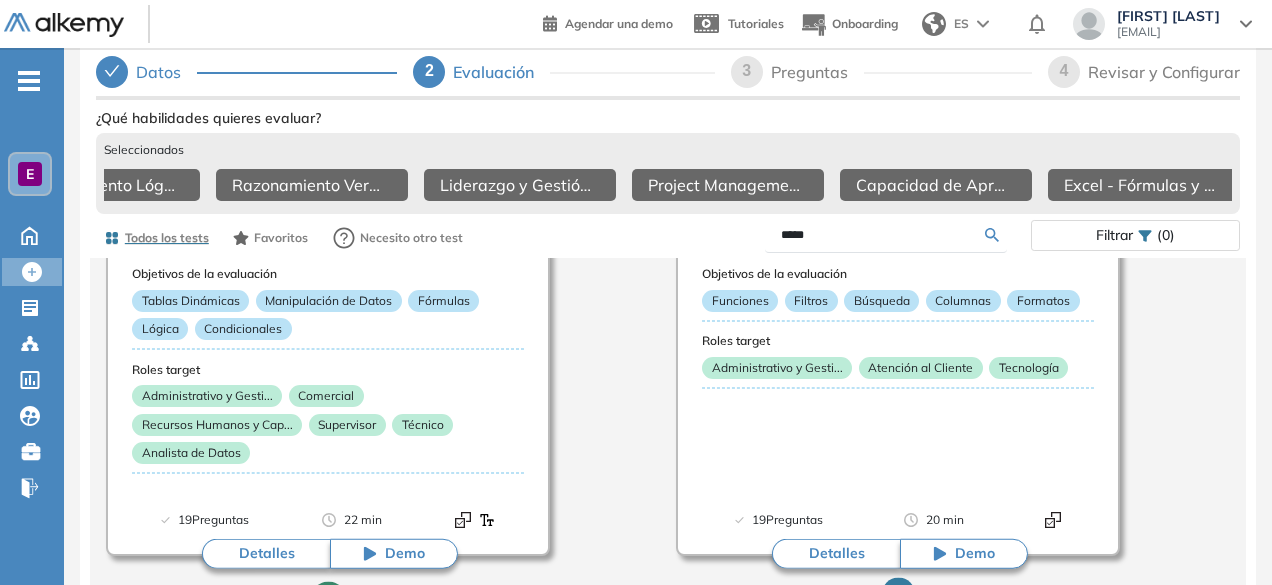 click on "*****" at bounding box center [883, 235] 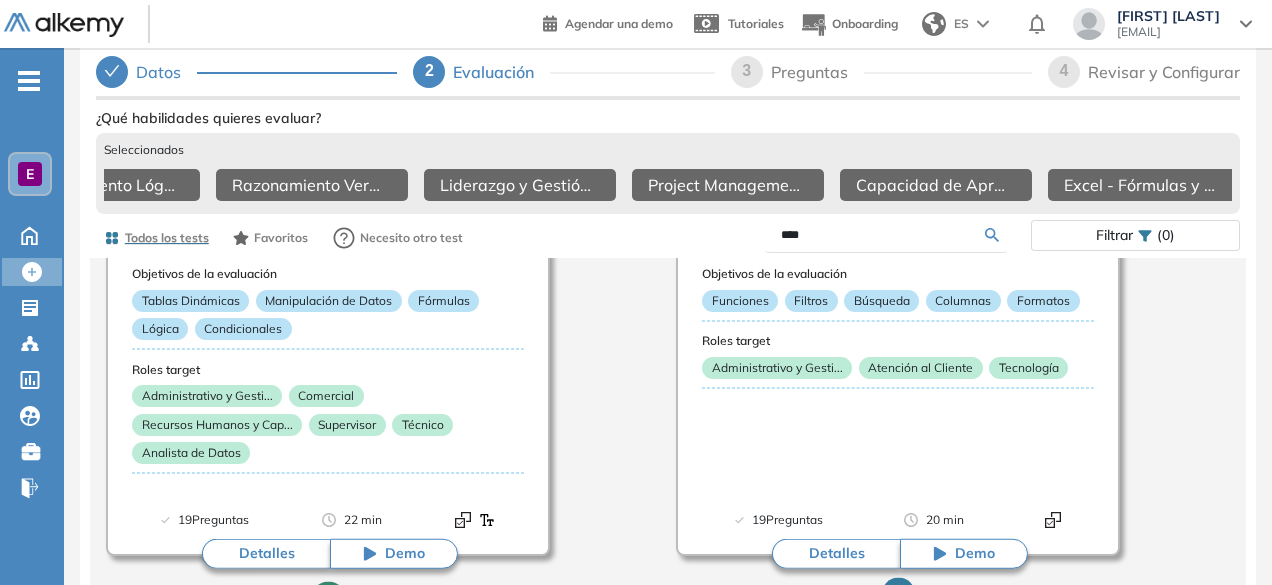 type on "****" 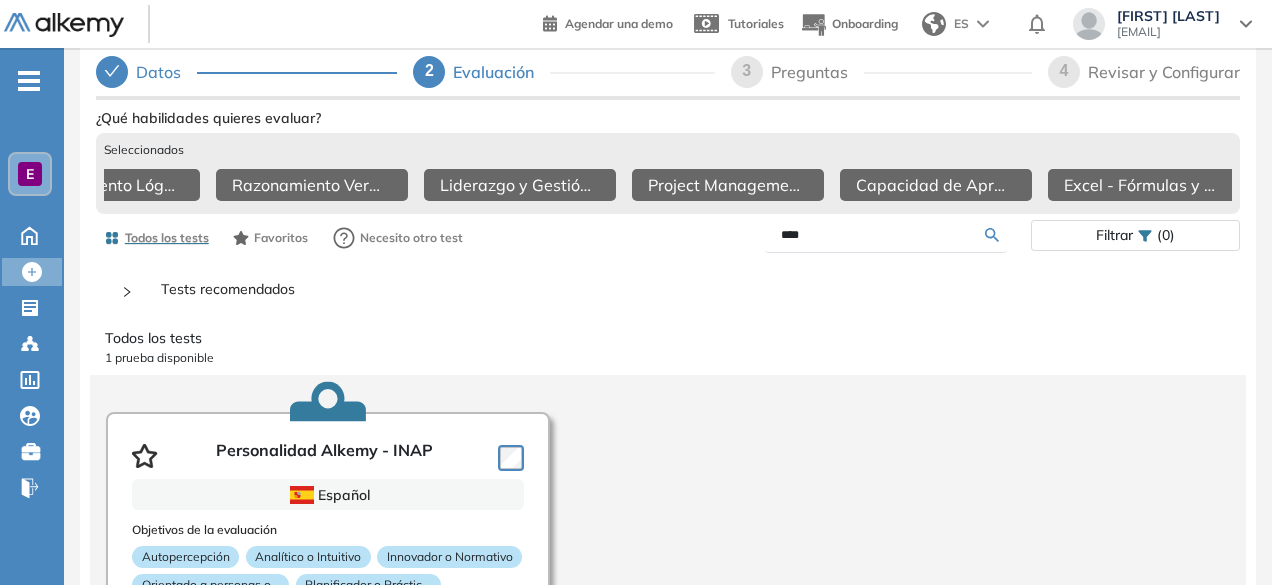 scroll, scrollTop: 1, scrollLeft: 0, axis: vertical 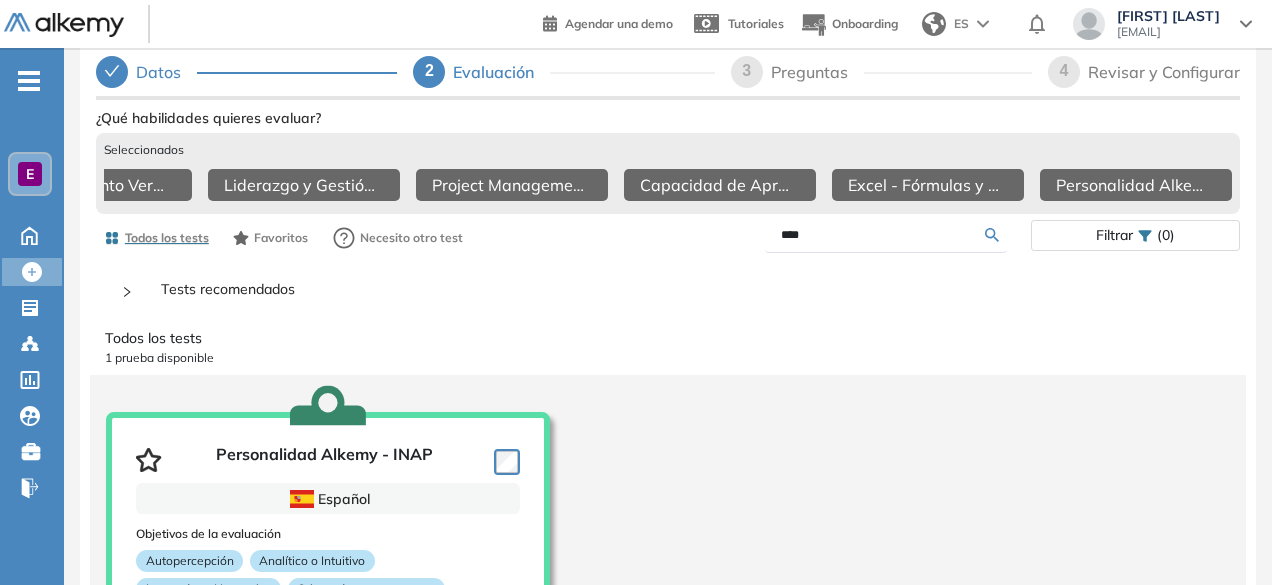 click on "Preguntas" at bounding box center [817, 72] 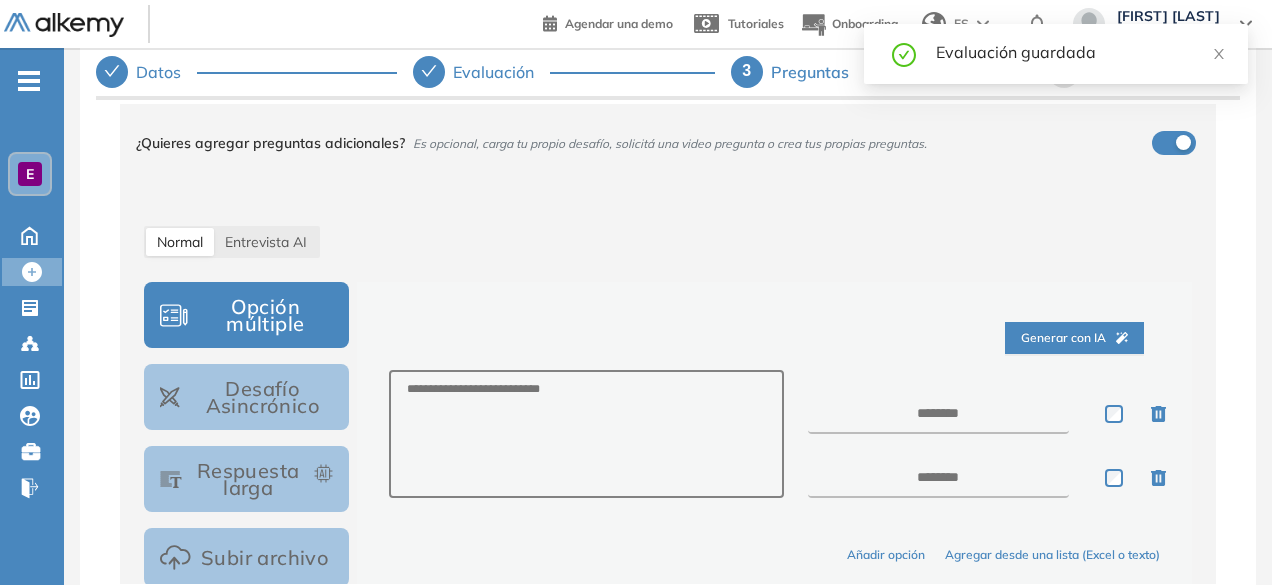 scroll, scrollTop: 158, scrollLeft: 0, axis: vertical 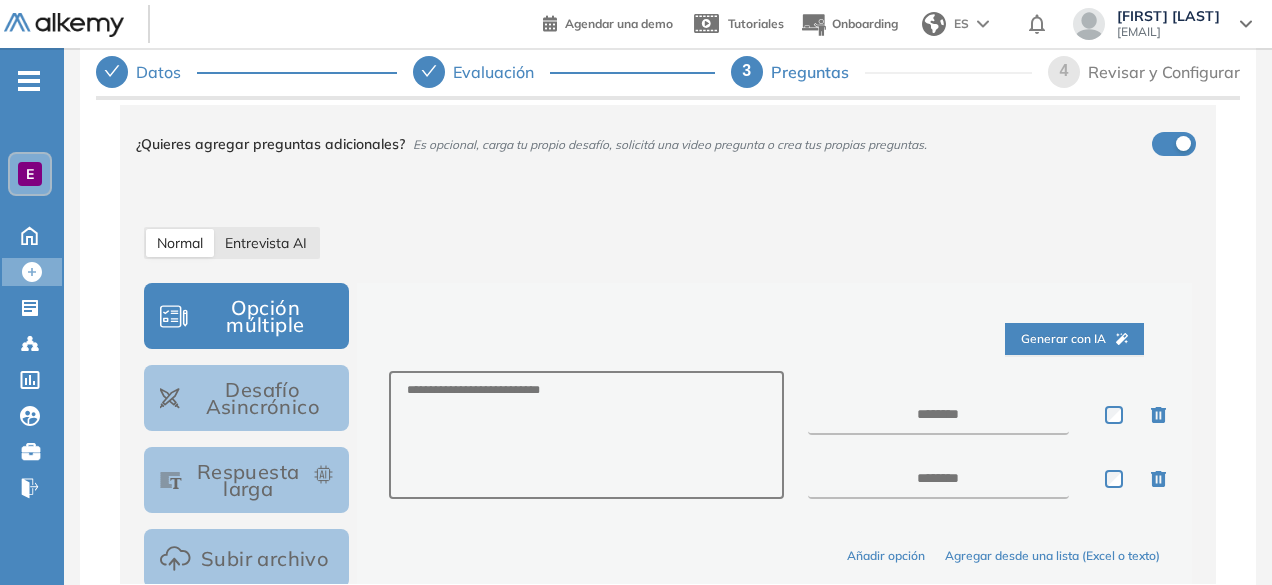 click on "Entrevista AI" at bounding box center [266, 243] 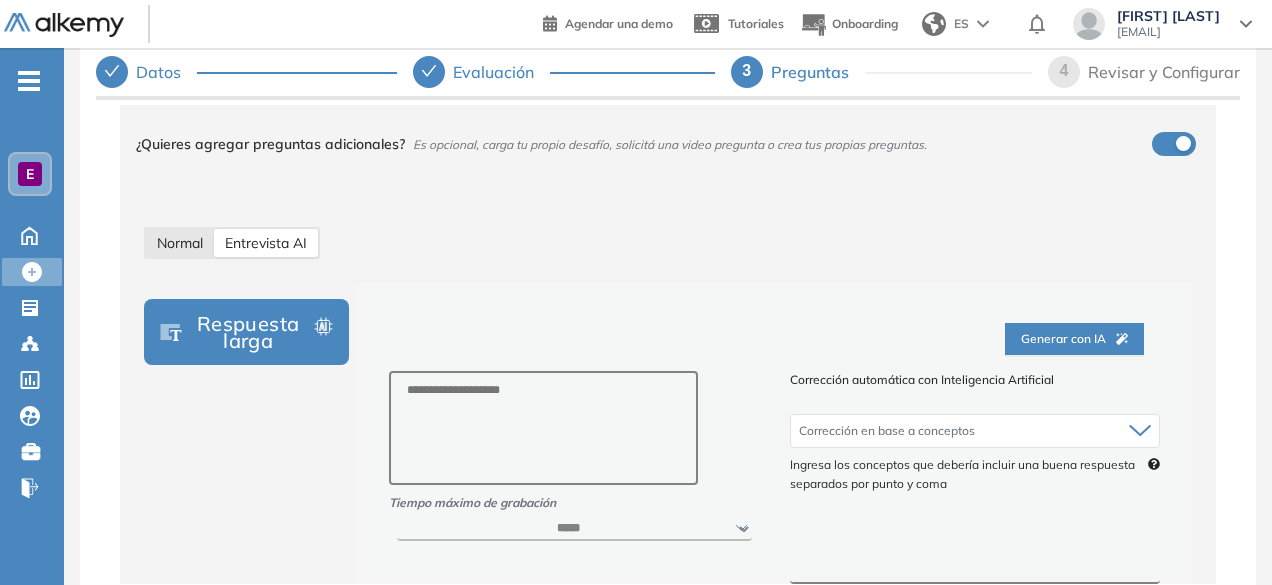 click on "Normal" at bounding box center [180, 243] 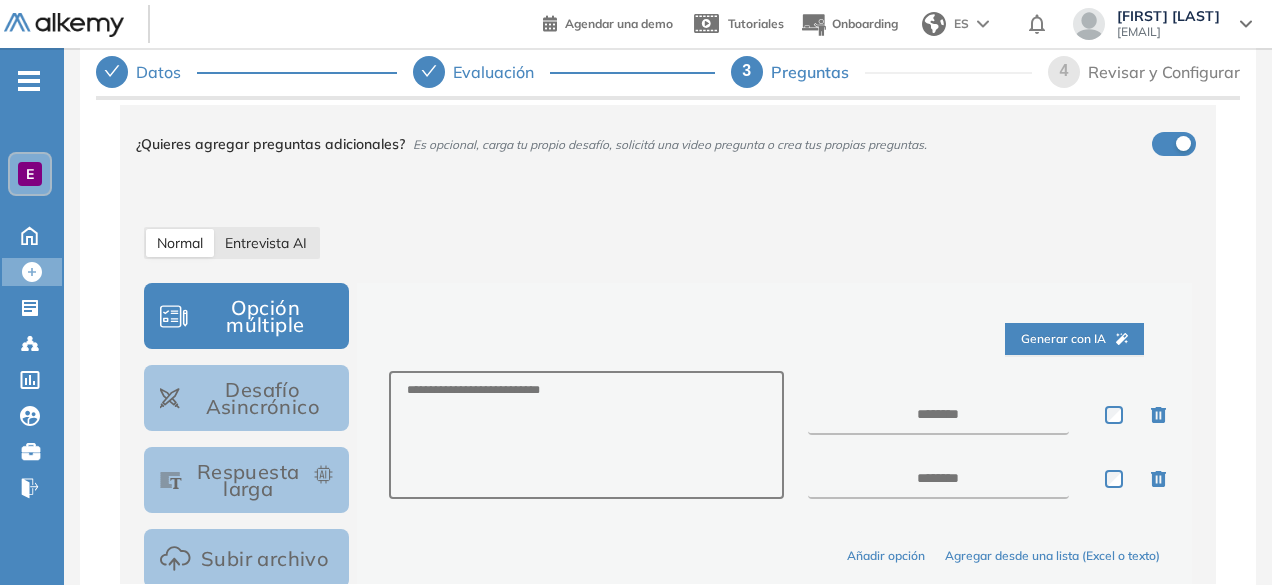 click on "Entrevista AI" at bounding box center [266, 243] 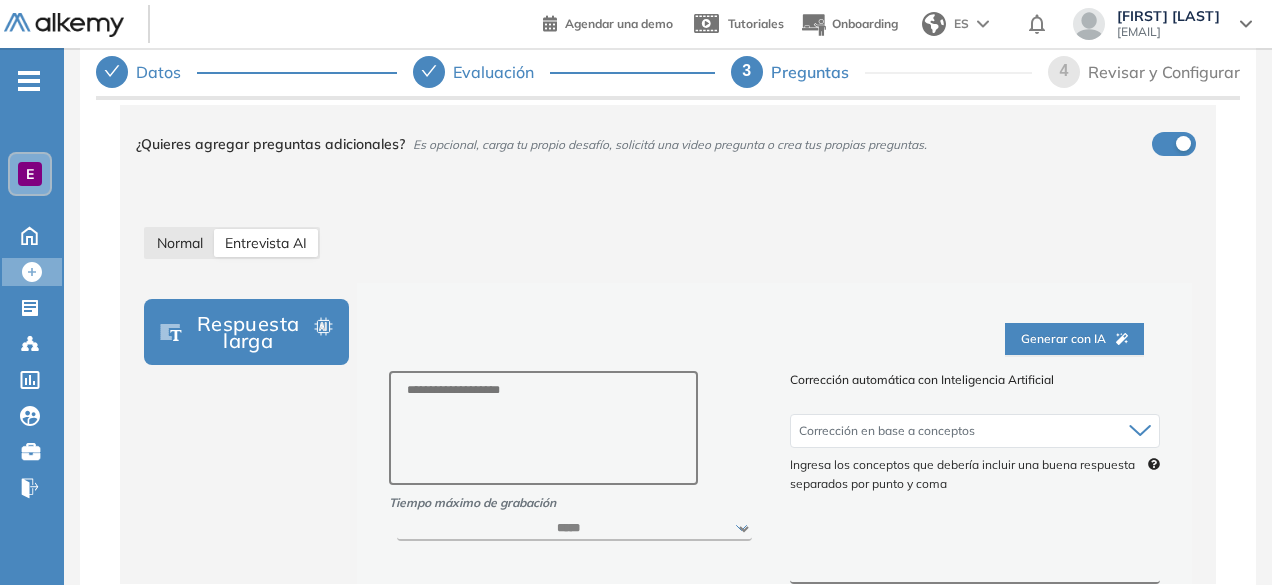 click on "Normal" at bounding box center (180, 243) 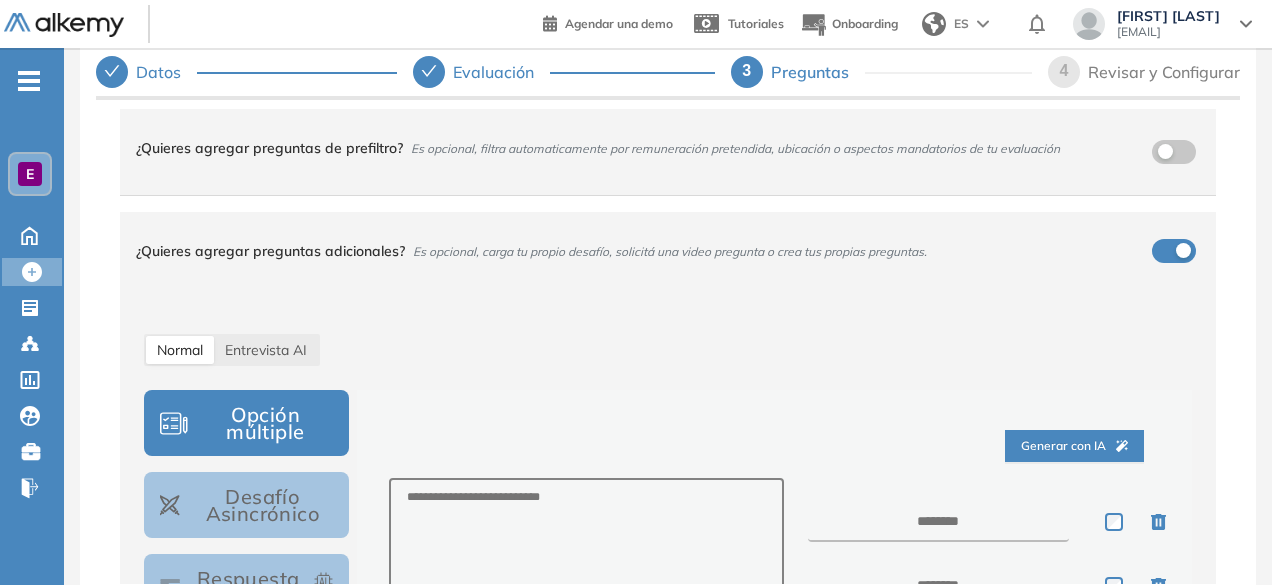 scroll, scrollTop: 0, scrollLeft: 0, axis: both 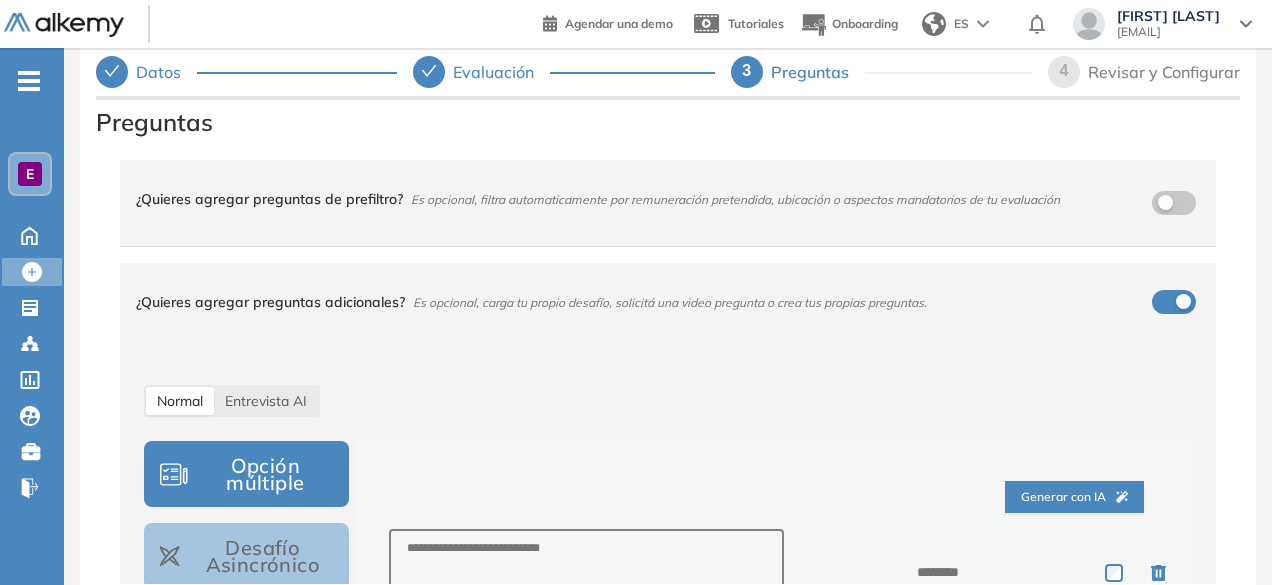 click at bounding box center (1183, 301) 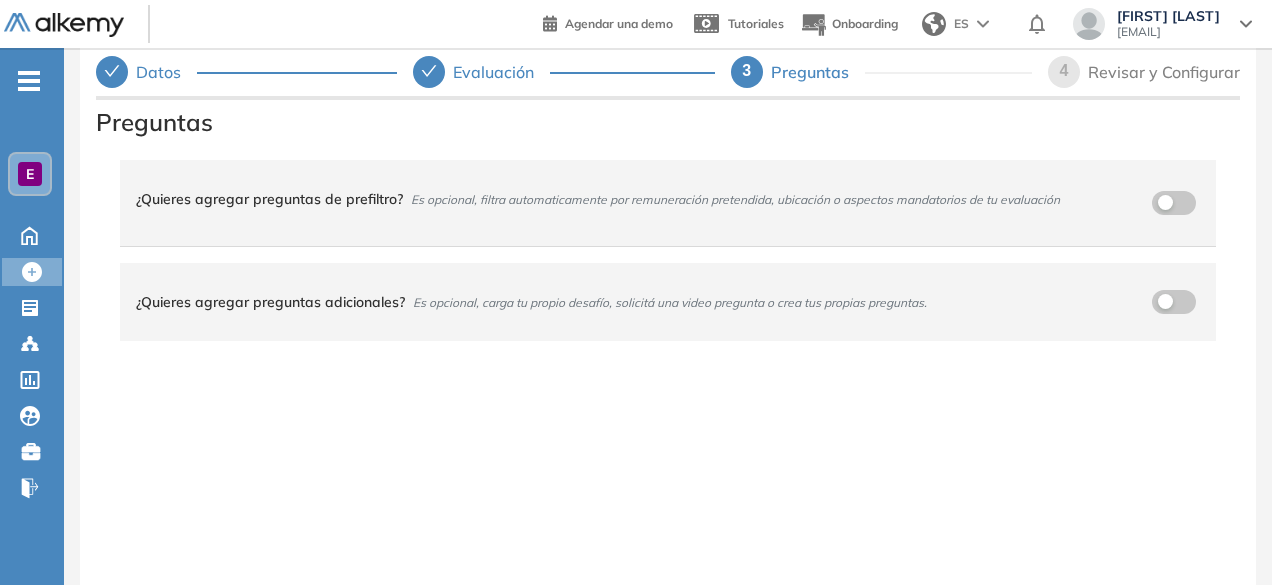 click on "4" at bounding box center (1064, 70) 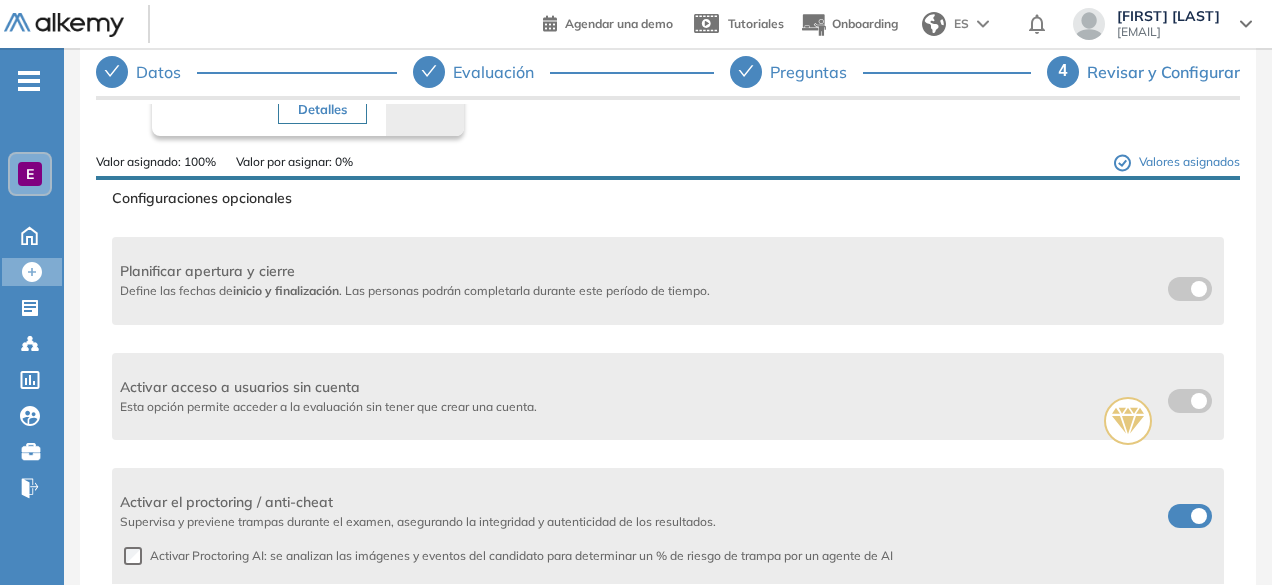 scroll, scrollTop: 734, scrollLeft: 0, axis: vertical 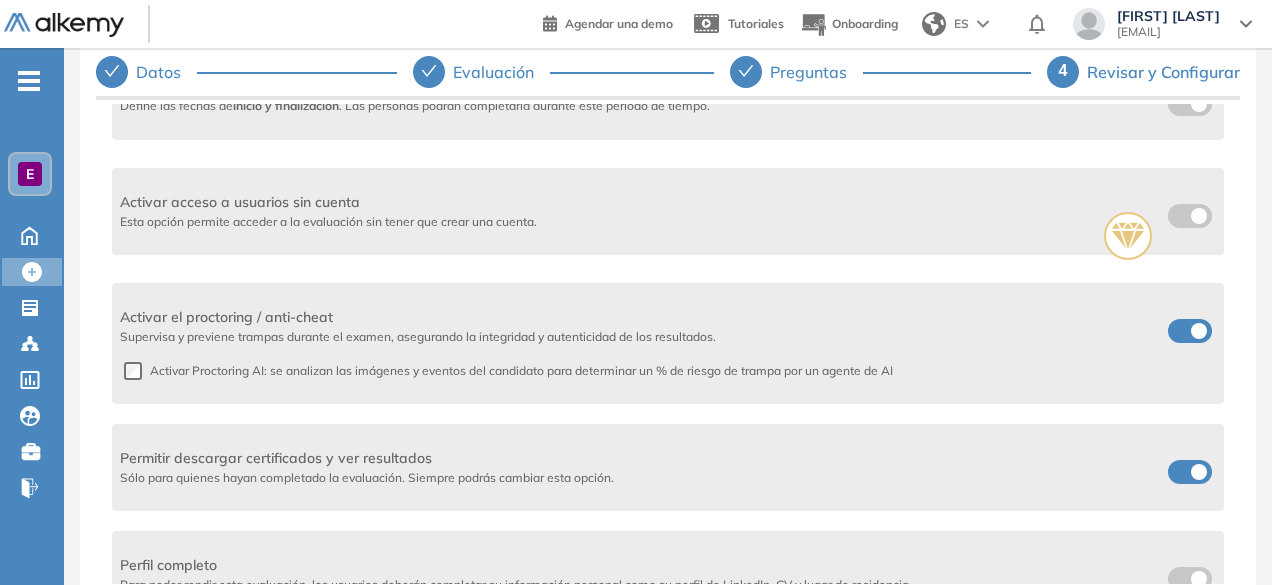click on "Activar acceso a usuarios sin cuenta Esta opción permite acceder a la evaluación sin tener que crear una cuenta." at bounding box center (668, 211) 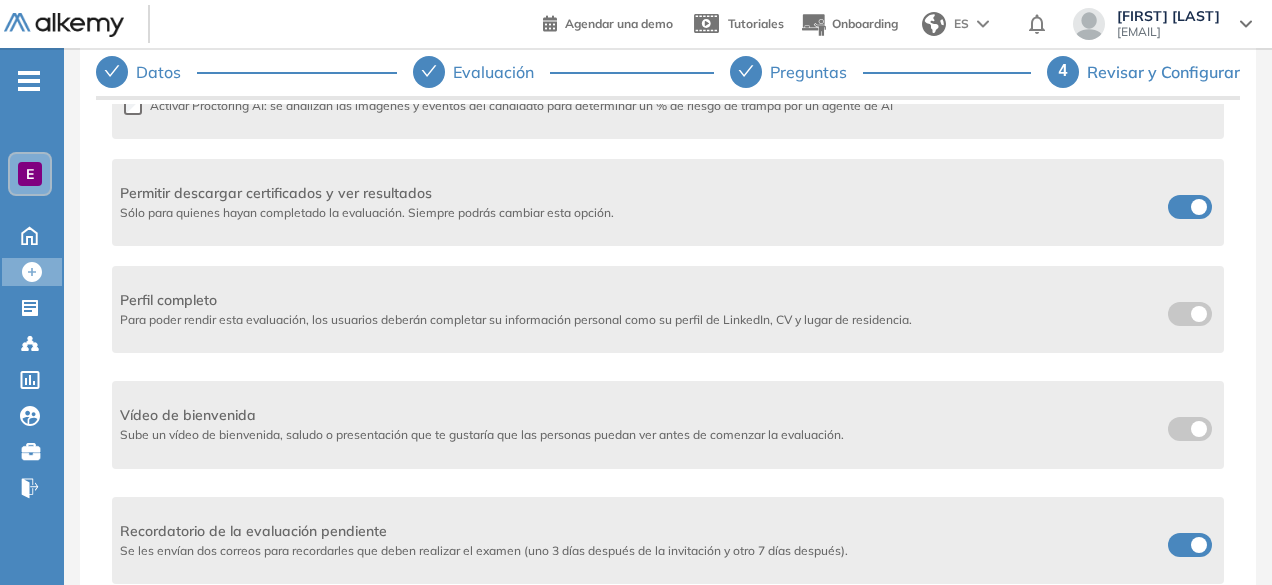 scroll, scrollTop: 1156, scrollLeft: 0, axis: vertical 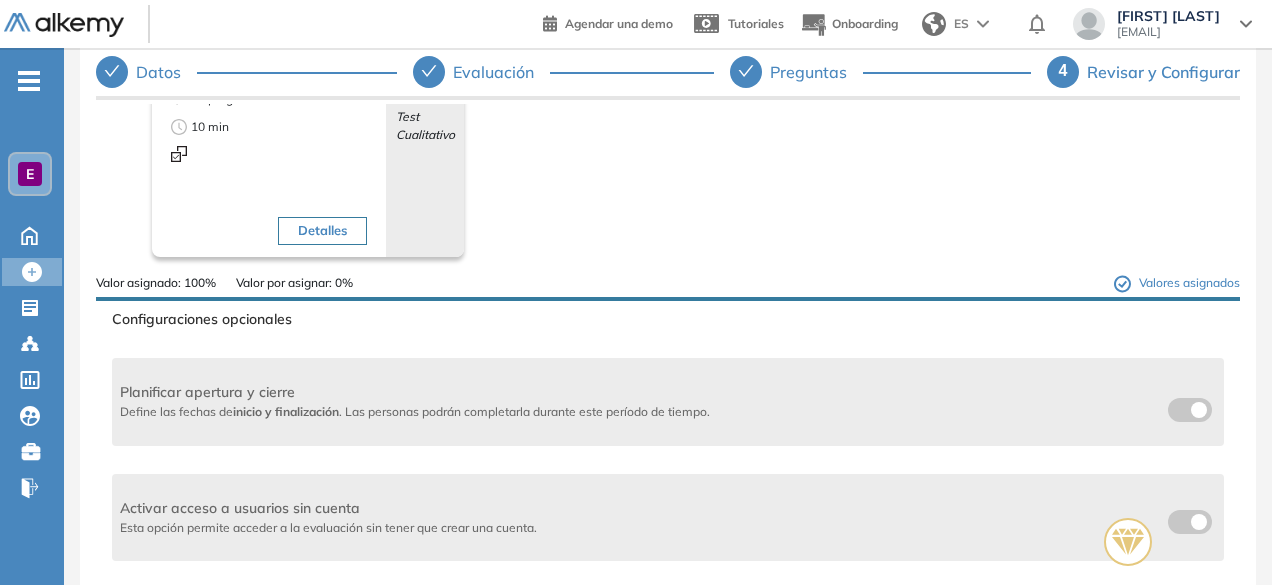 click at bounding box center [1176, 406] 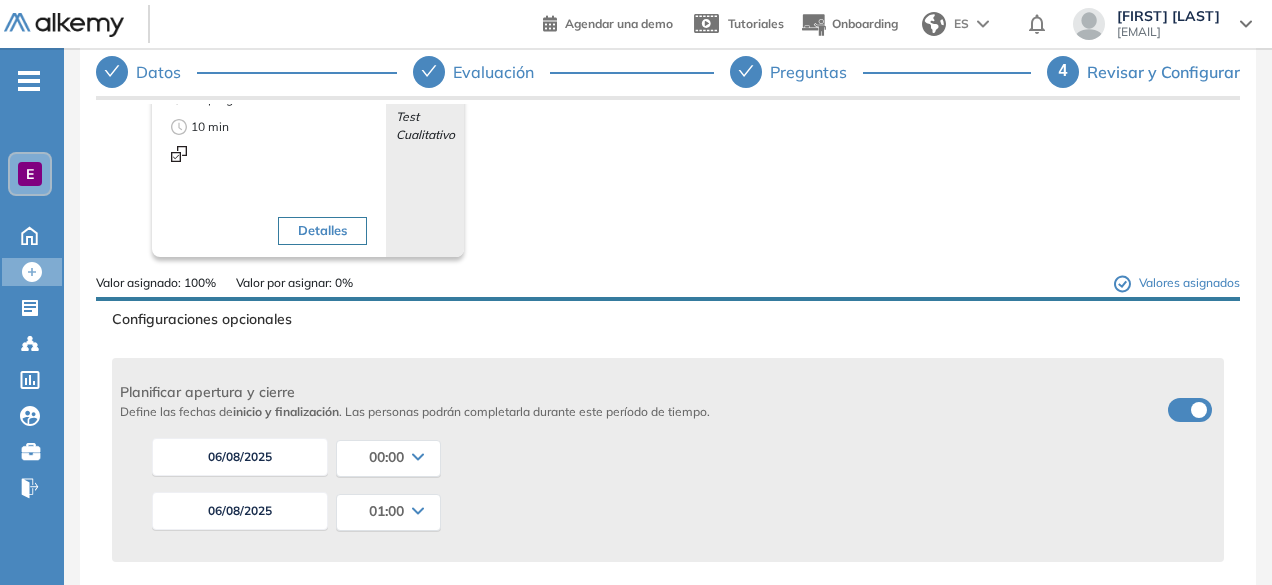 click at bounding box center [1190, 410] 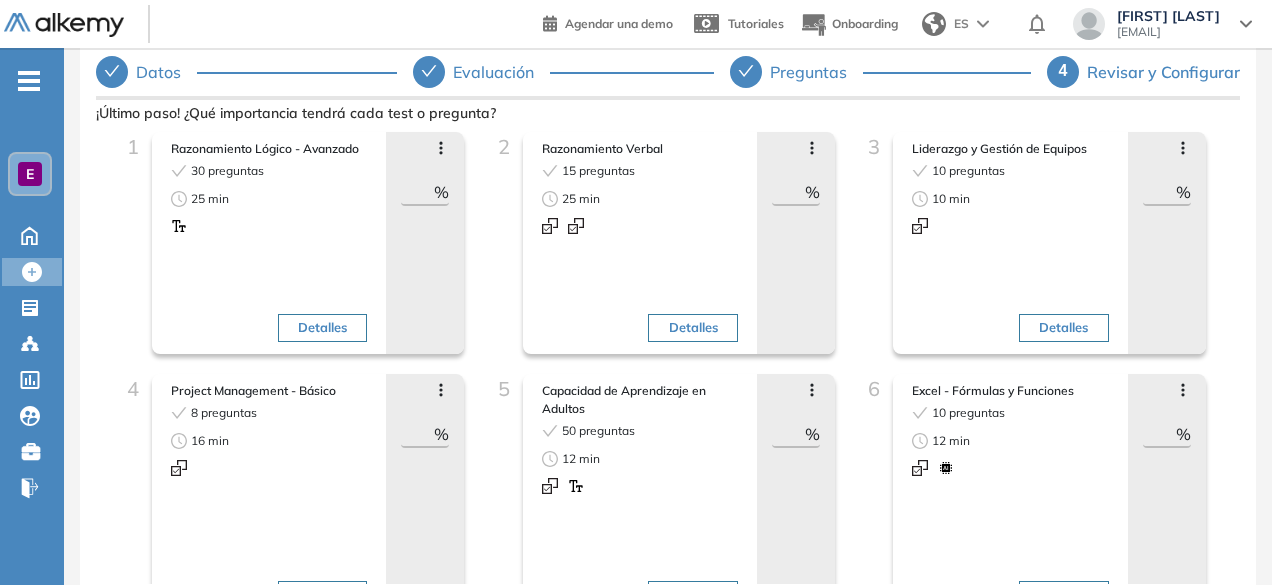 scroll, scrollTop: 0, scrollLeft: 0, axis: both 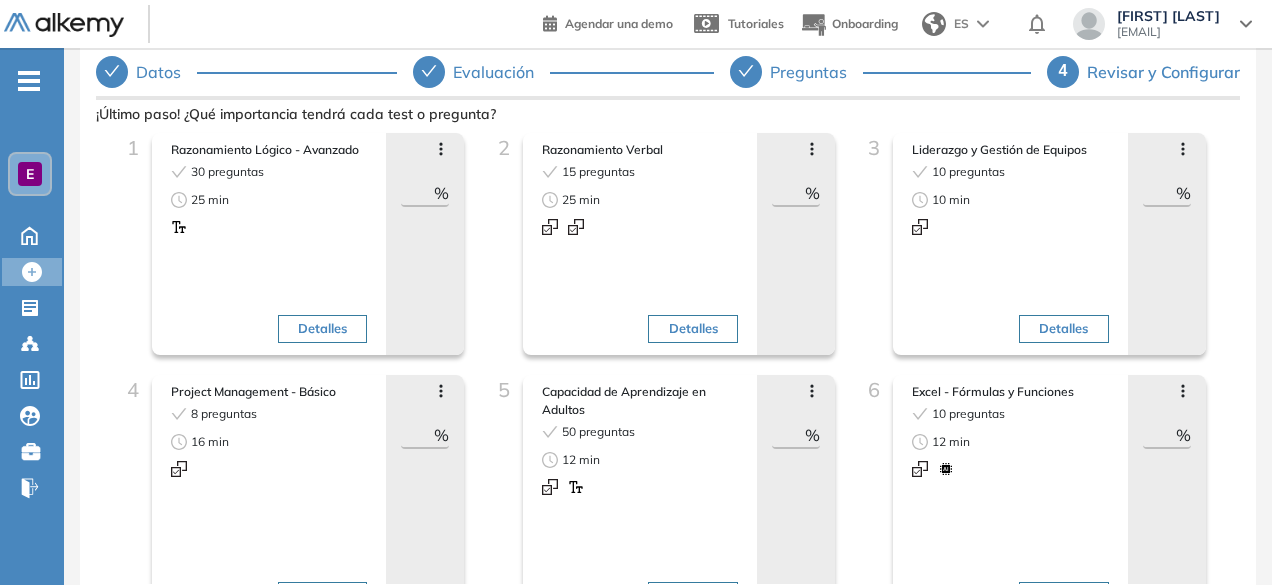 click on "Avanzar posición Retroceder posición Saltar preguntas Eliminar ** %" at bounding box center [1167, 498] 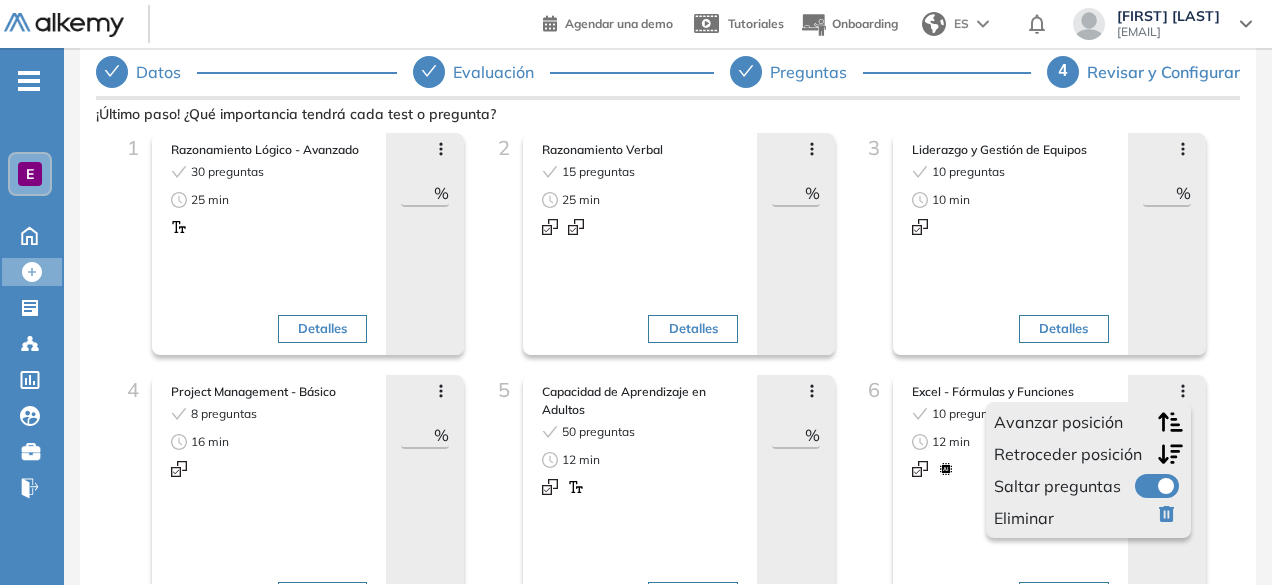 click 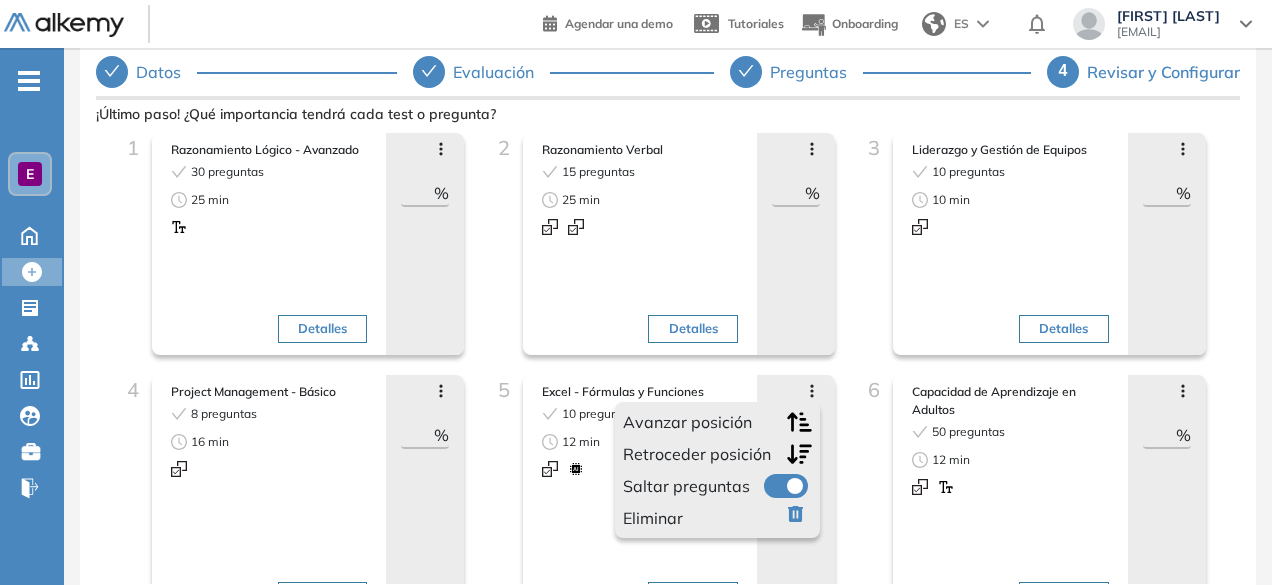 click 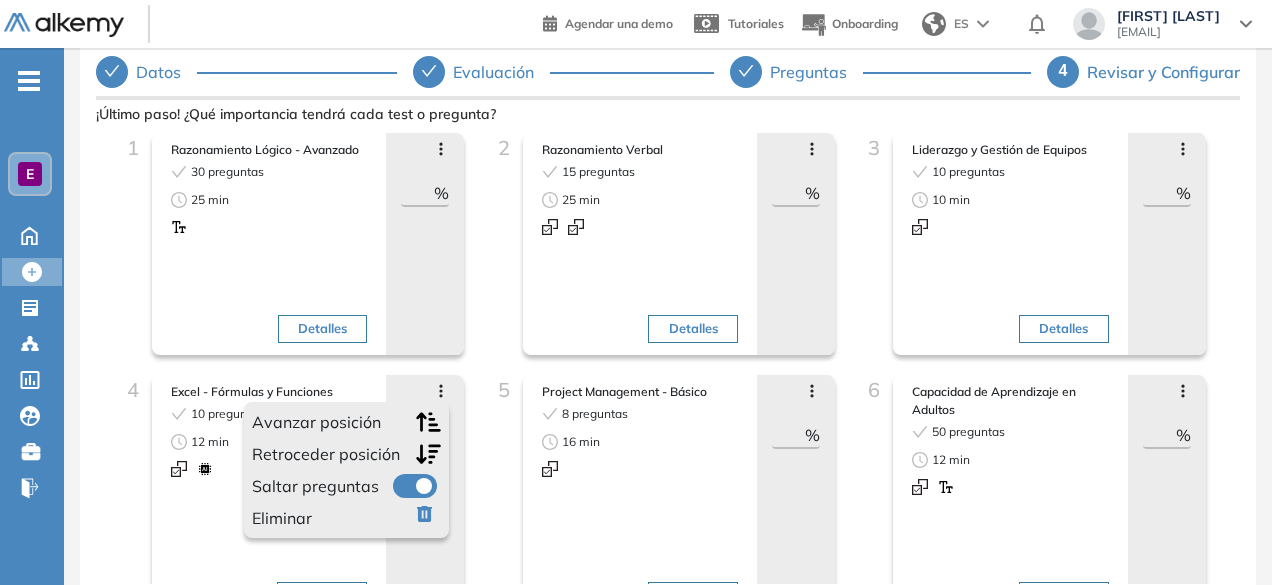 click 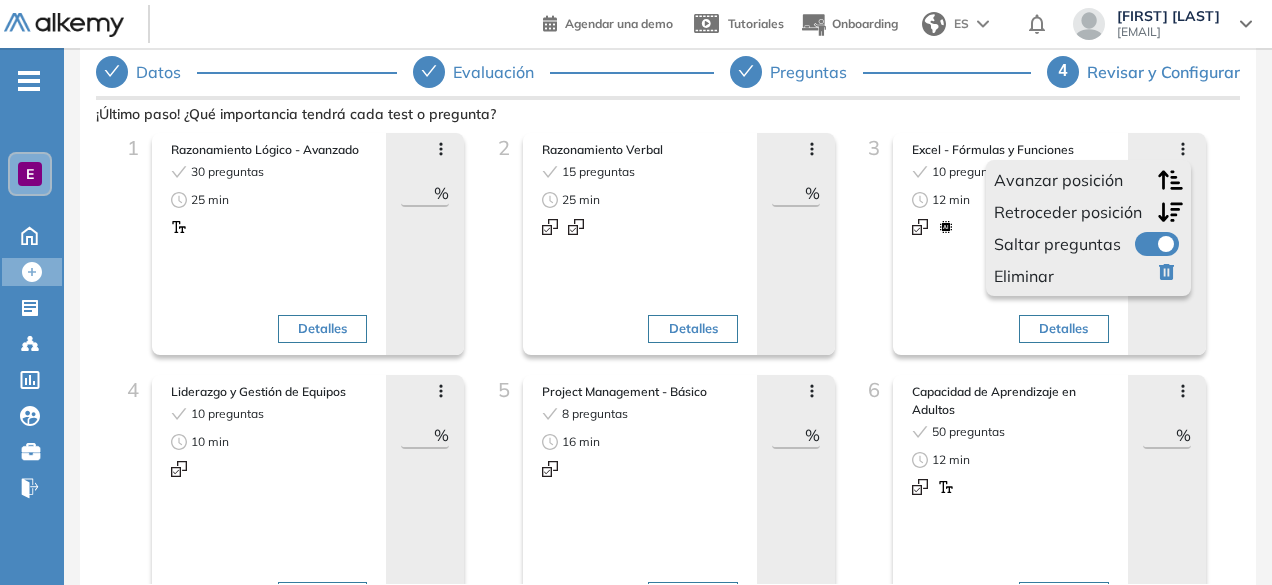click 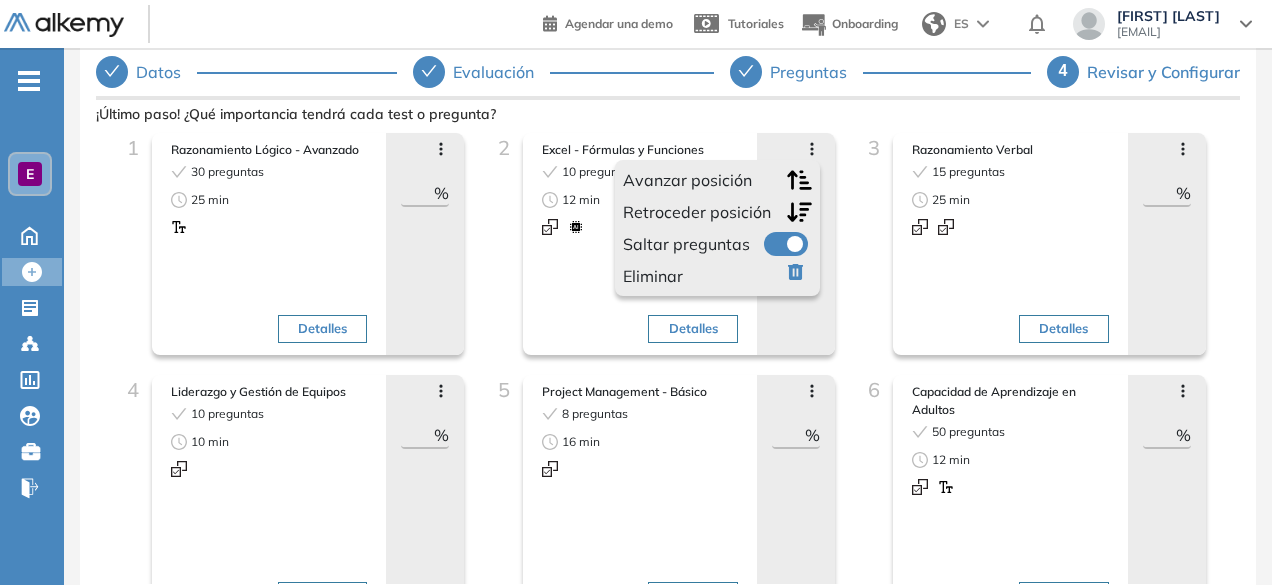 click 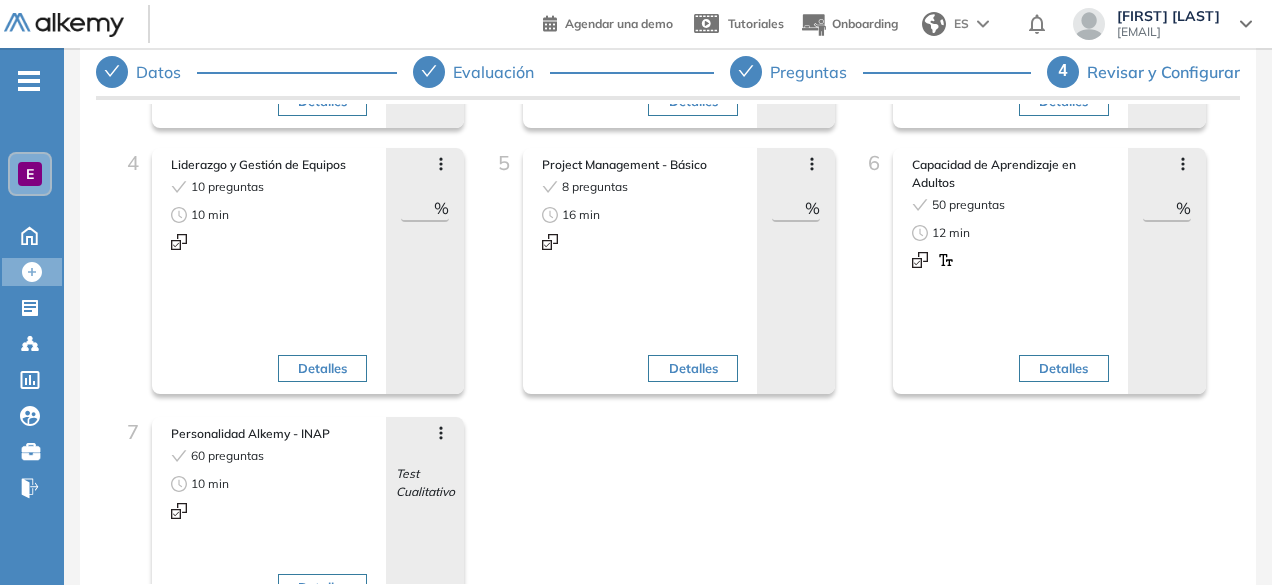 scroll, scrollTop: 226, scrollLeft: 0, axis: vertical 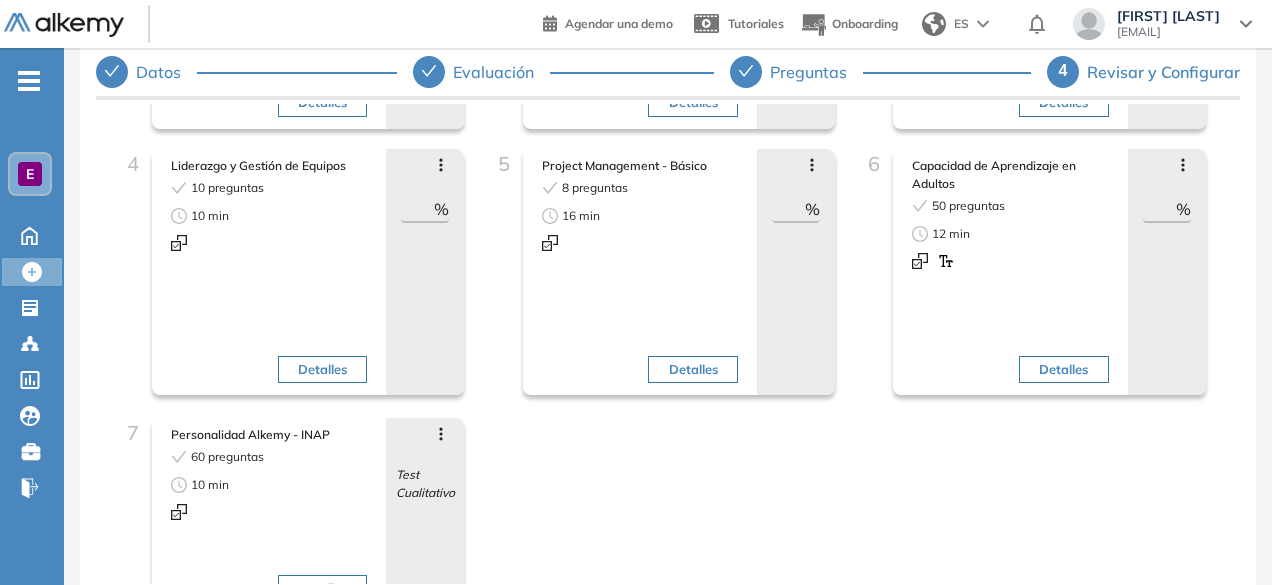 click on "Test Cualitativo" at bounding box center [425, 472] 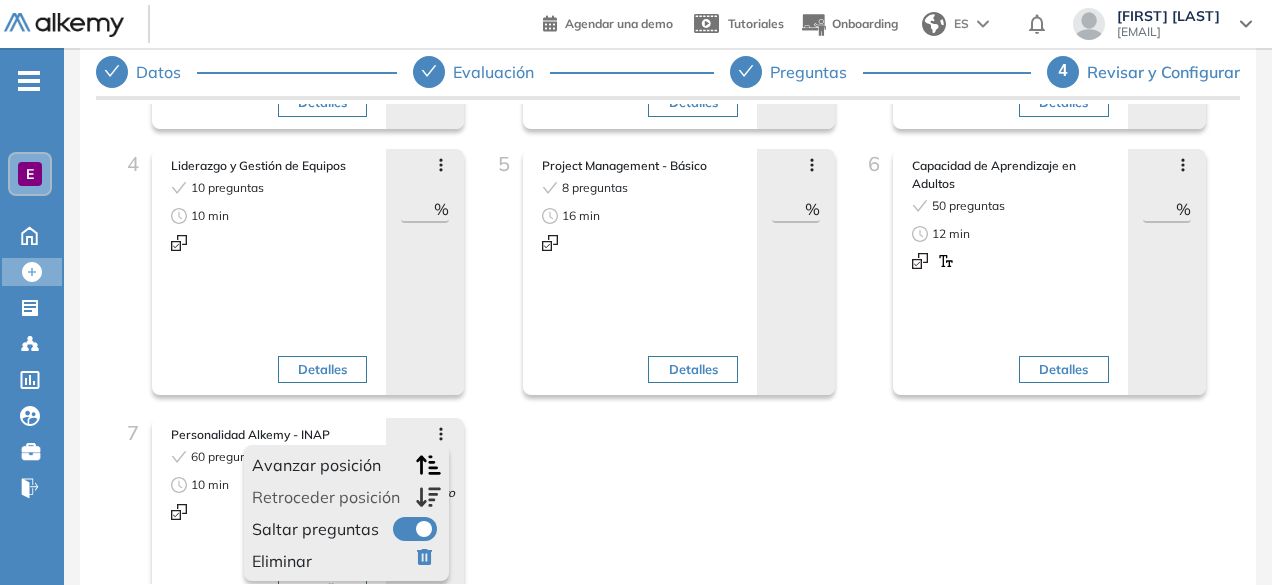 click 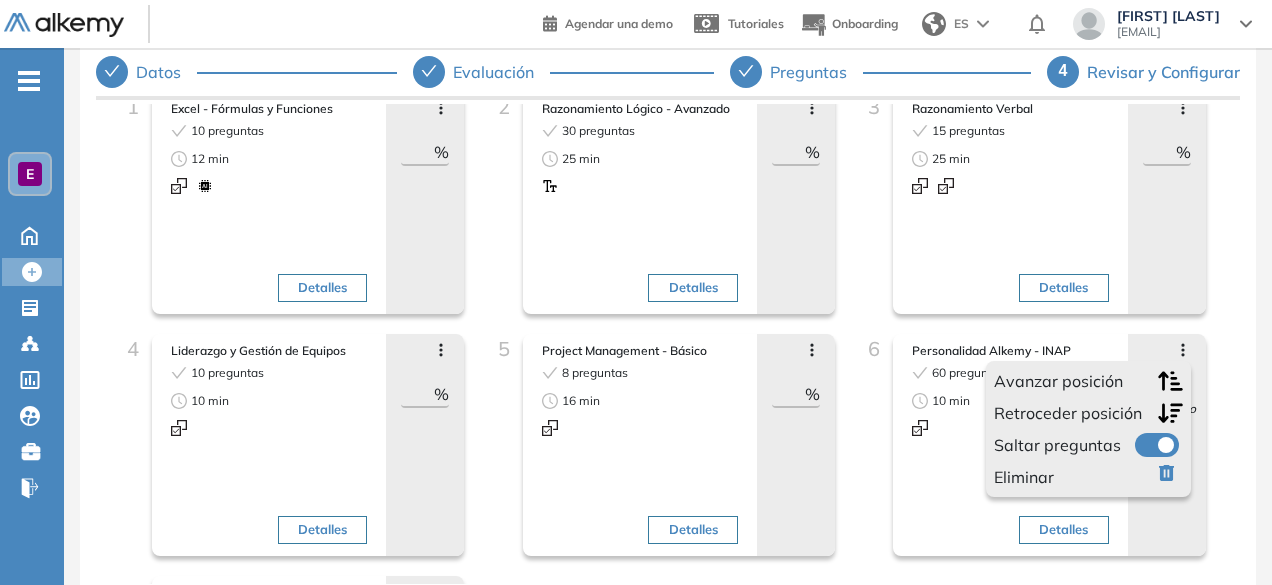 scroll, scrollTop: 36, scrollLeft: 0, axis: vertical 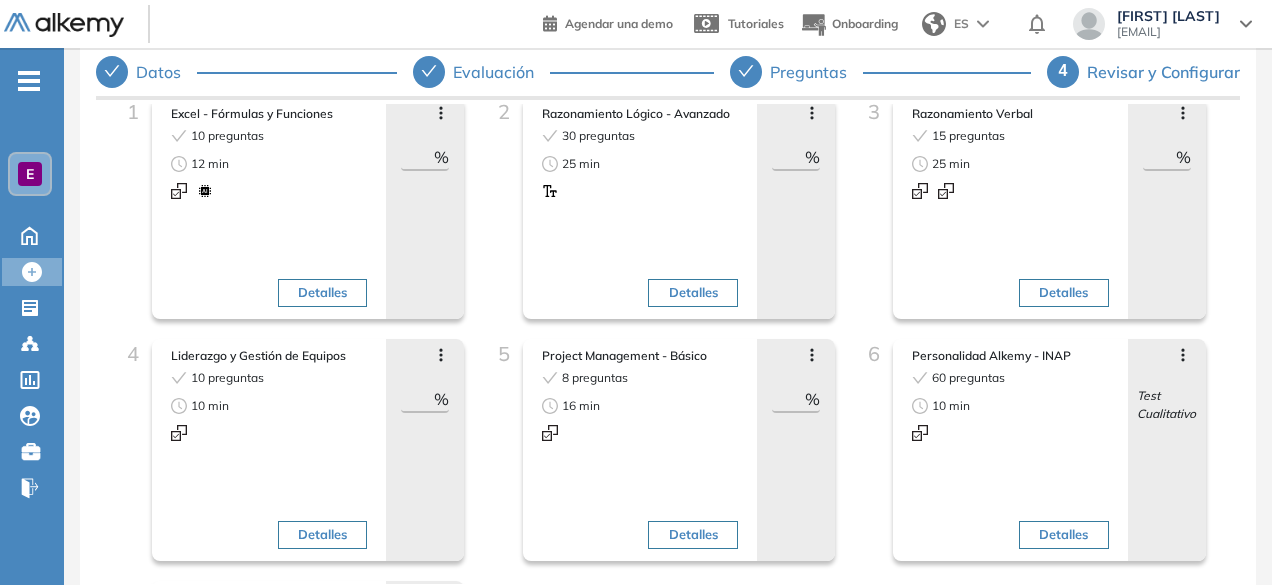 click 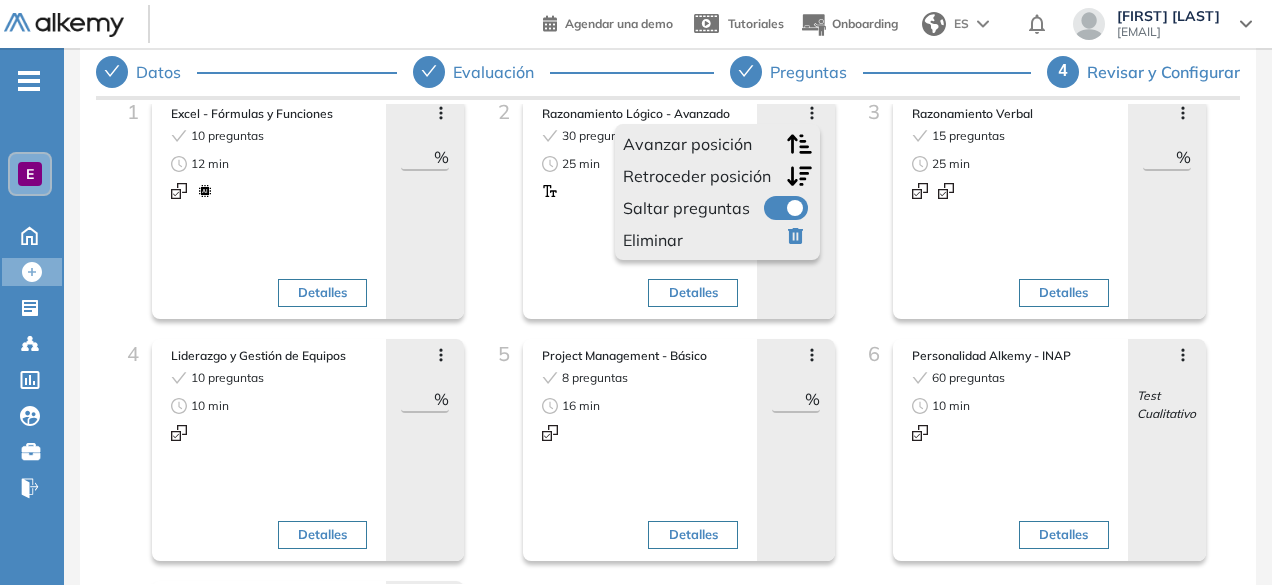 click 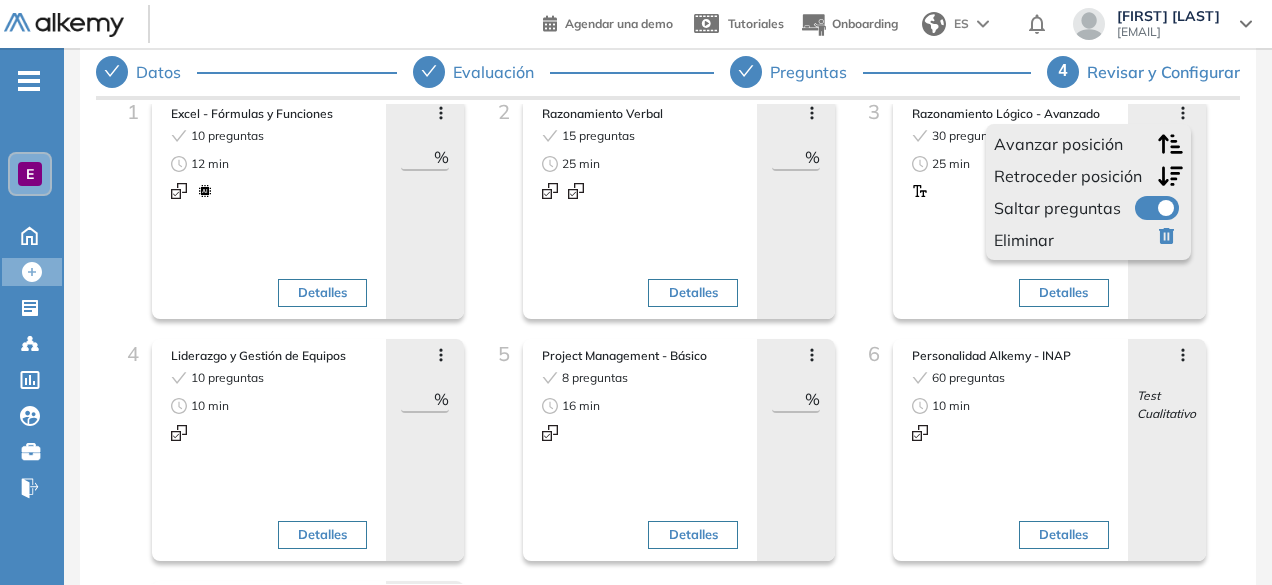 click 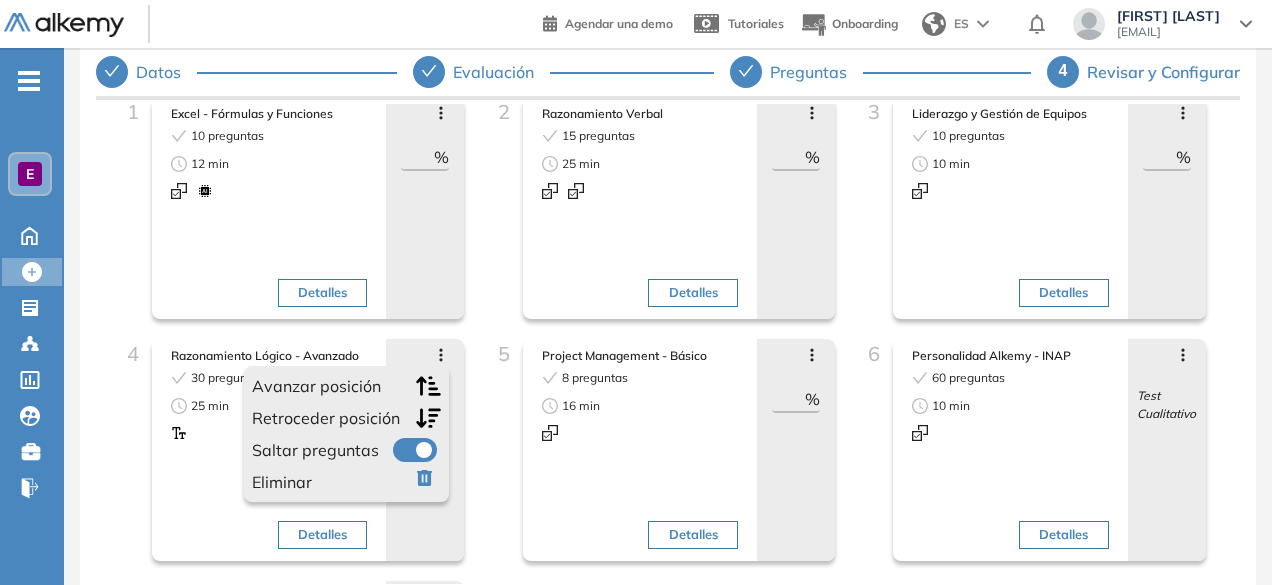 click 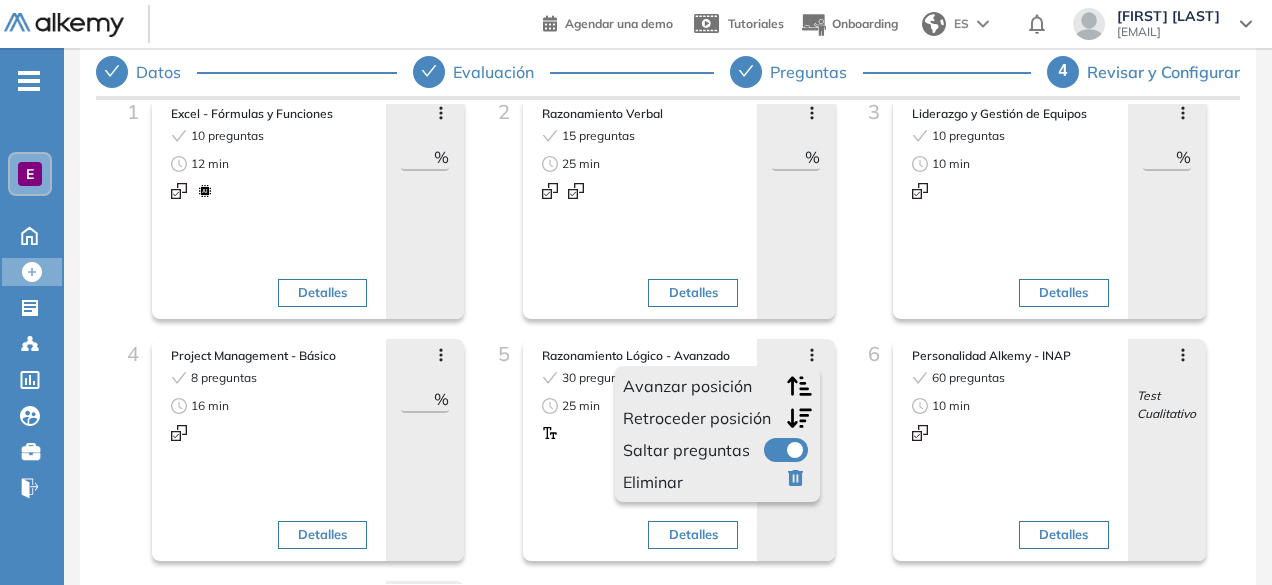 click 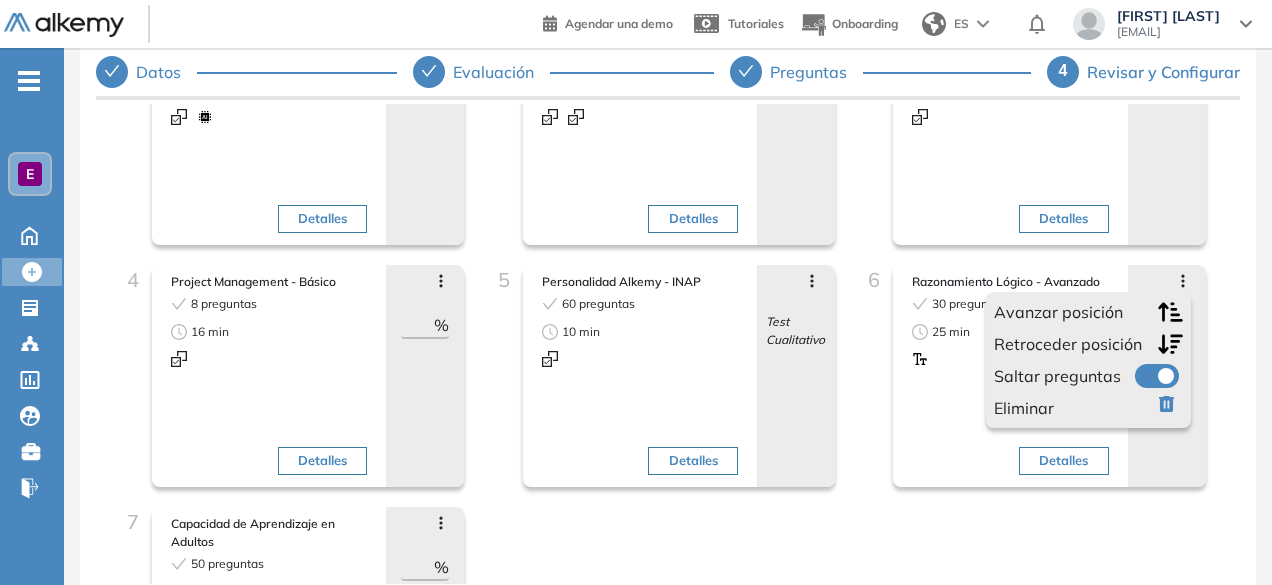 scroll, scrollTop: 0, scrollLeft: 0, axis: both 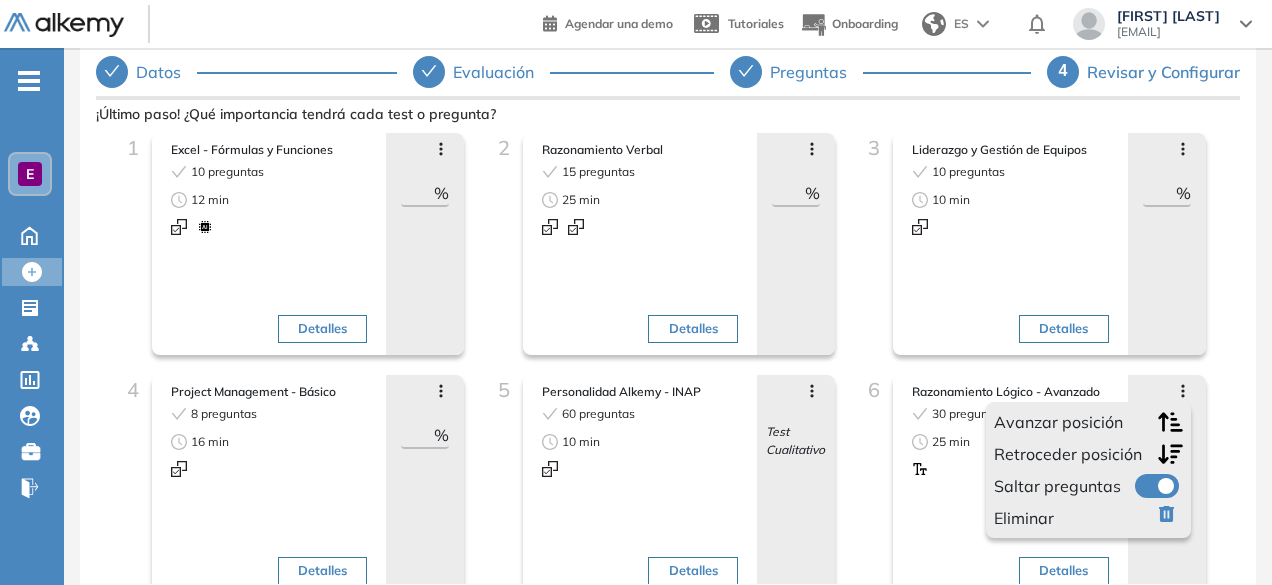 click on "Revisar y Configurar" at bounding box center (1163, 72) 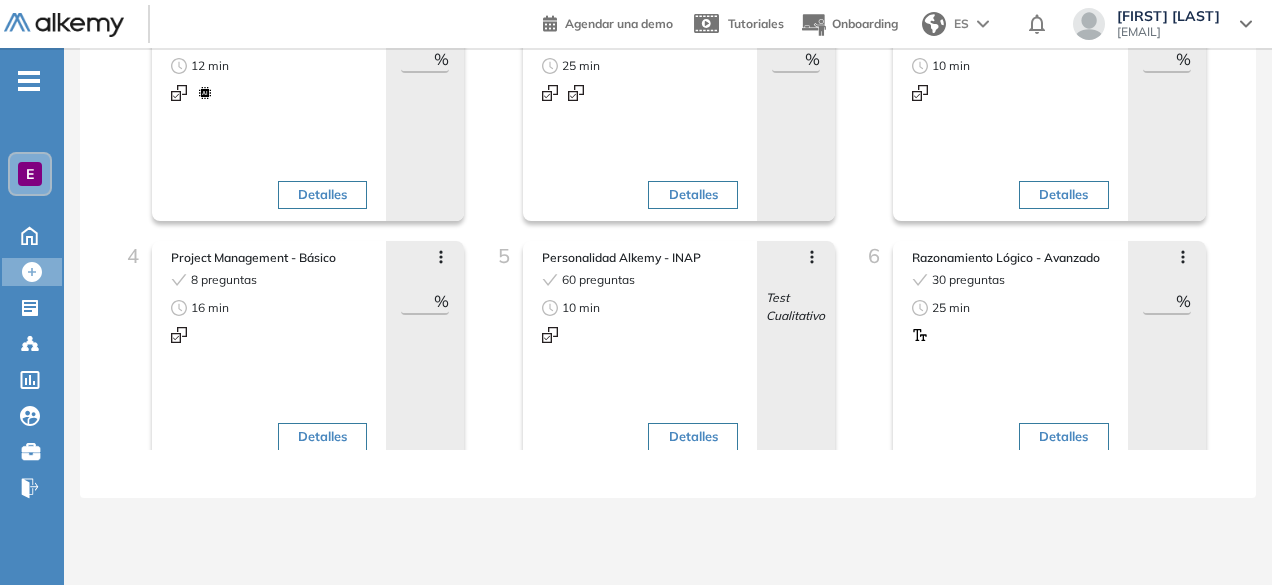 scroll, scrollTop: 0, scrollLeft: 0, axis: both 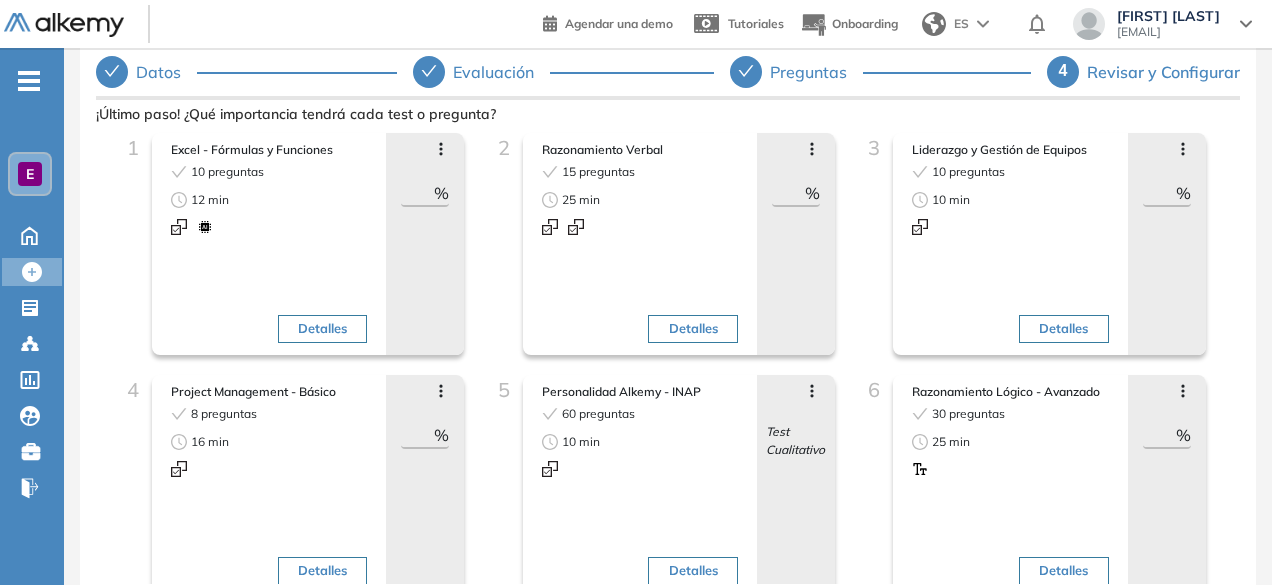 click on "Revisar y Configurar" at bounding box center (1163, 72) 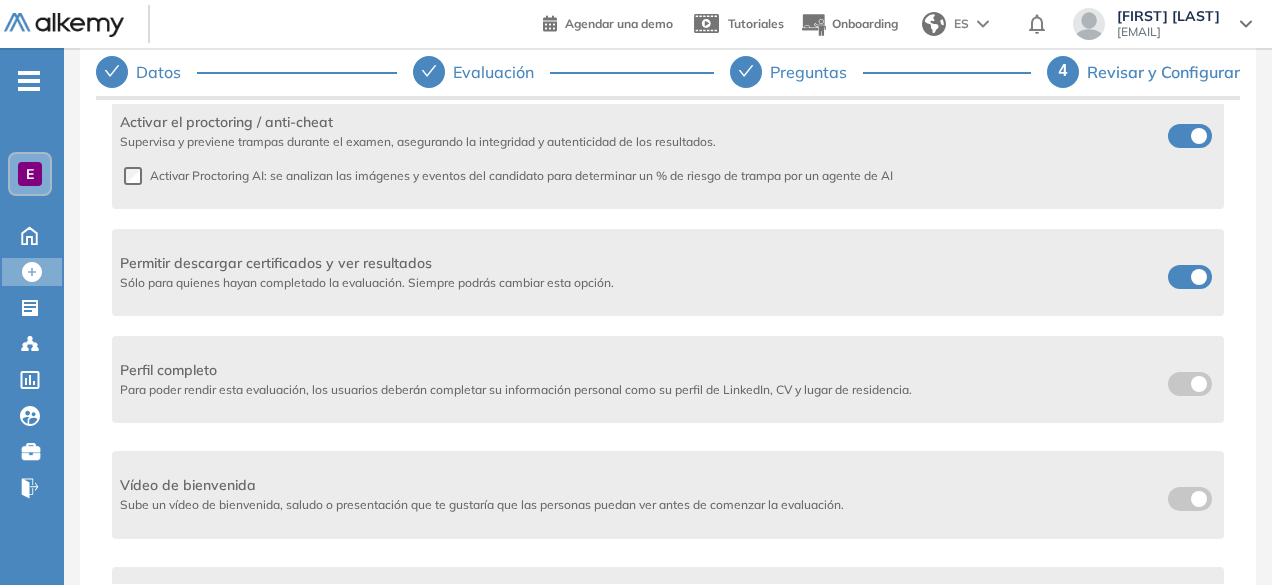 scroll, scrollTop: 1182, scrollLeft: 0, axis: vertical 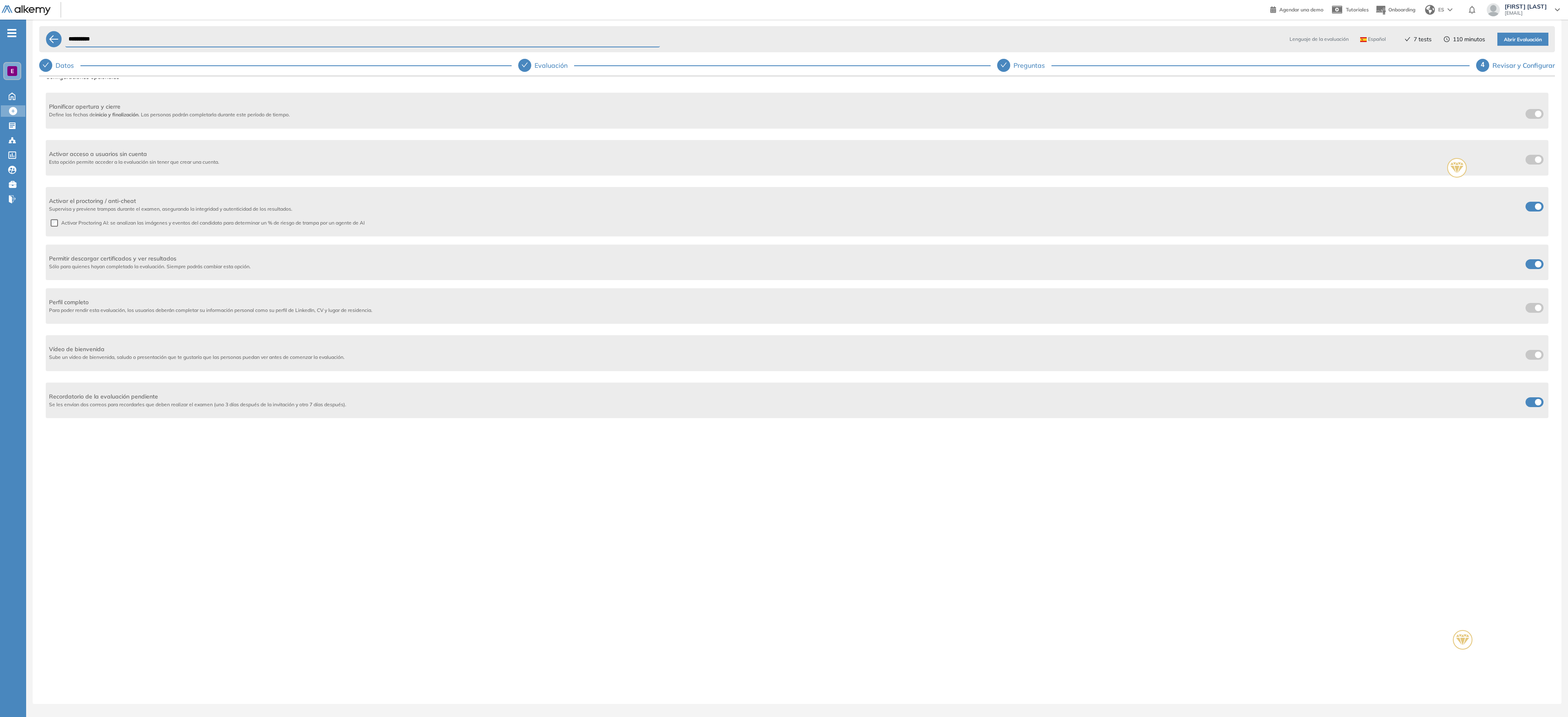 drag, startPoint x: 515, startPoint y: 0, endPoint x: 877, endPoint y: 619, distance: 717.0809 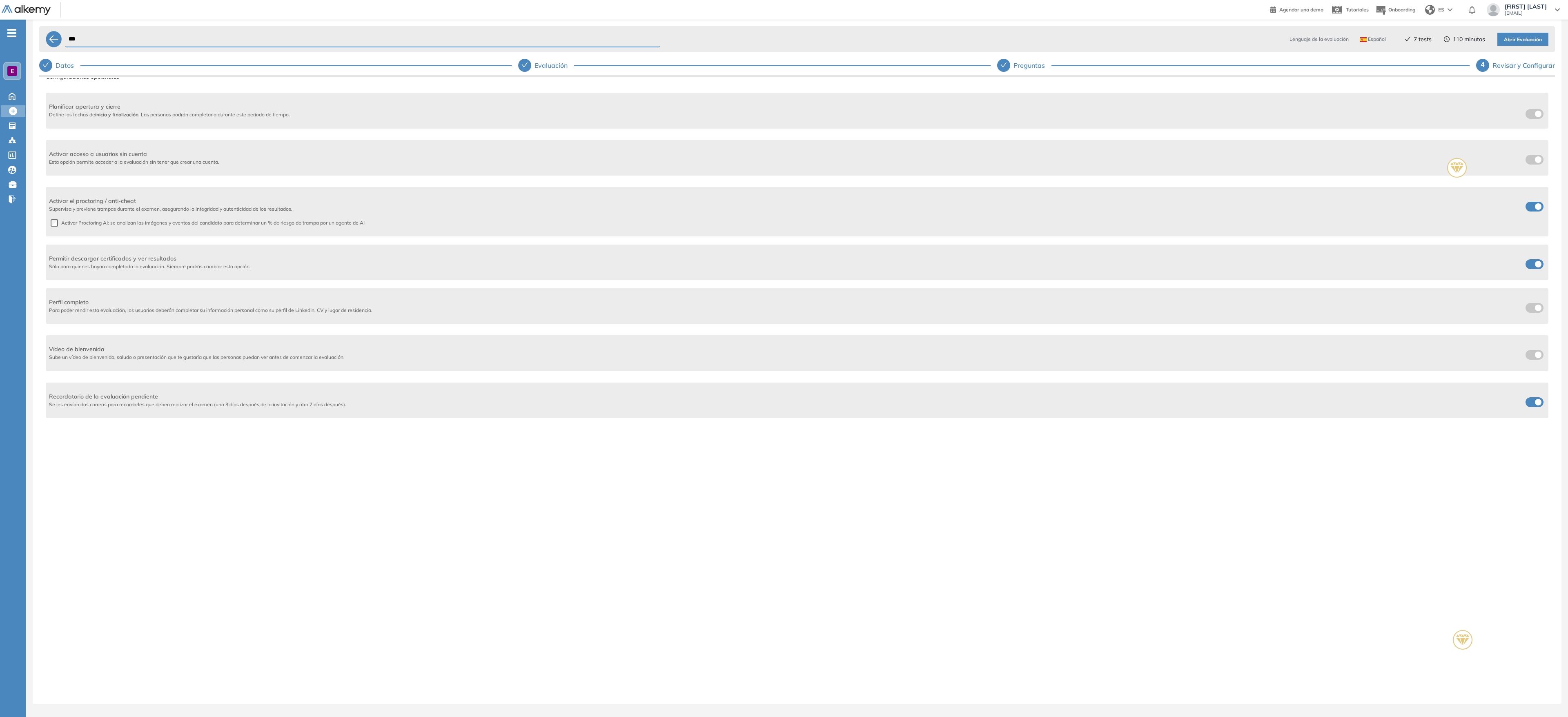 type on "***" 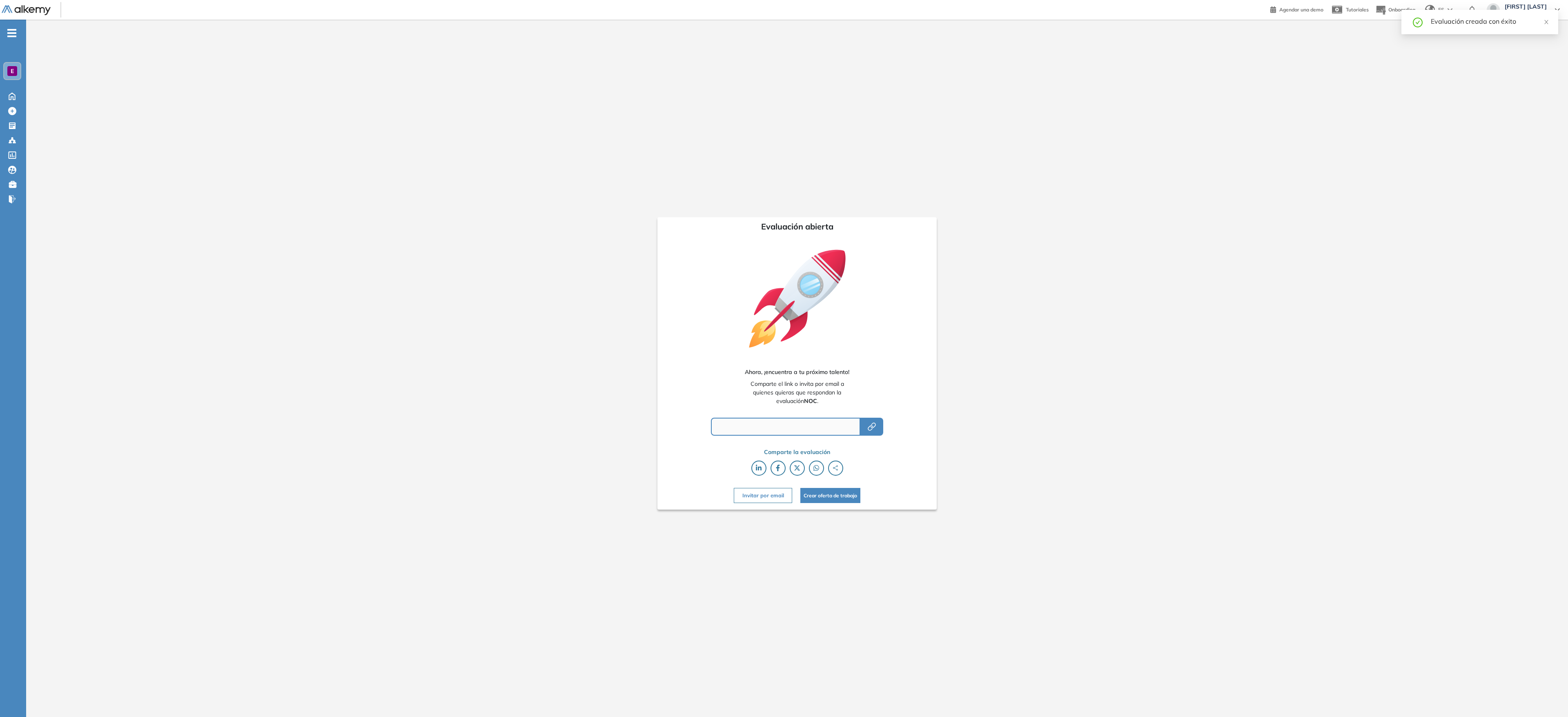 scroll, scrollTop: 0, scrollLeft: 0, axis: both 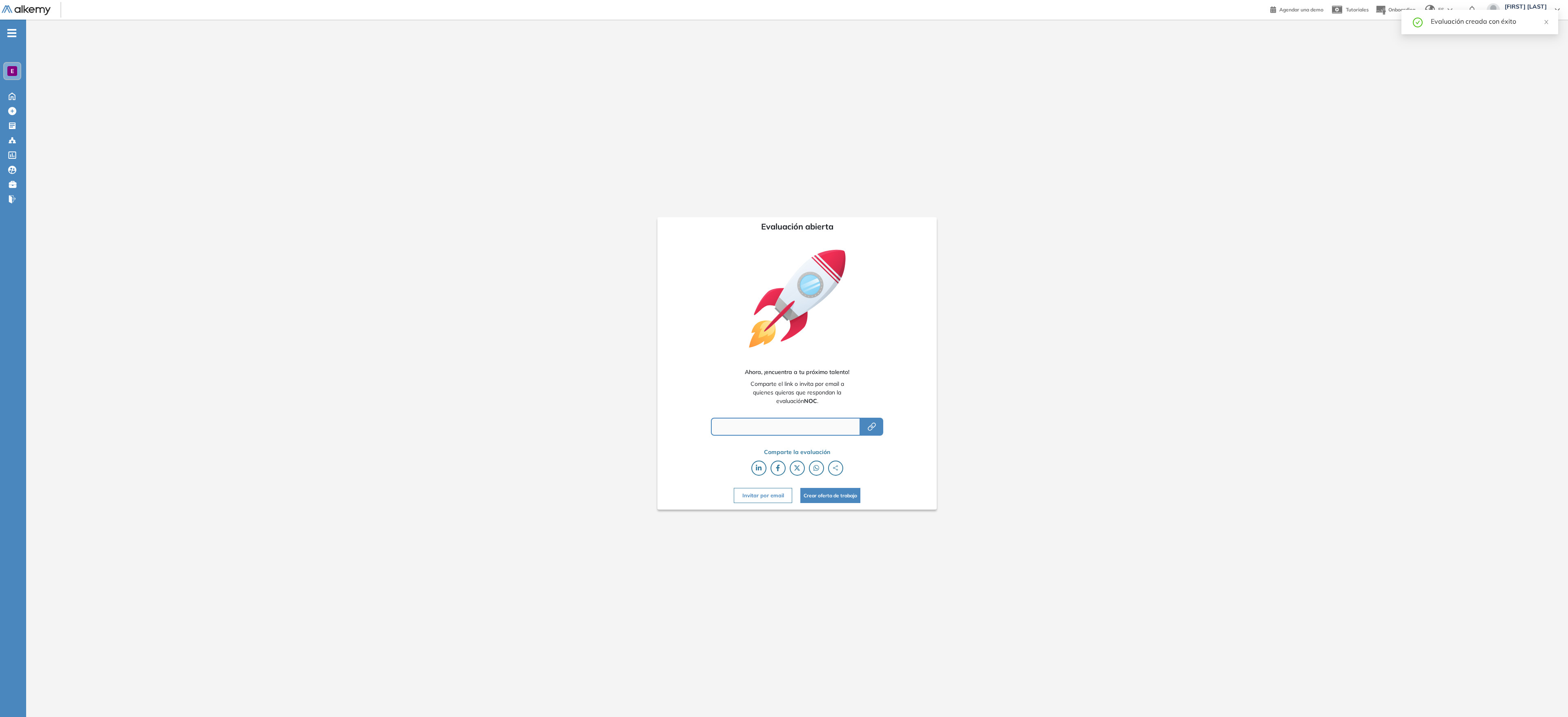 type on "**********" 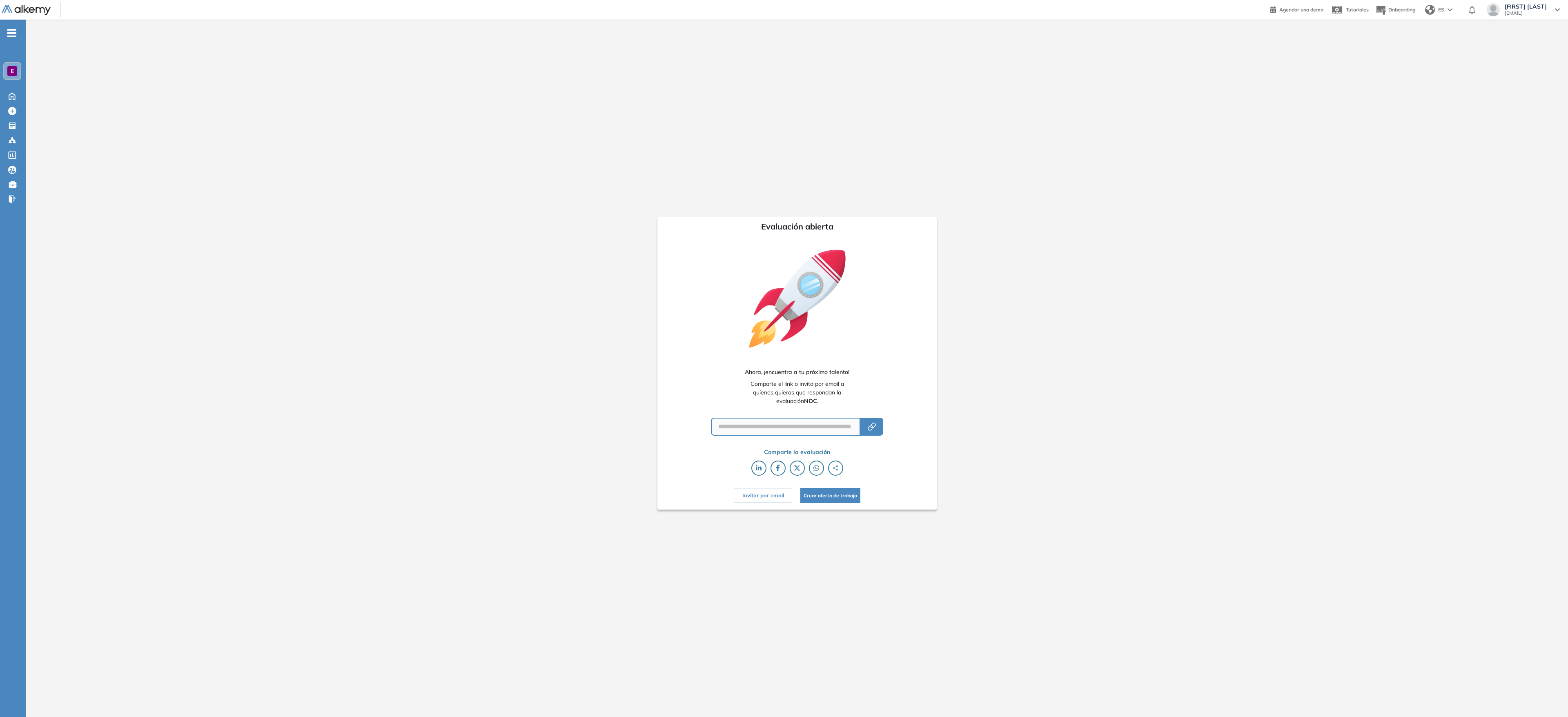 click on "Invitar por email" at bounding box center [763, 495] 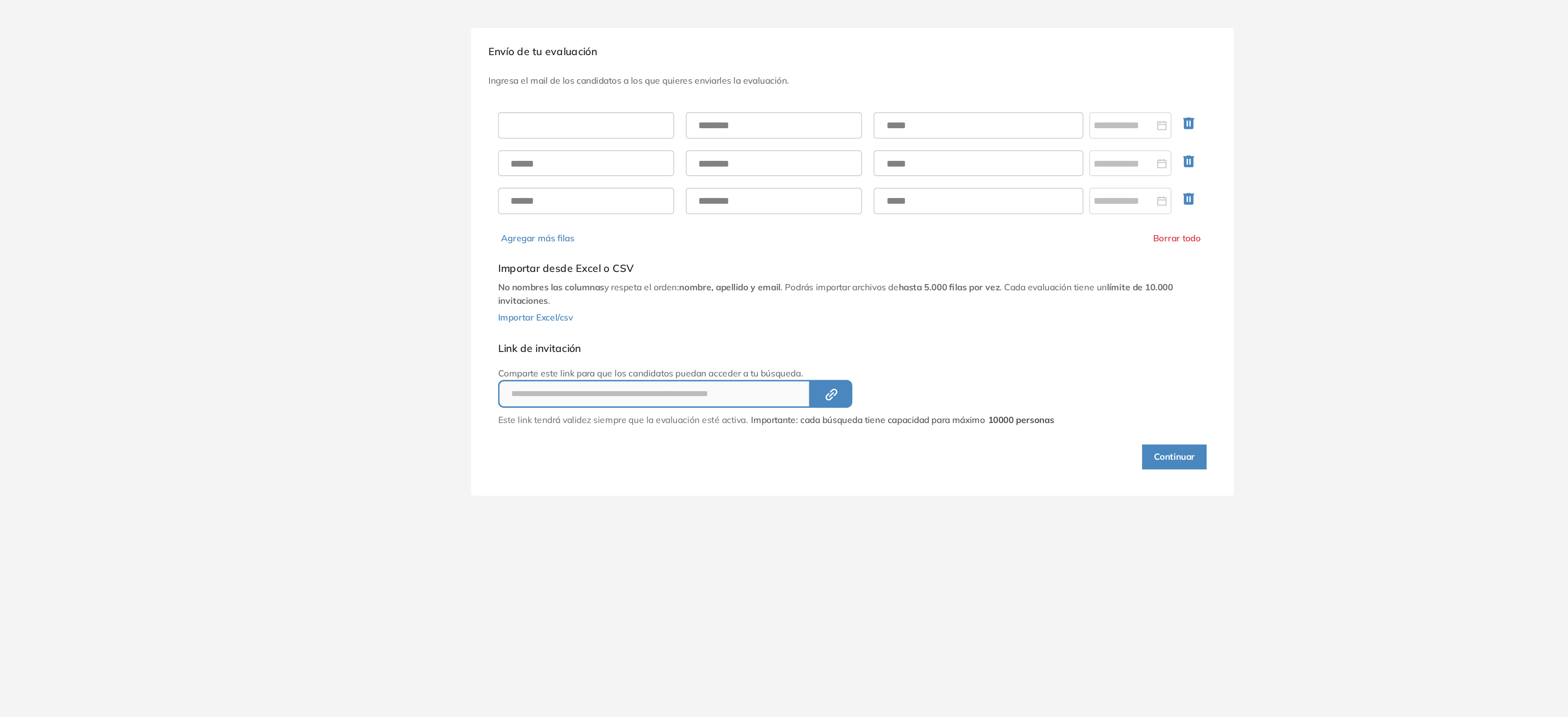 click at bounding box center (649, 90) 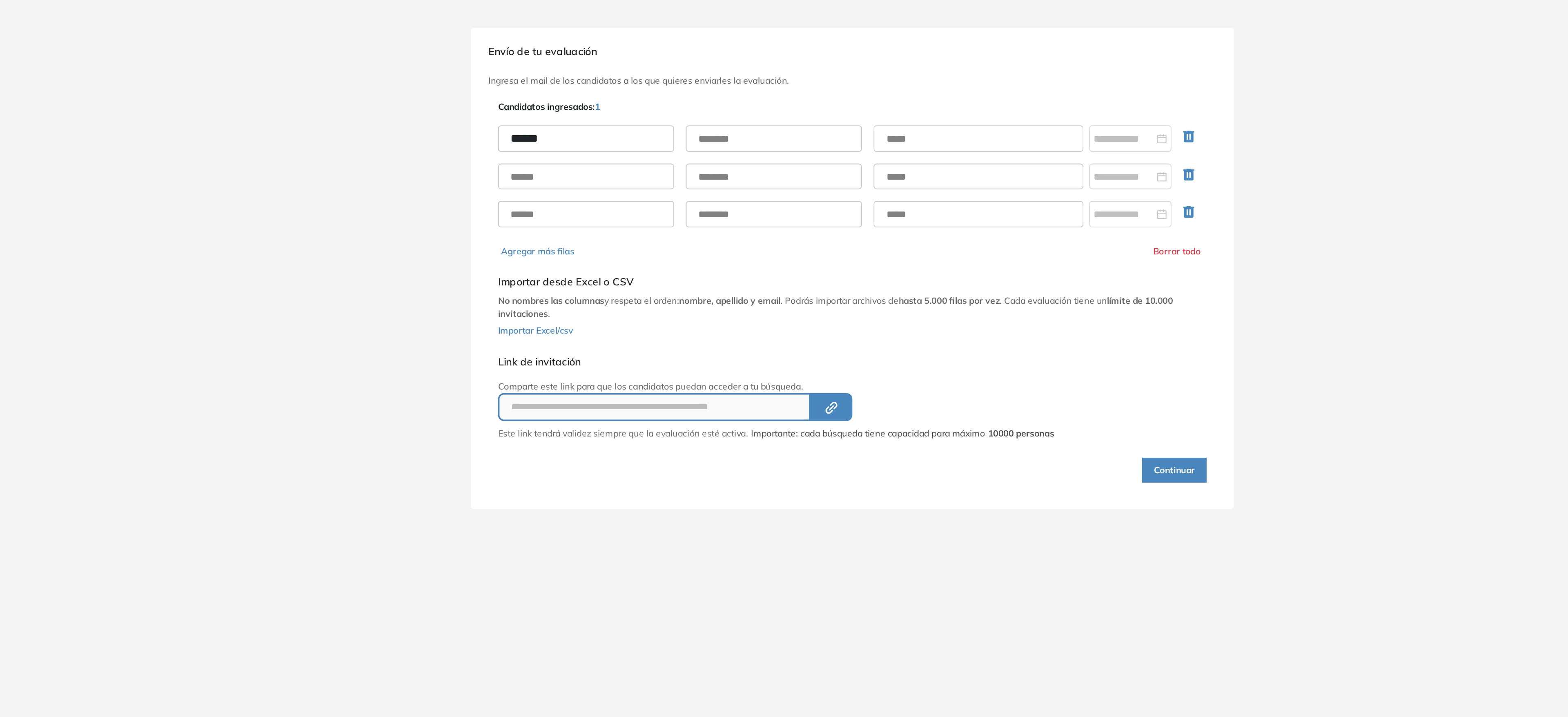 type on "******" 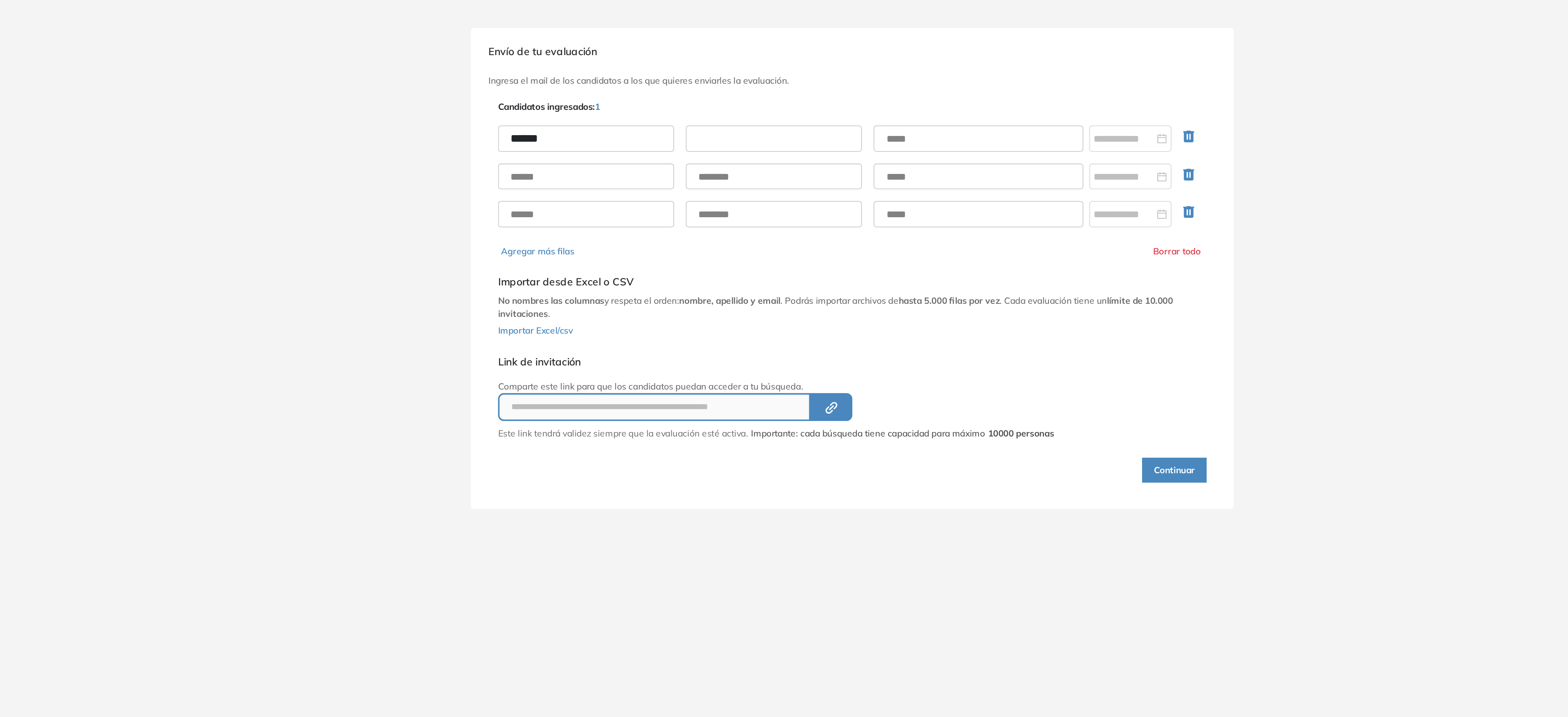 click at bounding box center [753, 98] 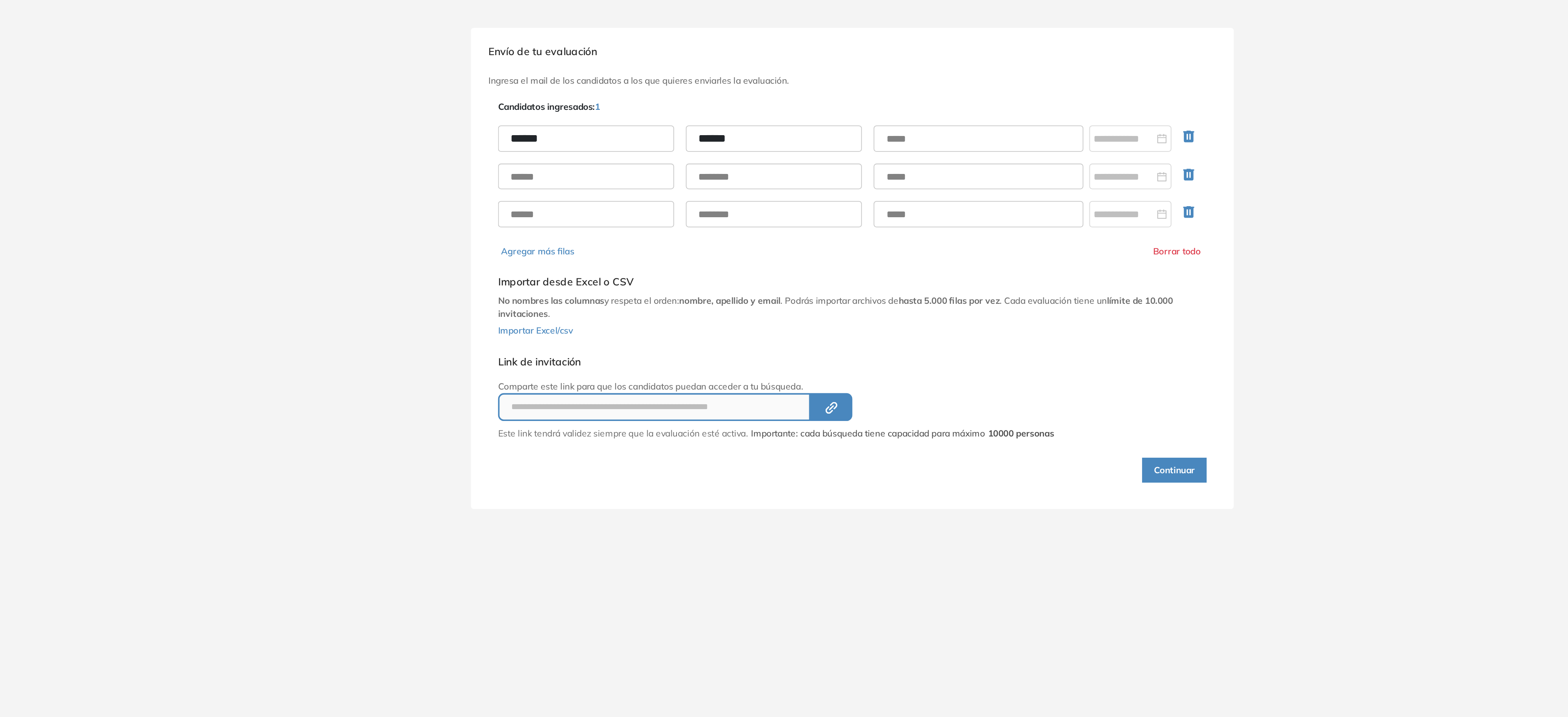 type on "******" 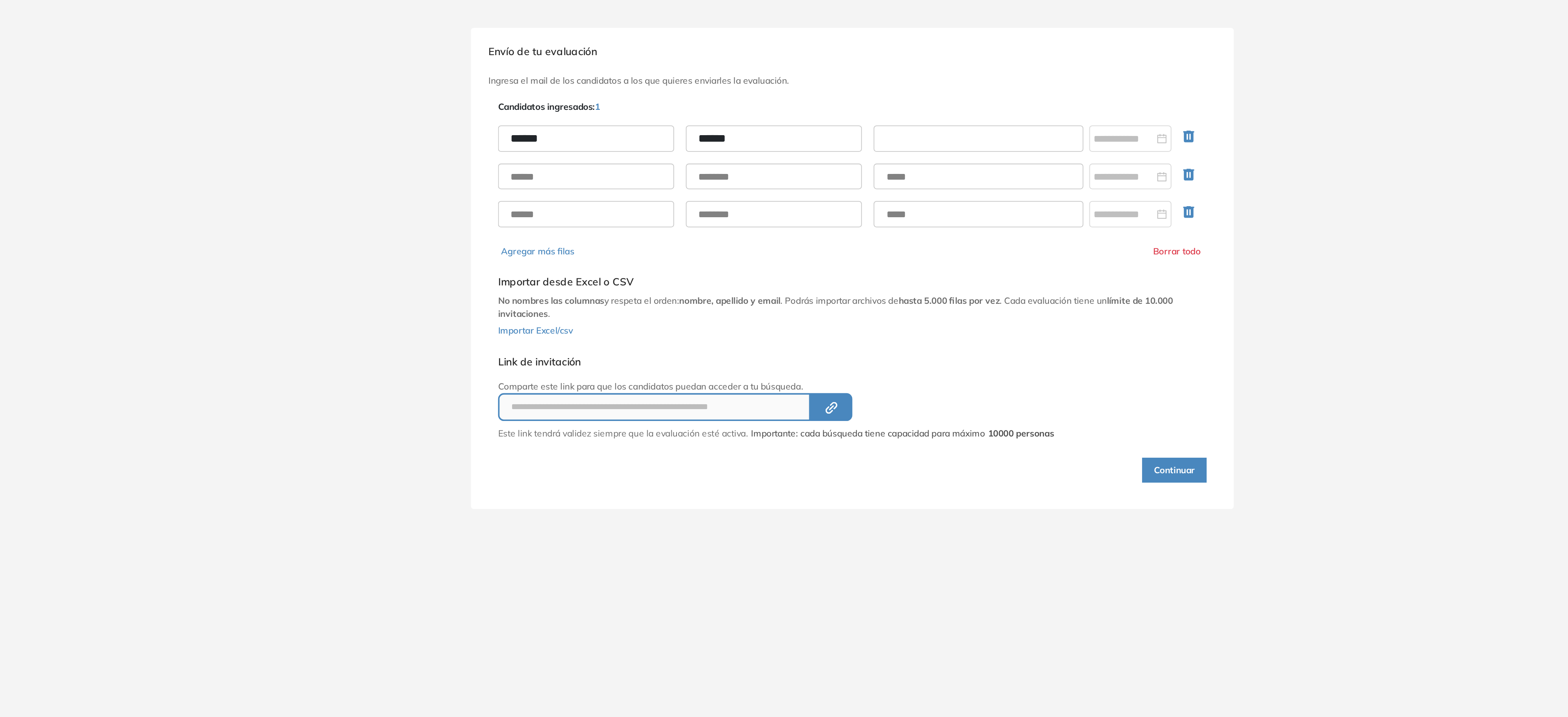 click at bounding box center (867, 98) 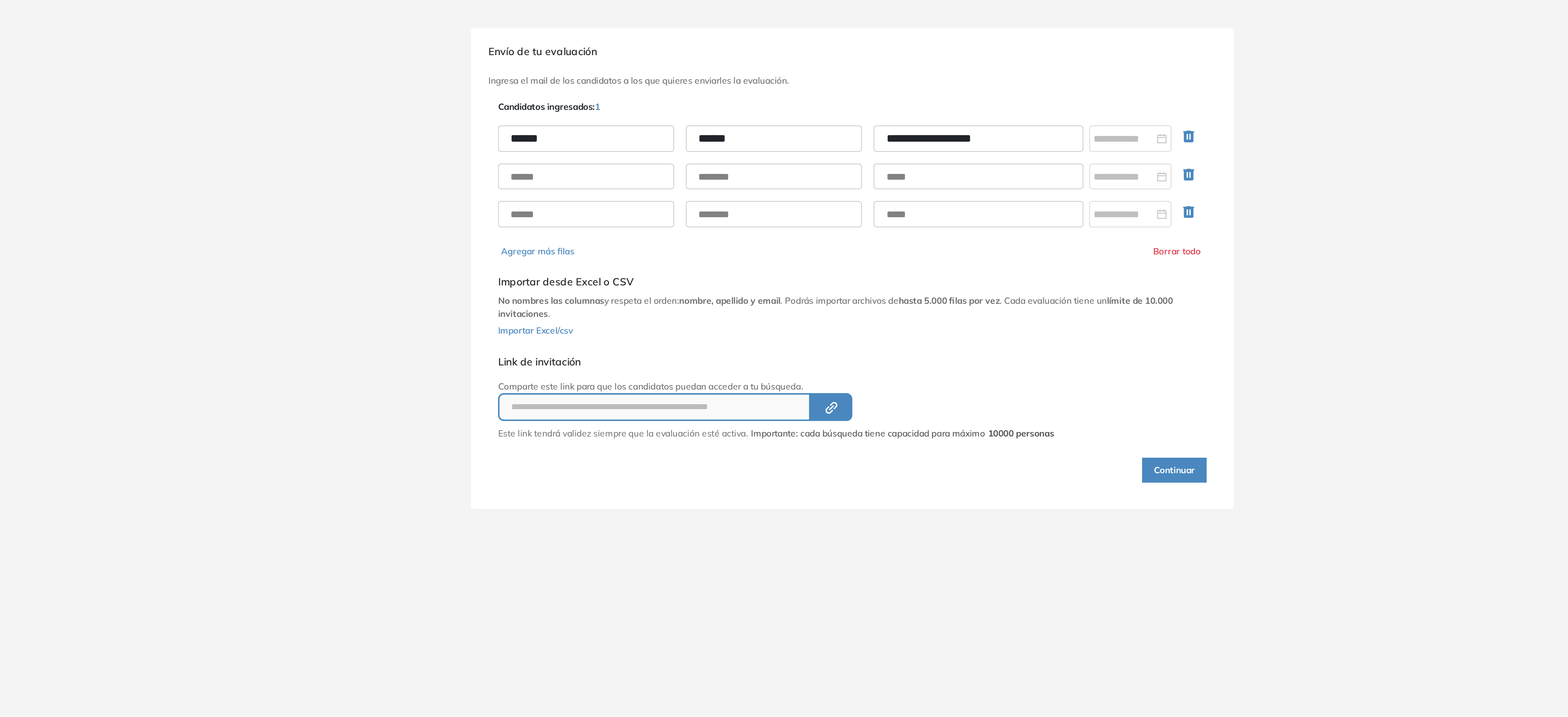 type on "**********" 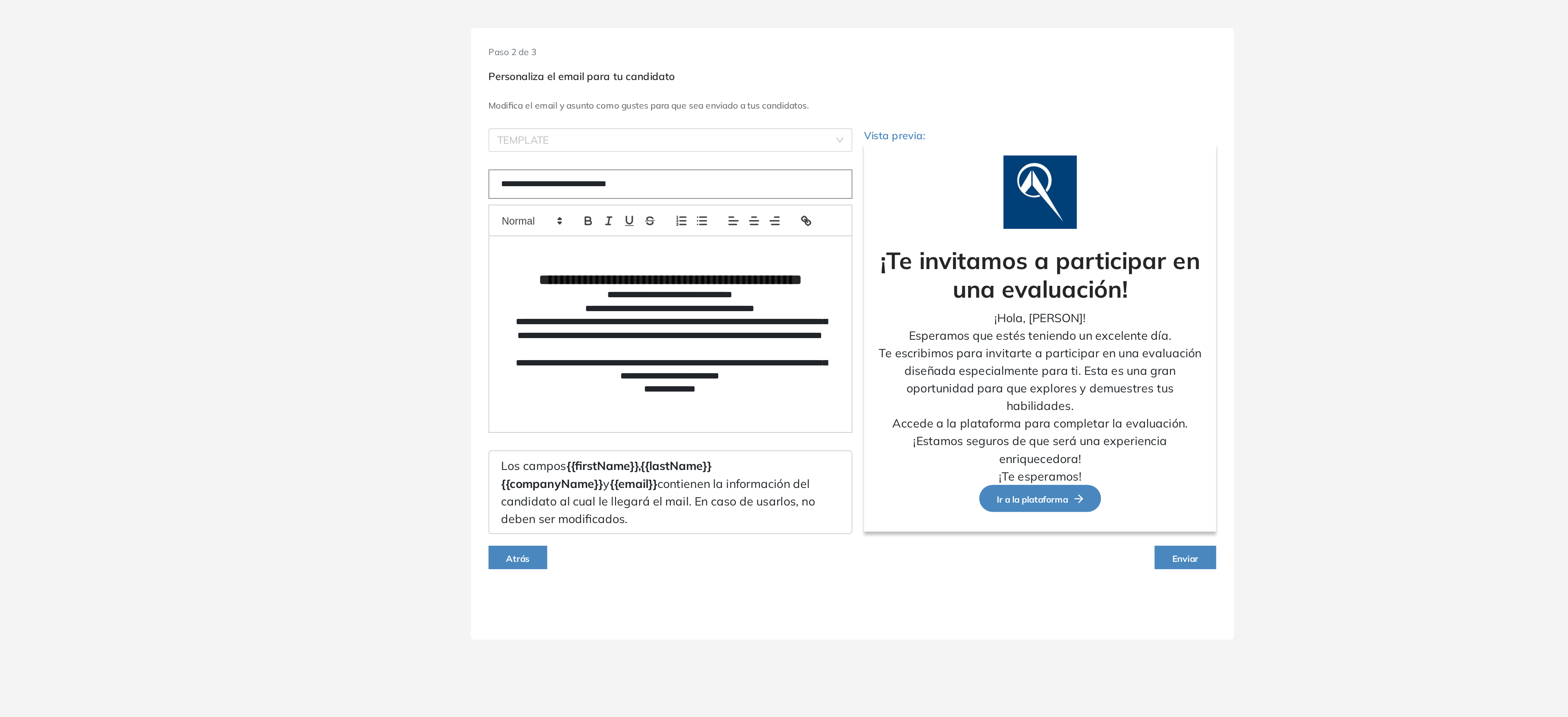 click at bounding box center [902, 127] 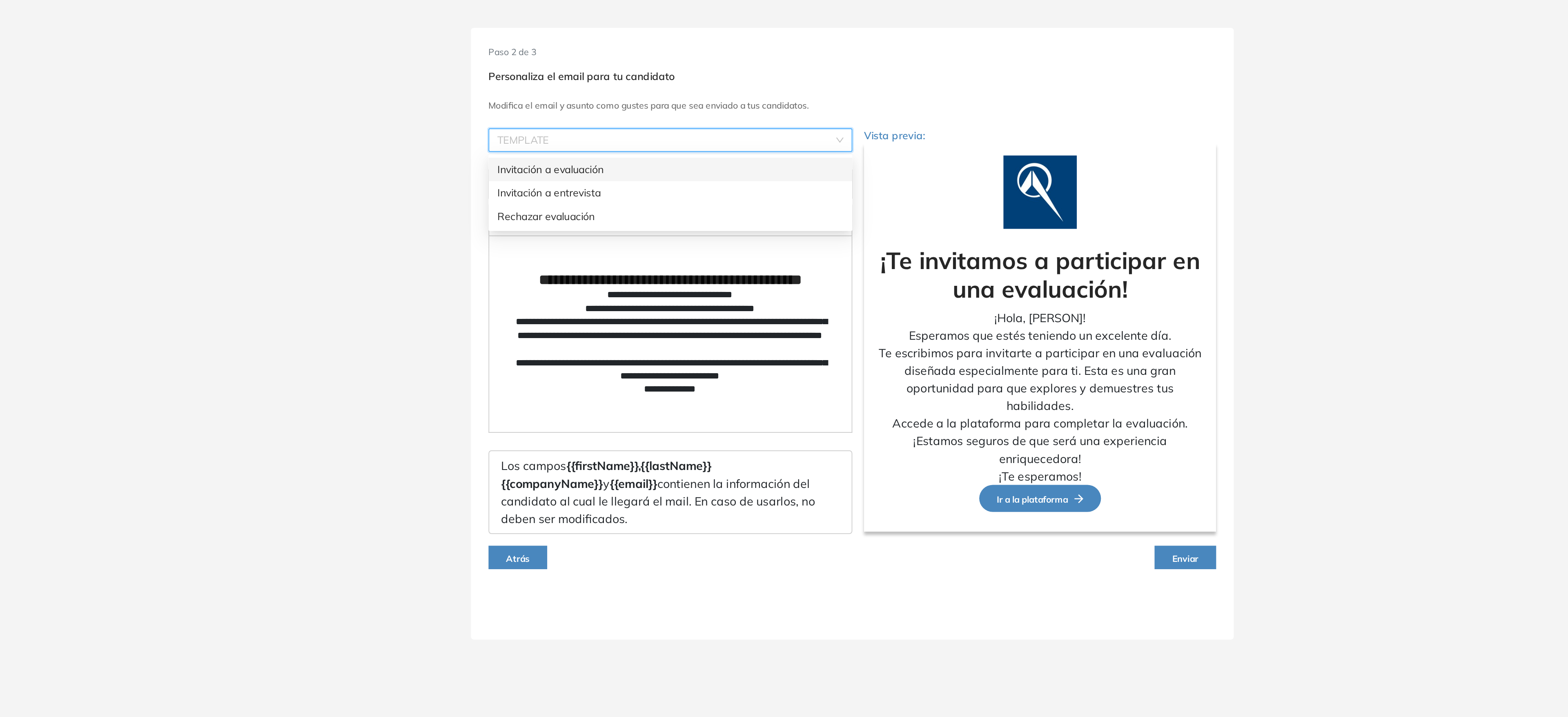 click at bounding box center (693, 98) 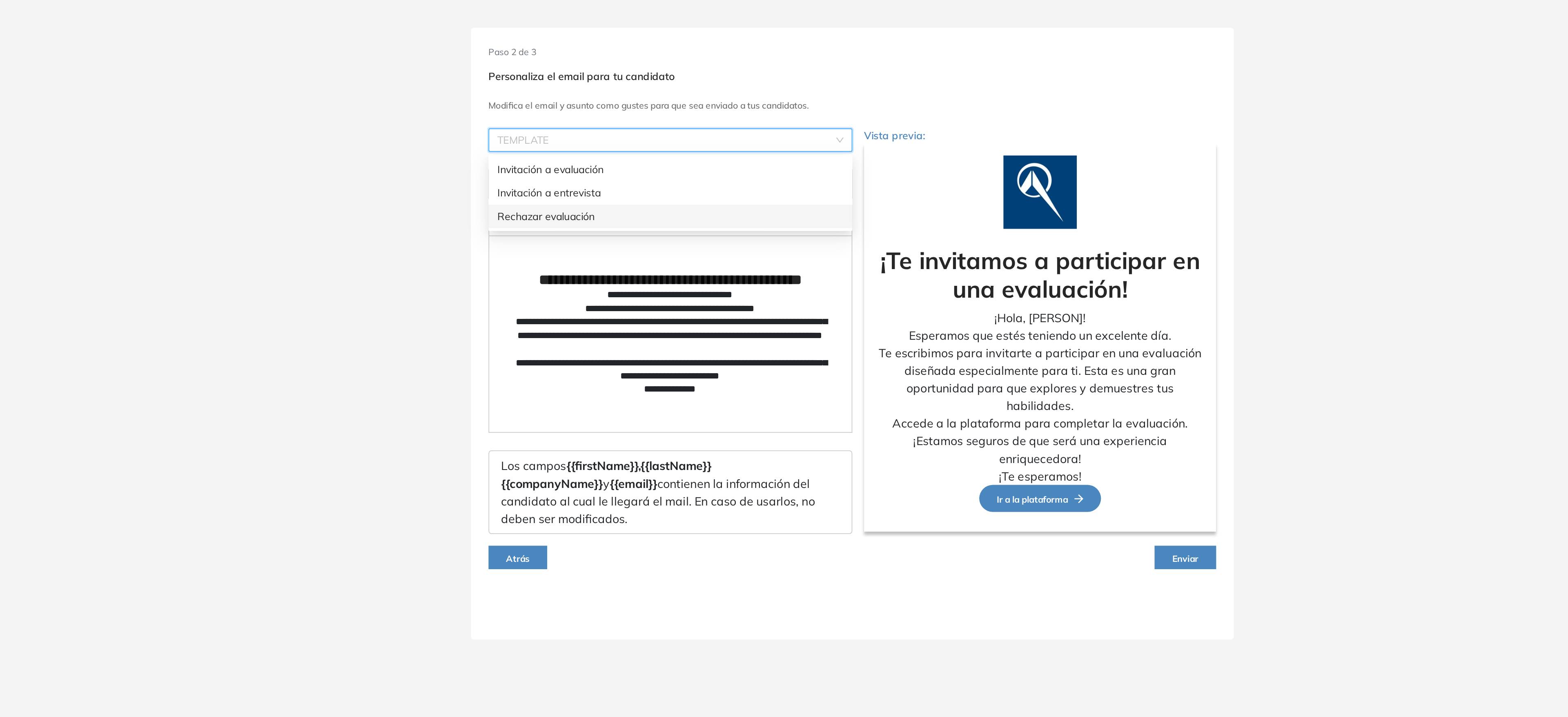 click on "Rechazar evaluación" at bounding box center [696, 141] 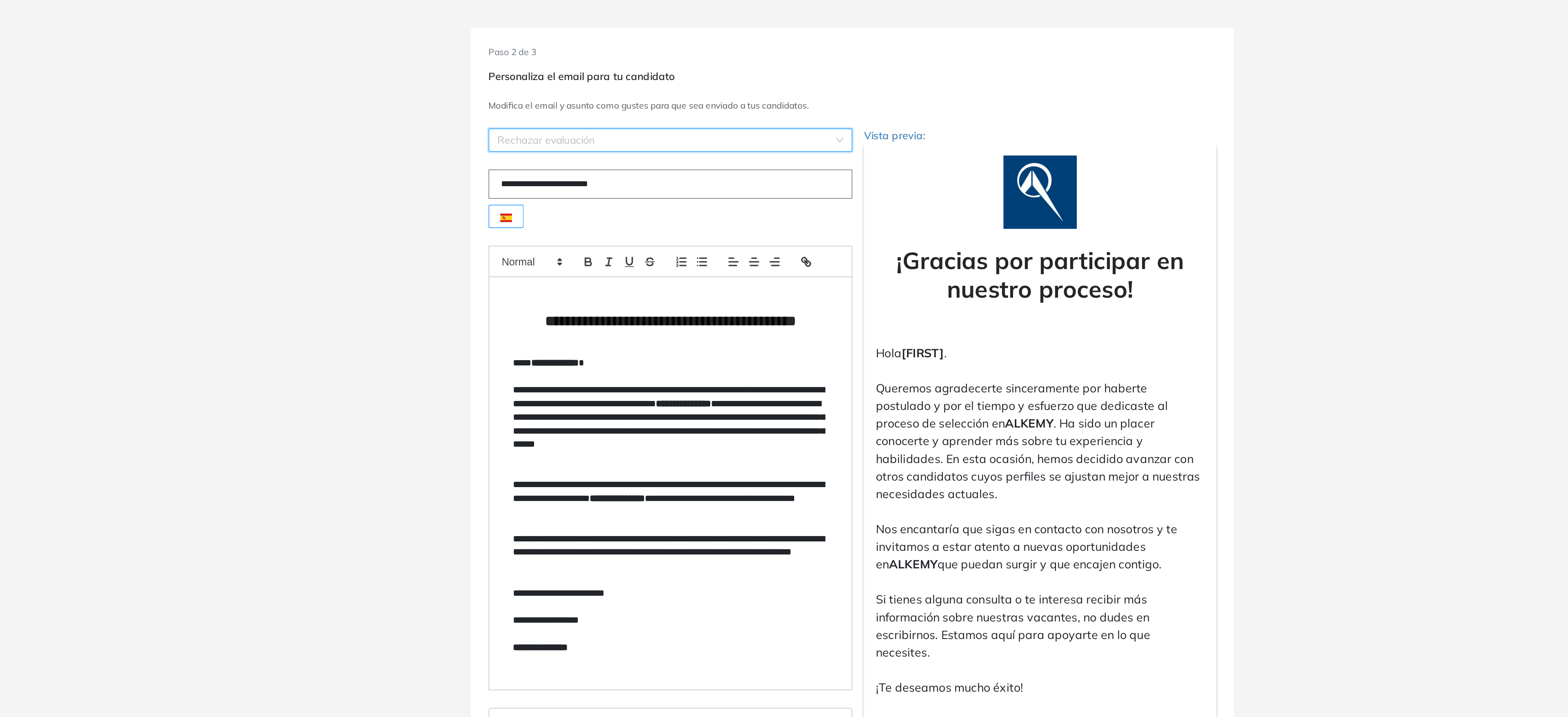 click on "Rechazar evaluación" at bounding box center [696, 98] 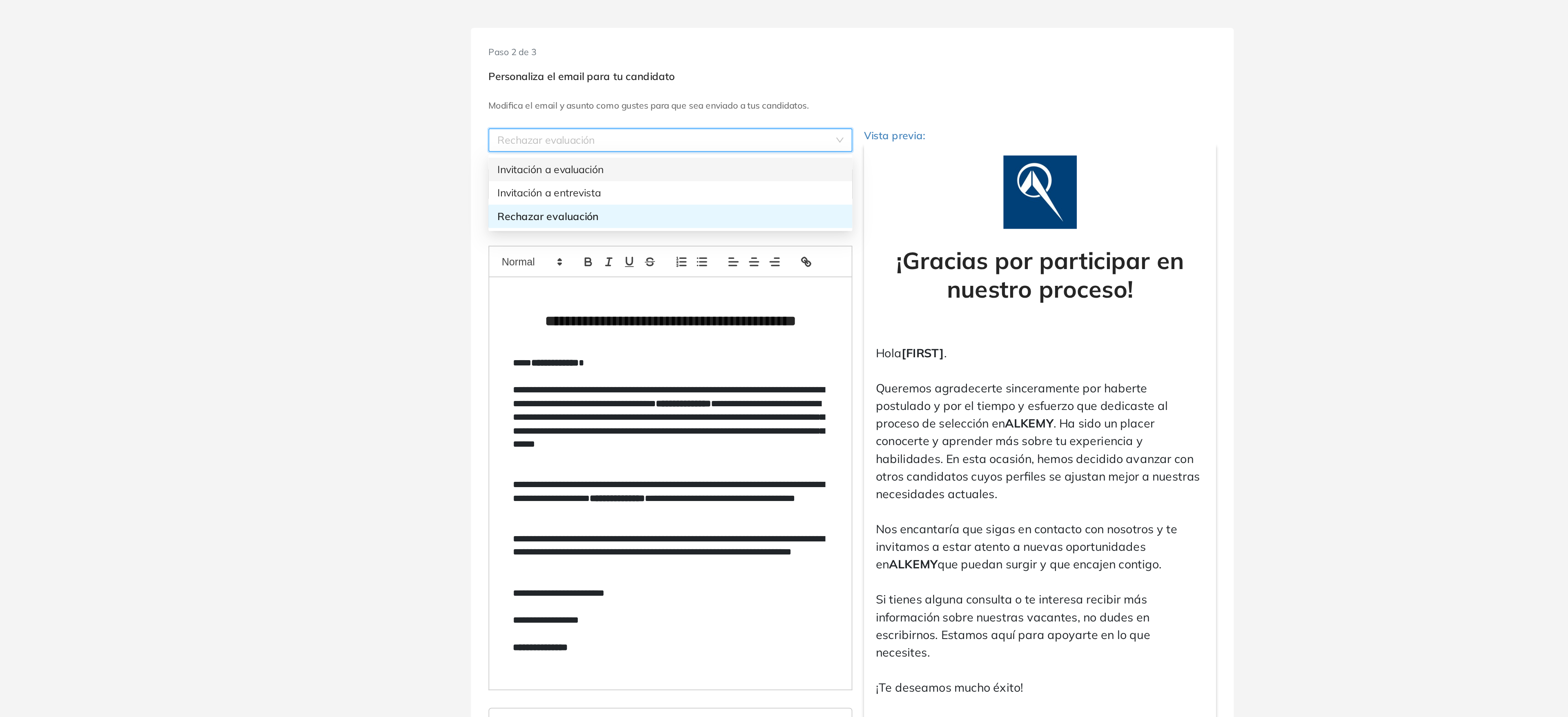 click on "Invitación a evaluación" at bounding box center [696, 115] 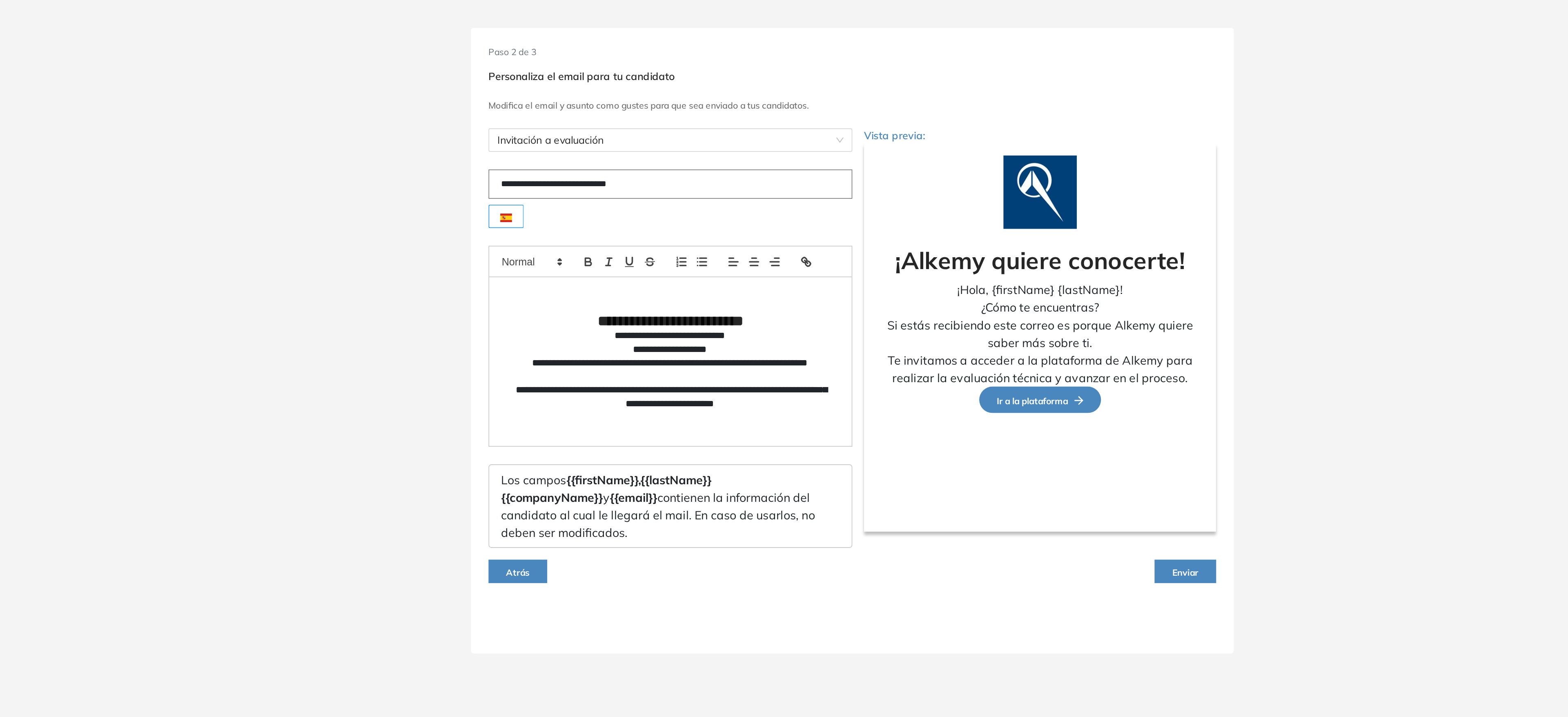 click on "Atrás" at bounding box center (611, 338) 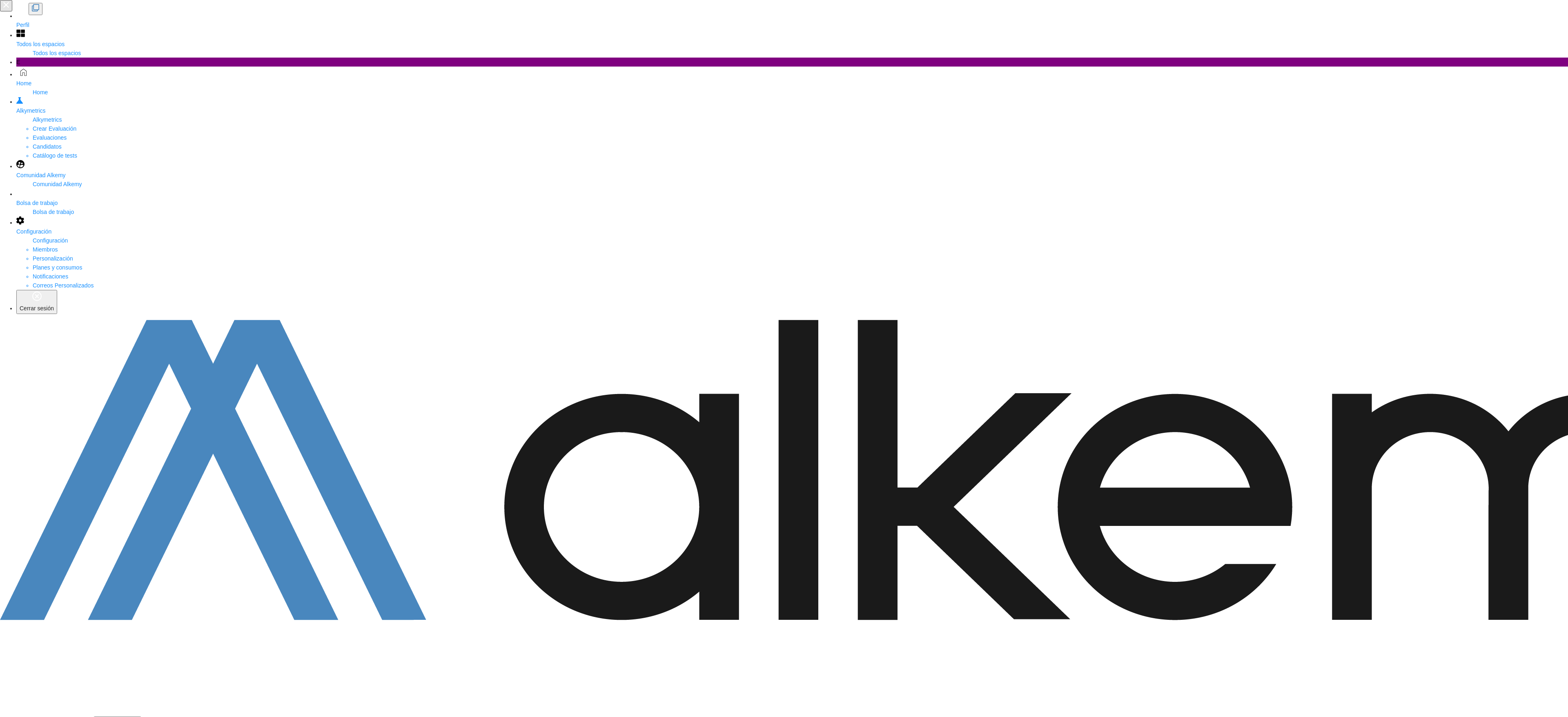 scroll, scrollTop: 0, scrollLeft: 0, axis: both 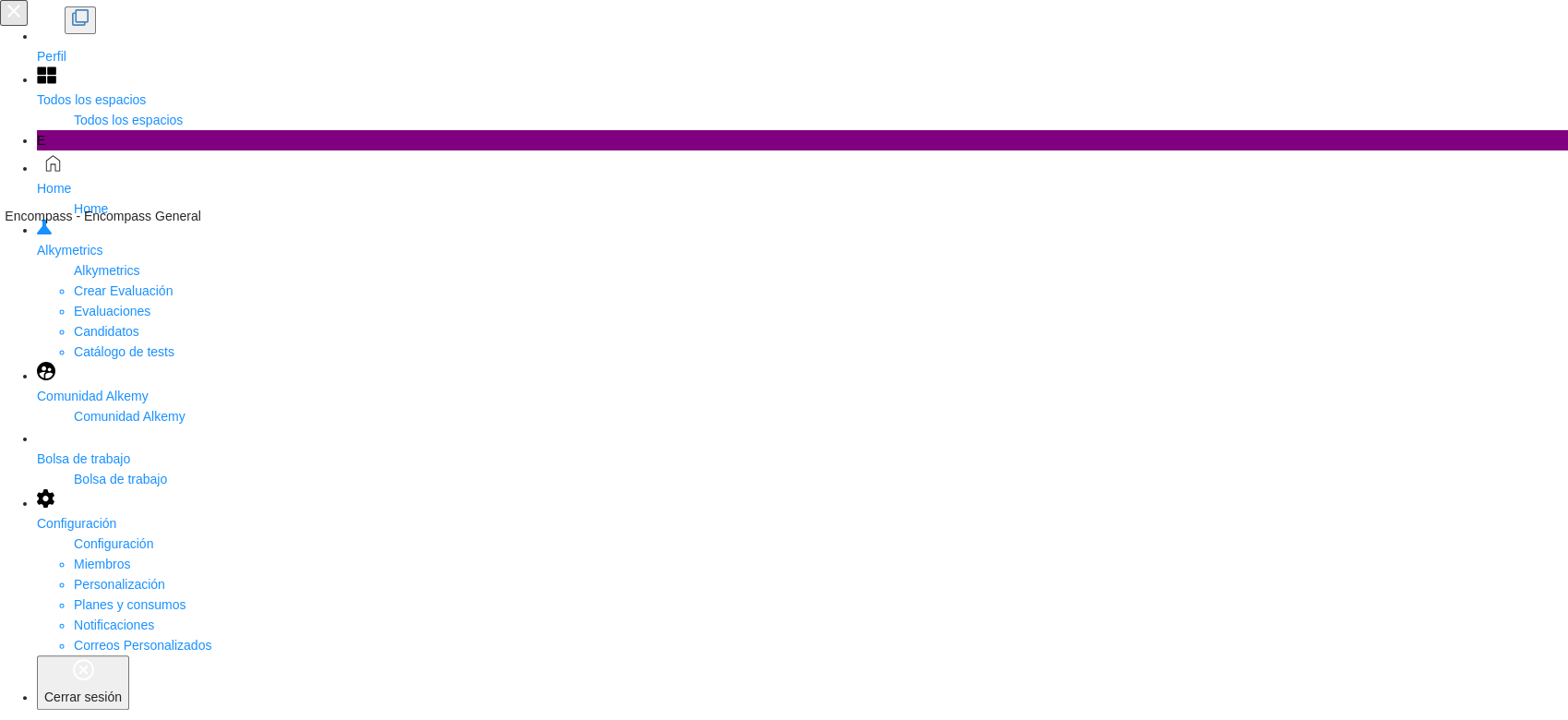 drag, startPoint x: 3542, startPoint y: 10, endPoint x: 87, endPoint y: 238, distance: 3462.5148 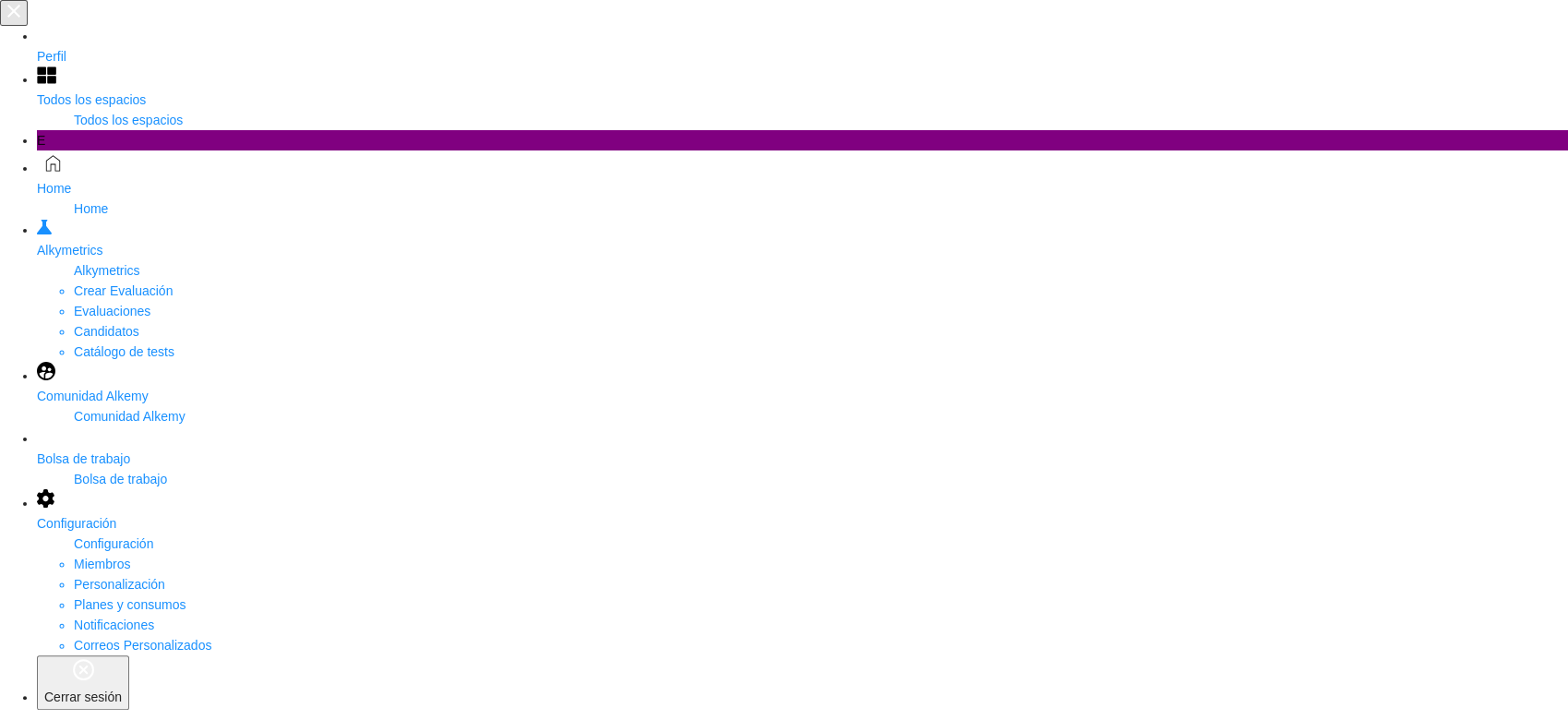 click 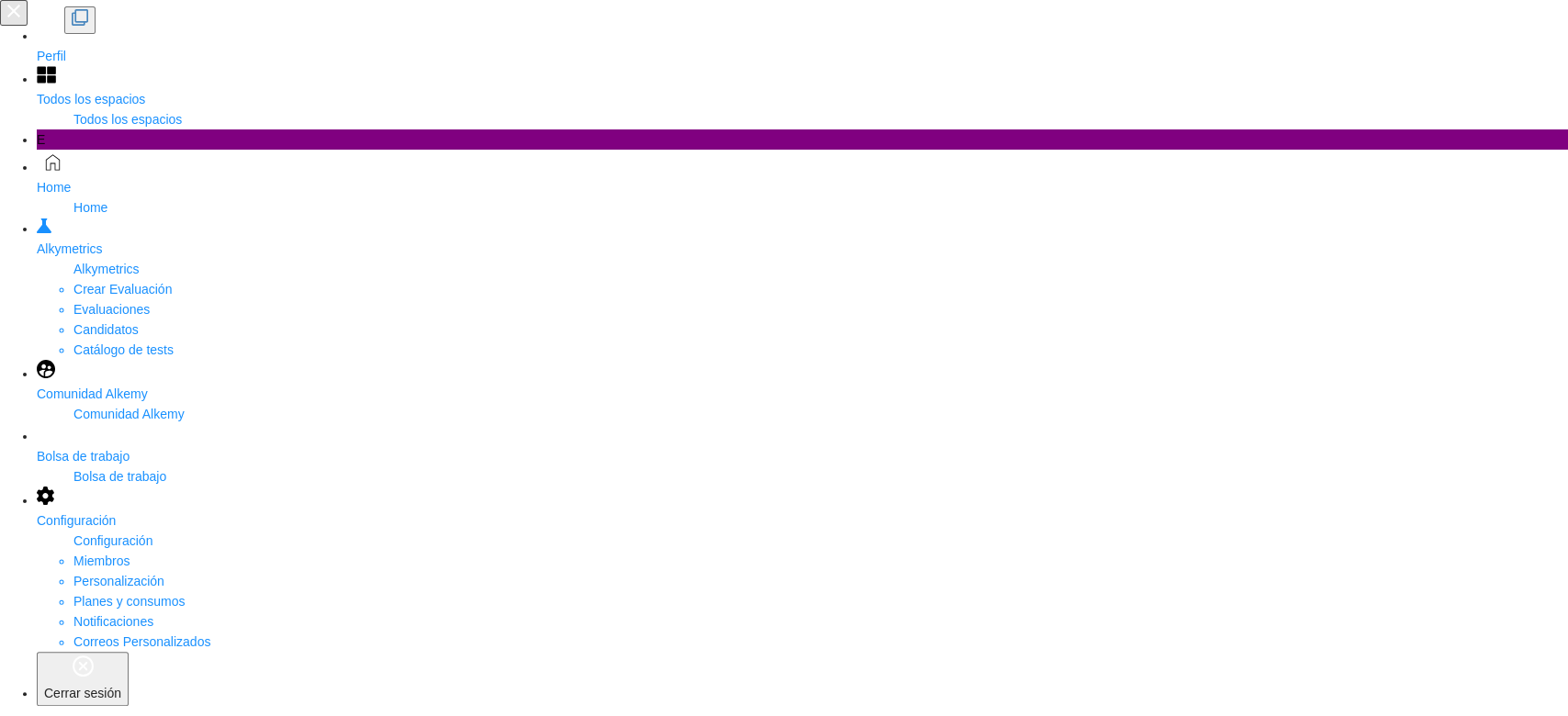 click on "Cerrar evaluación" at bounding box center (58, 3599) 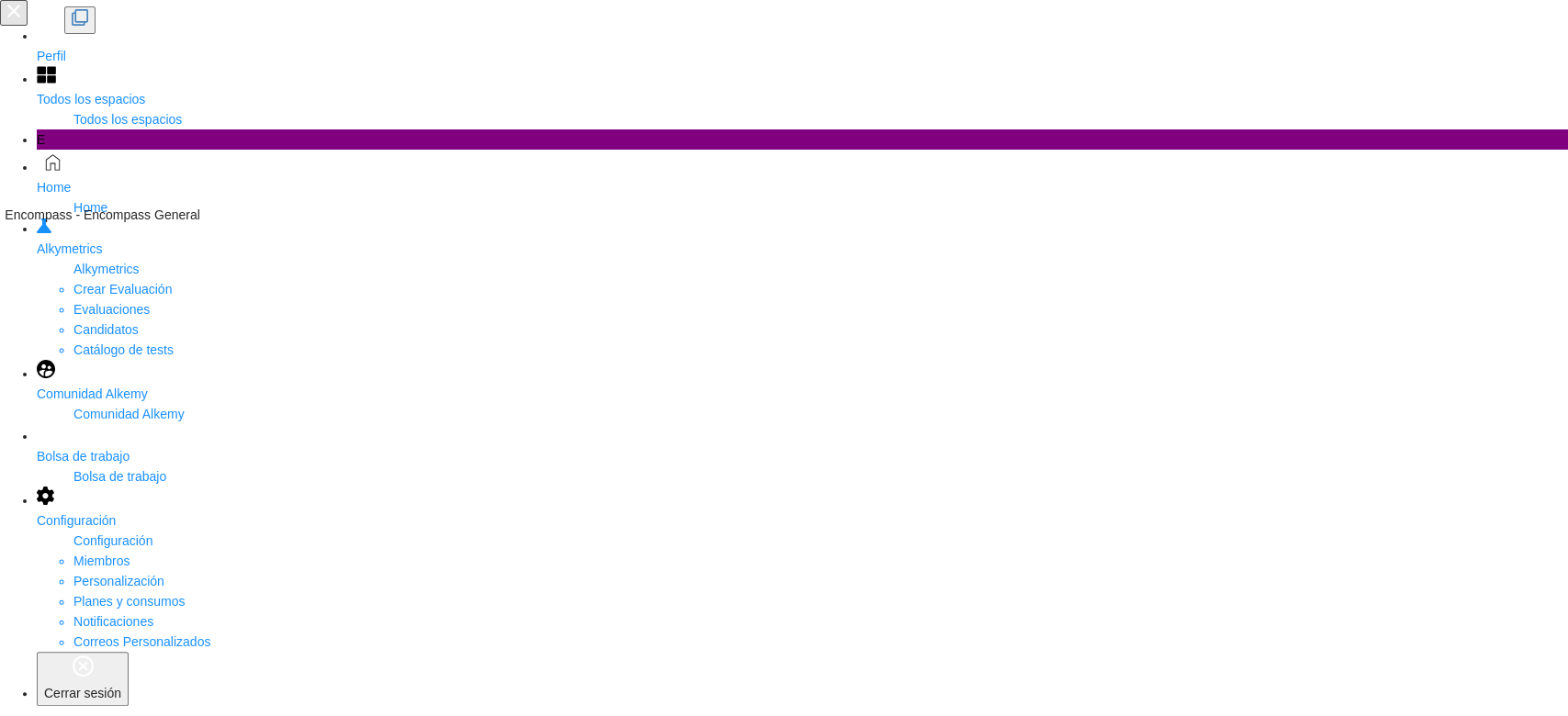 click on "Encompass Gene..." at bounding box center (137, 1860) 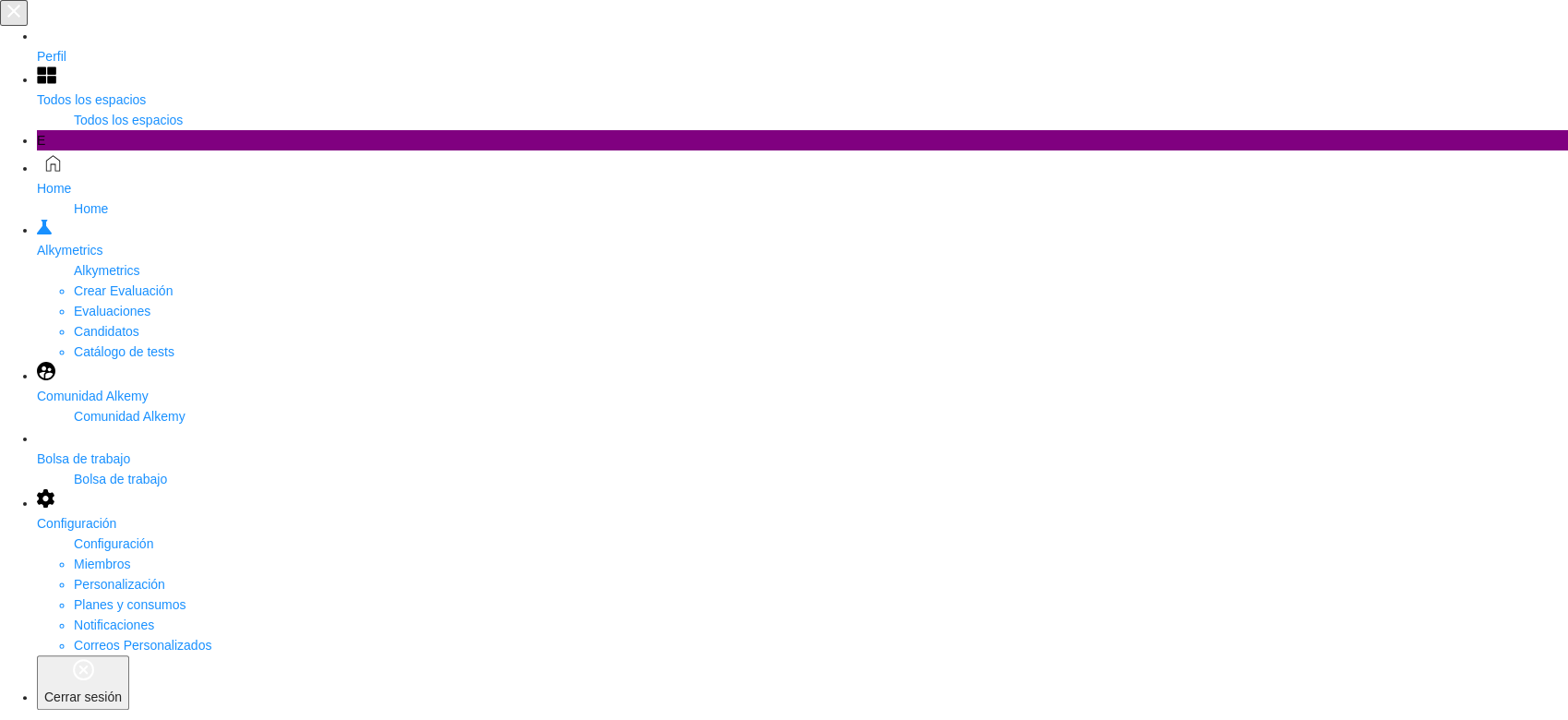 scroll, scrollTop: 140, scrollLeft: 0, axis: vertical 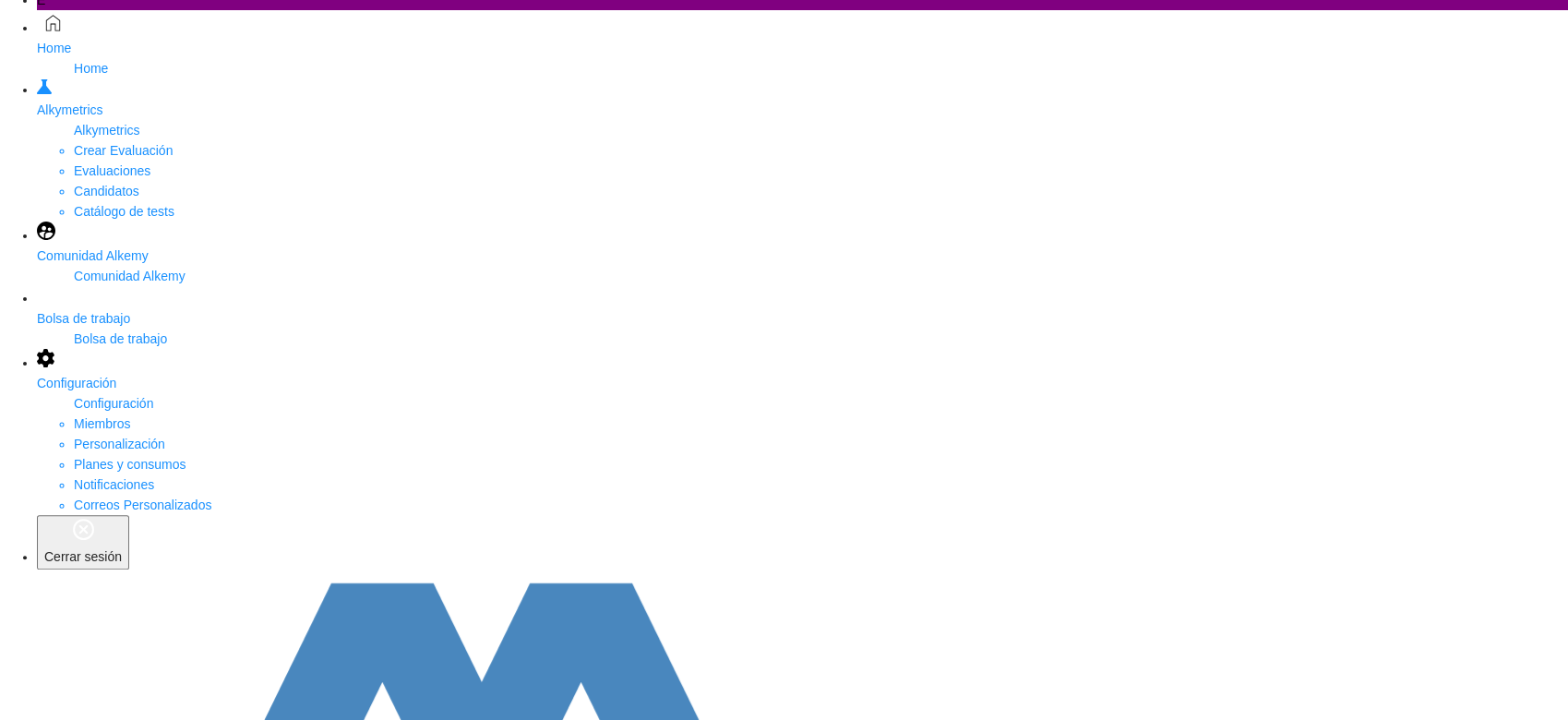 click on "Ver todas las evaluaciones" at bounding box center (210, 3303) 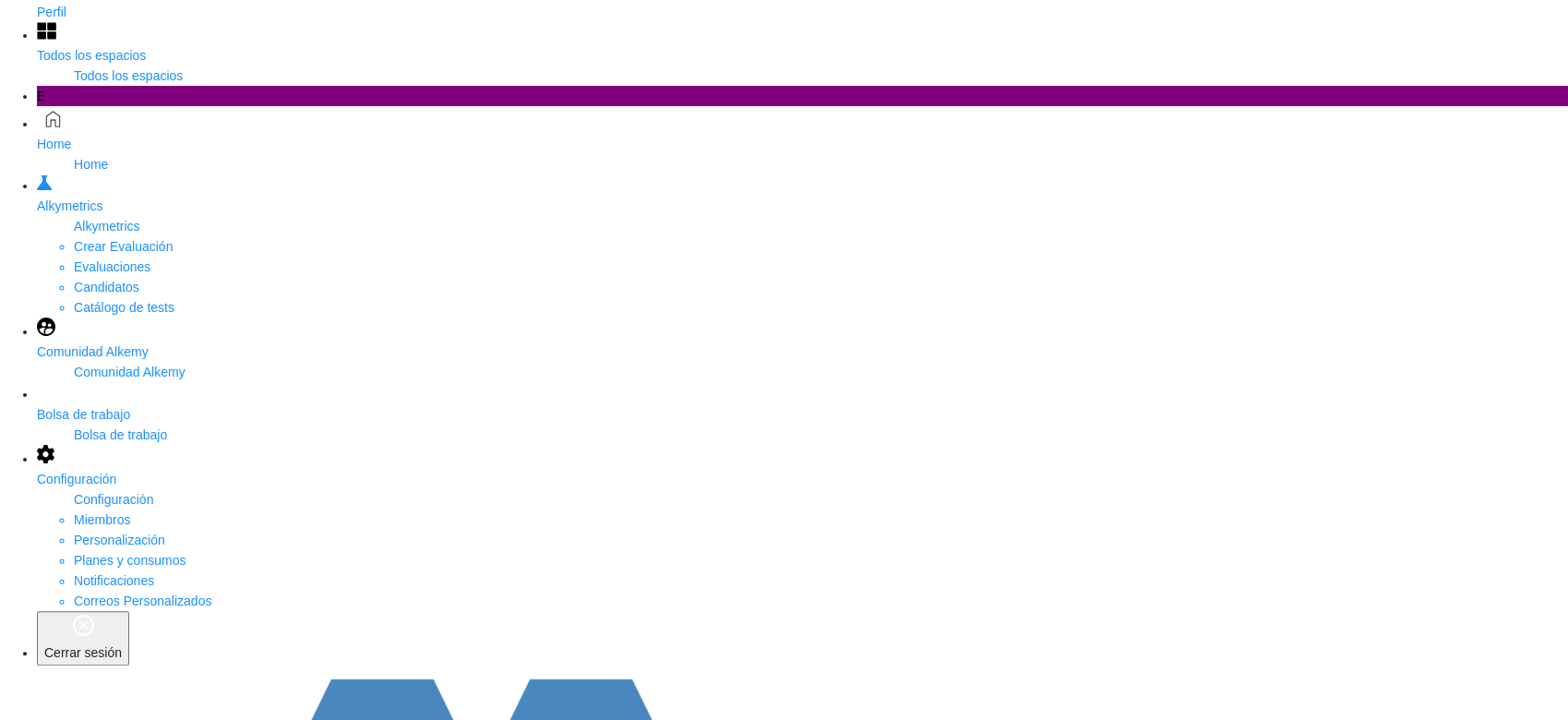 click at bounding box center [52, 3208] 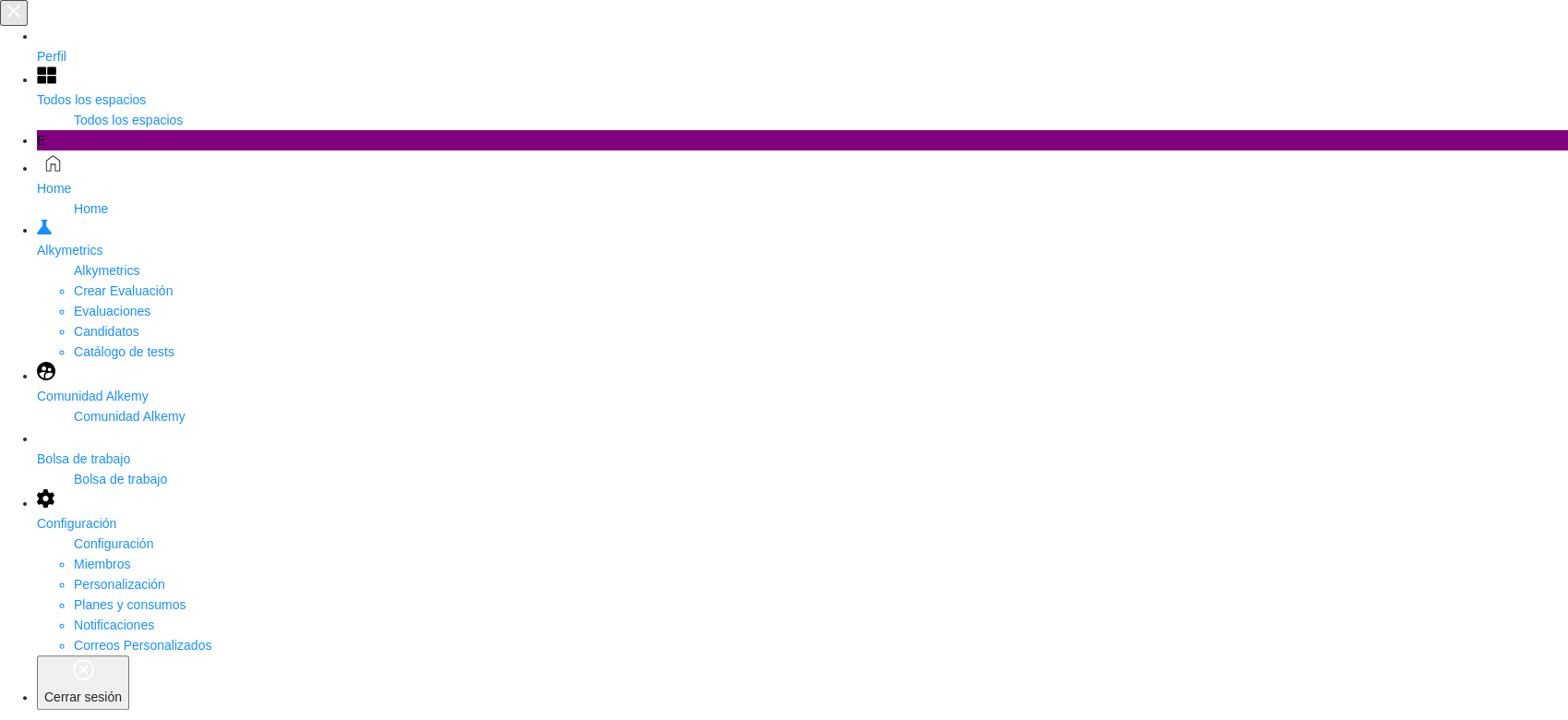 click at bounding box center (52, 3093) 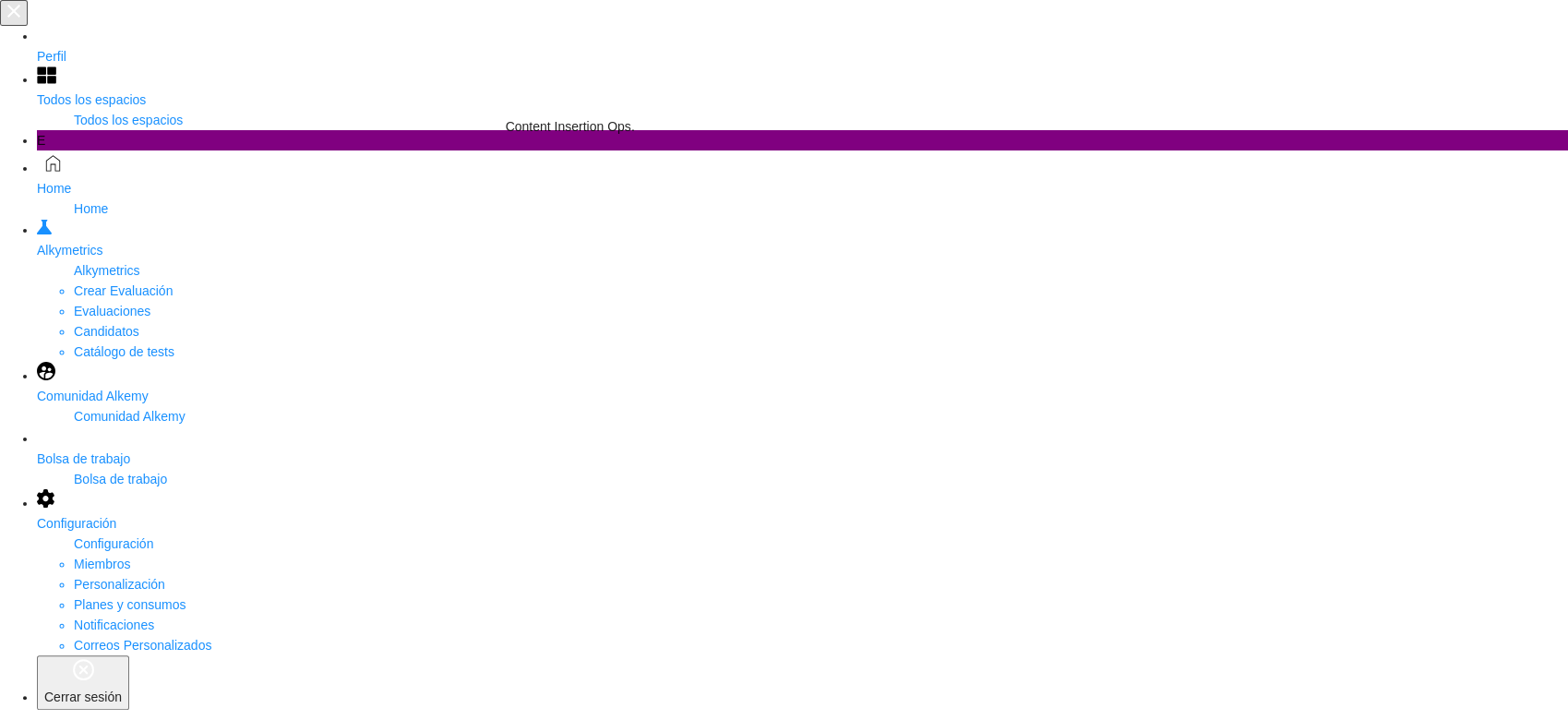 click on "Content Insertion Ops." at bounding box center [65, 5078] 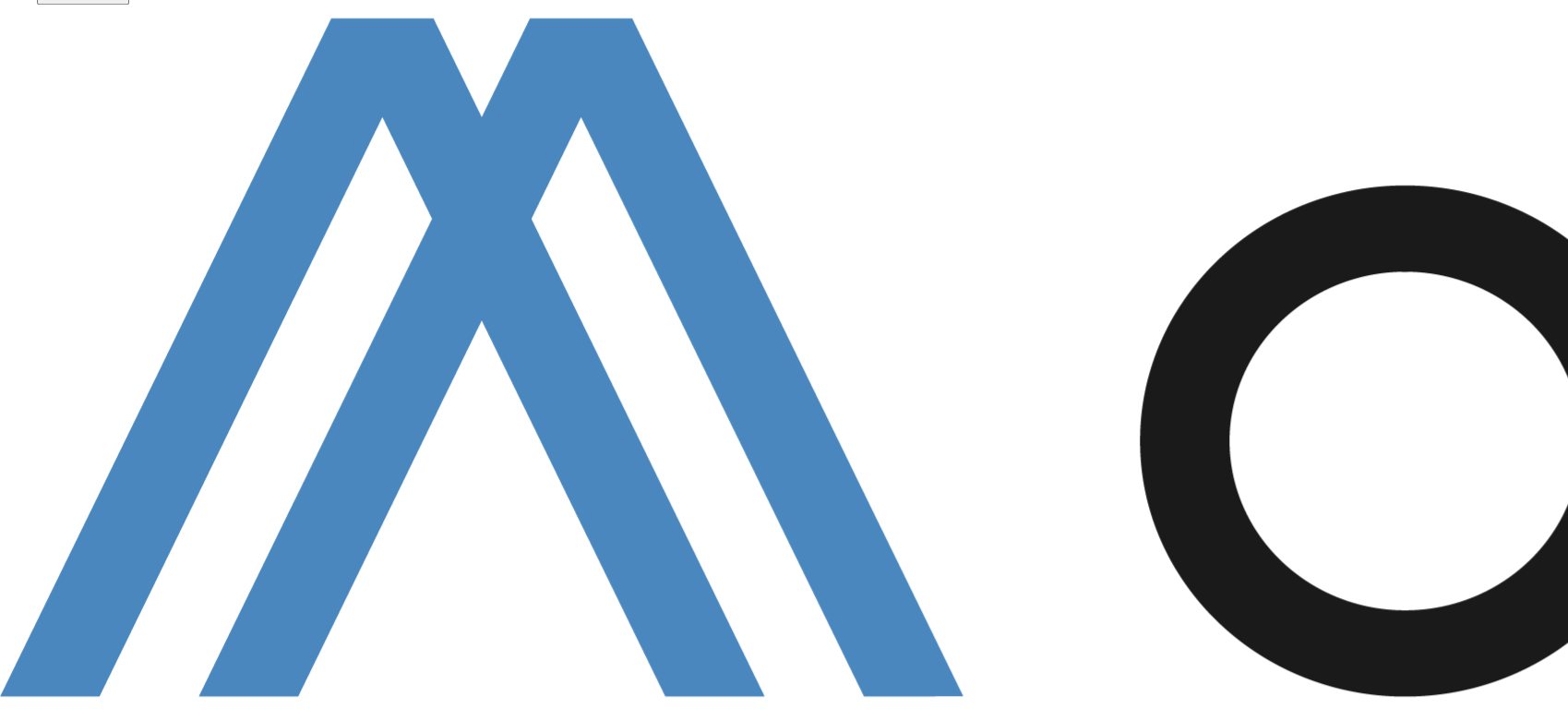 scroll, scrollTop: 739, scrollLeft: 0, axis: vertical 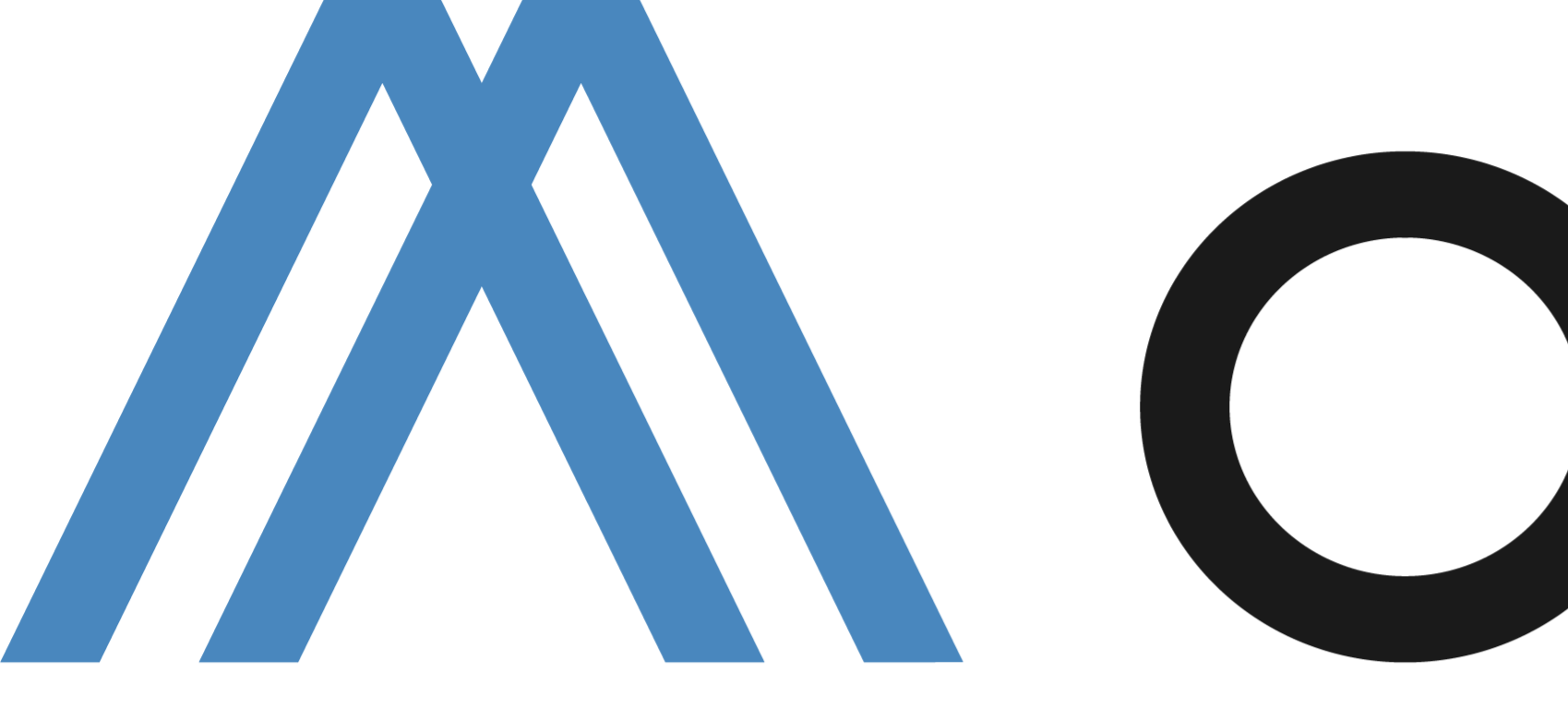 click 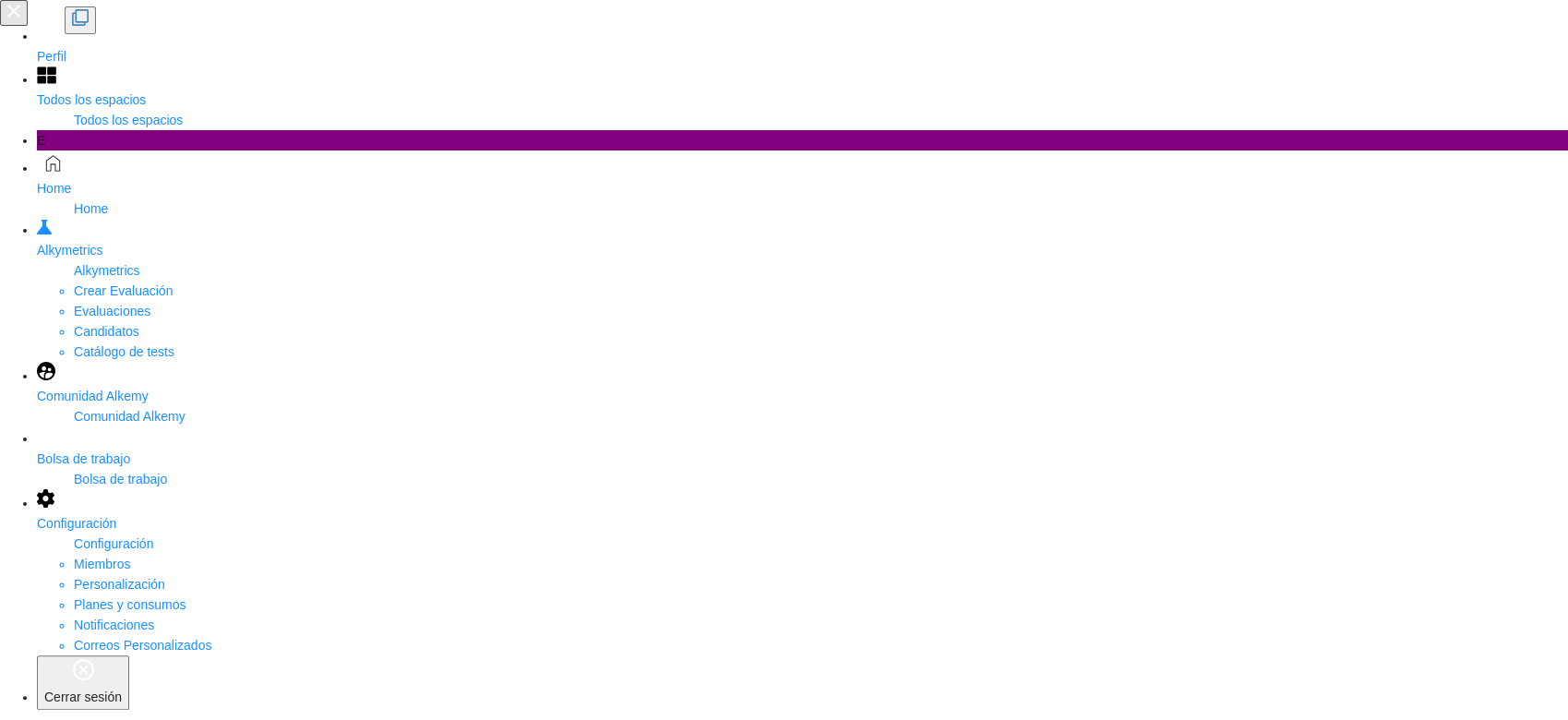 click on "Evaluaciones" at bounding box center (38, 3535) 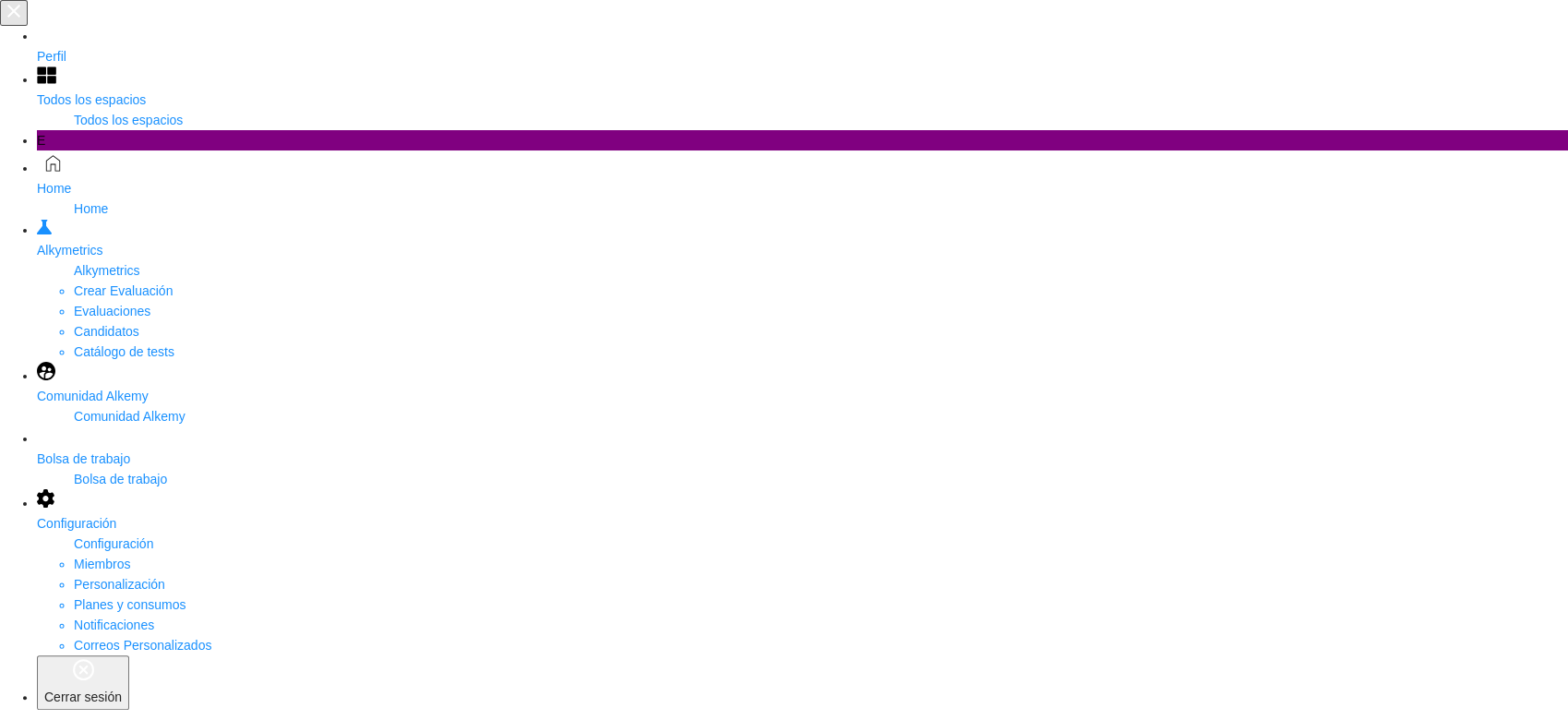 drag, startPoint x: 796, startPoint y: 603, endPoint x: 849, endPoint y: 618, distance: 55.081757 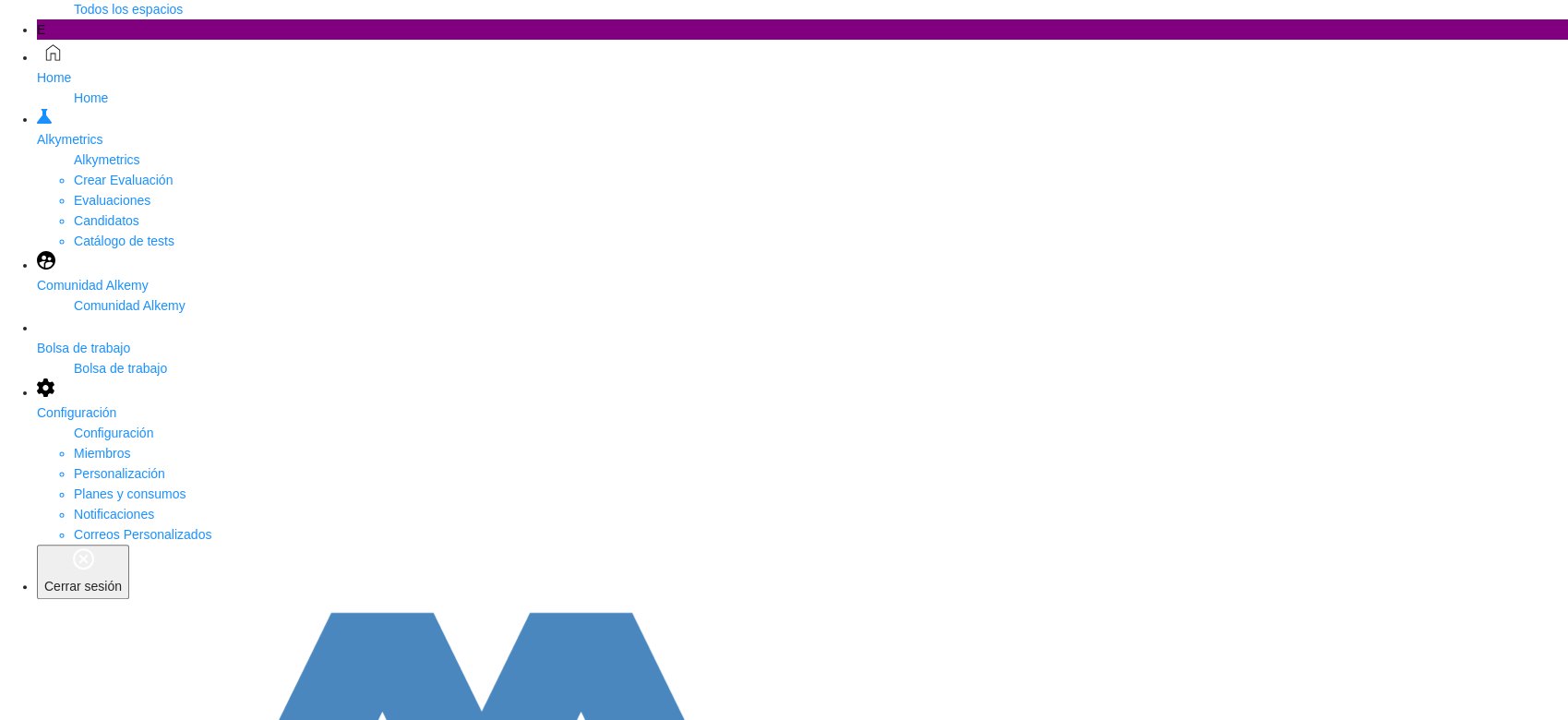 scroll, scrollTop: 103, scrollLeft: 0, axis: vertical 